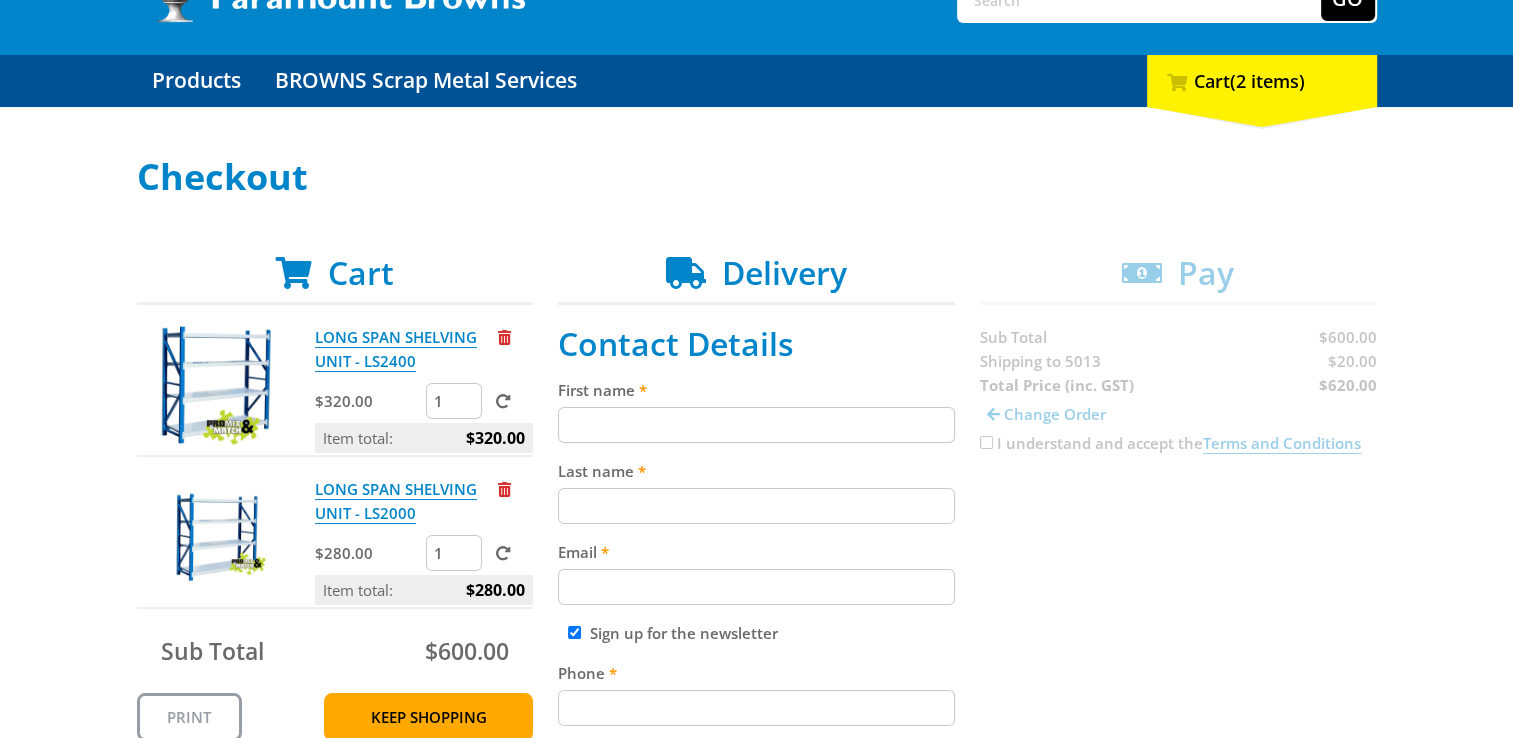 scroll, scrollTop: 172, scrollLeft: 0, axis: vertical 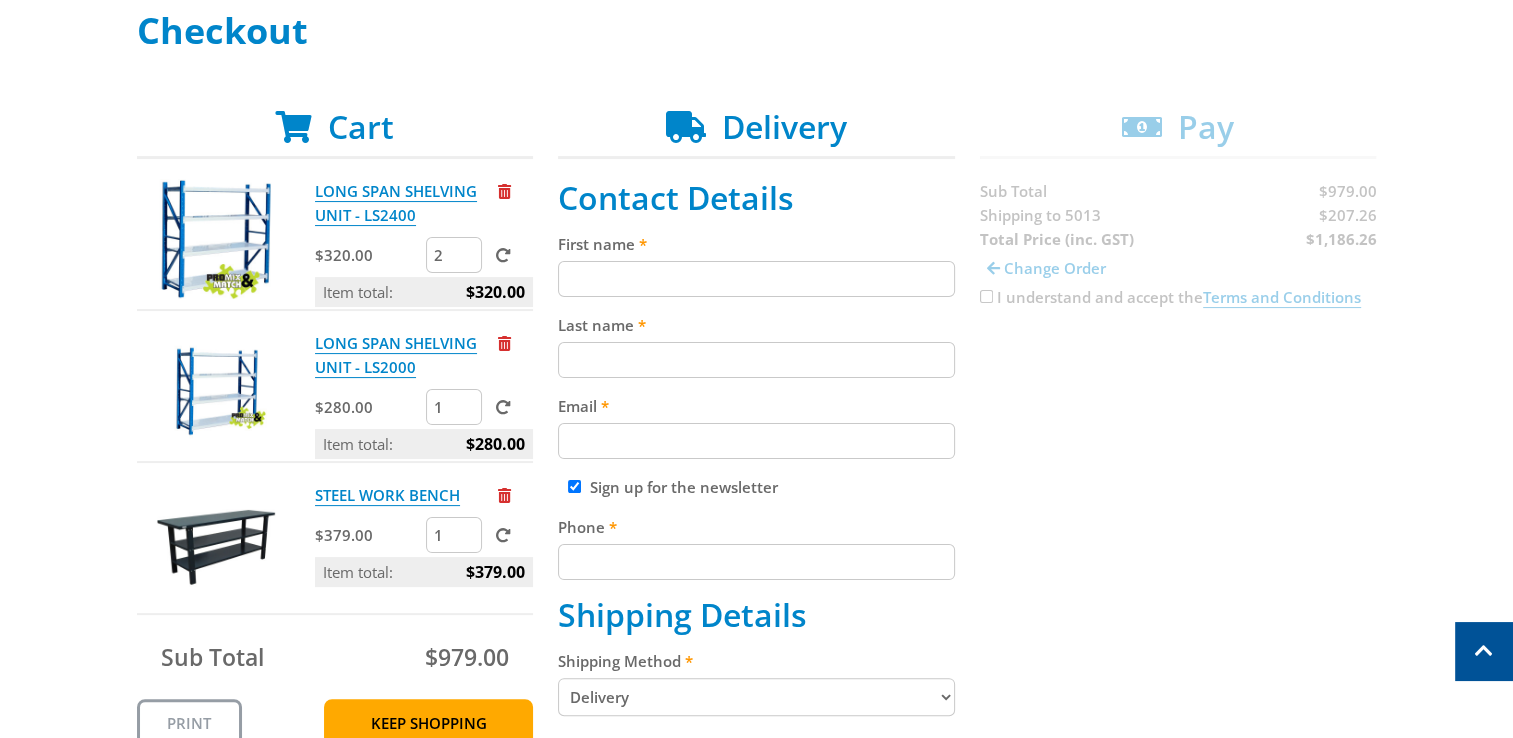 type on "2" 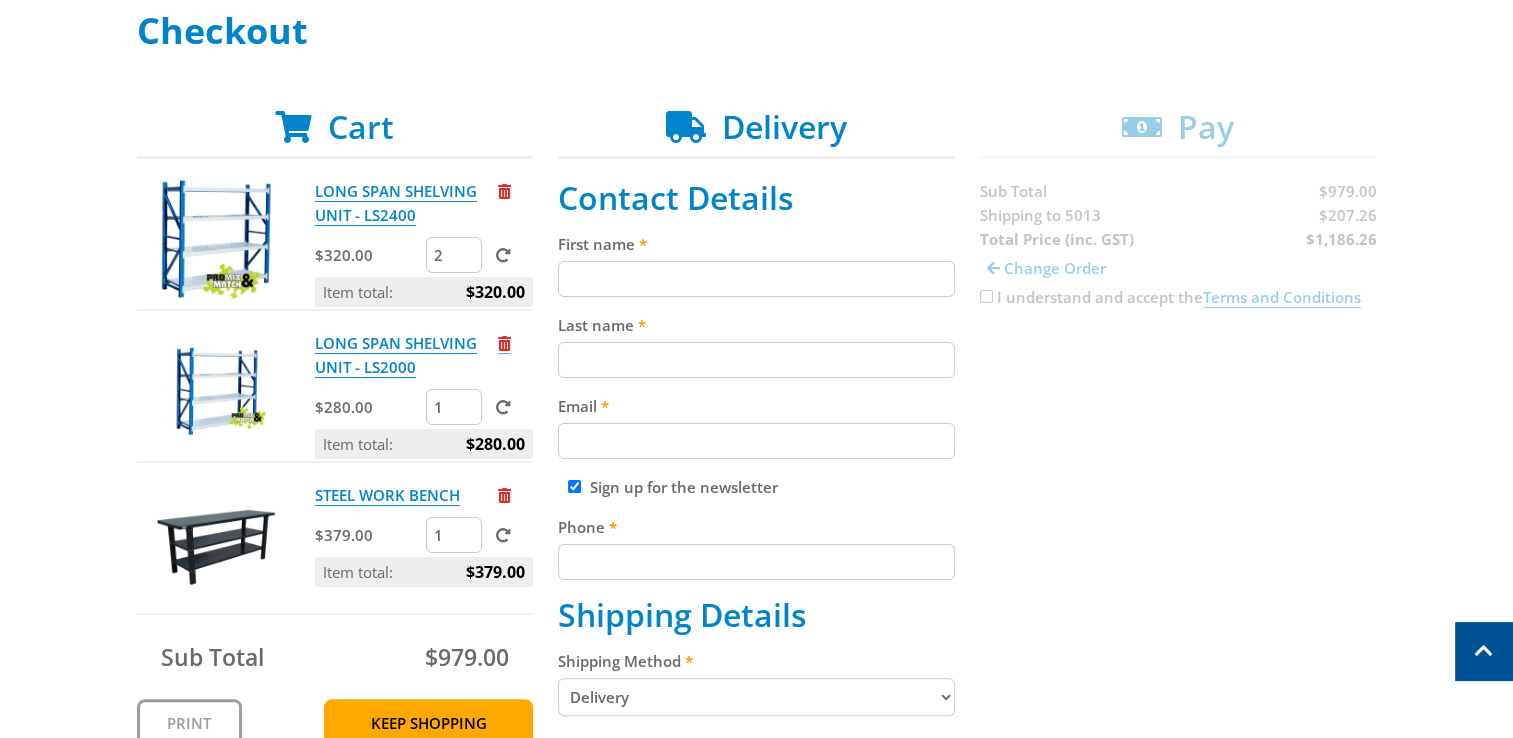 click at bounding box center [504, 343] 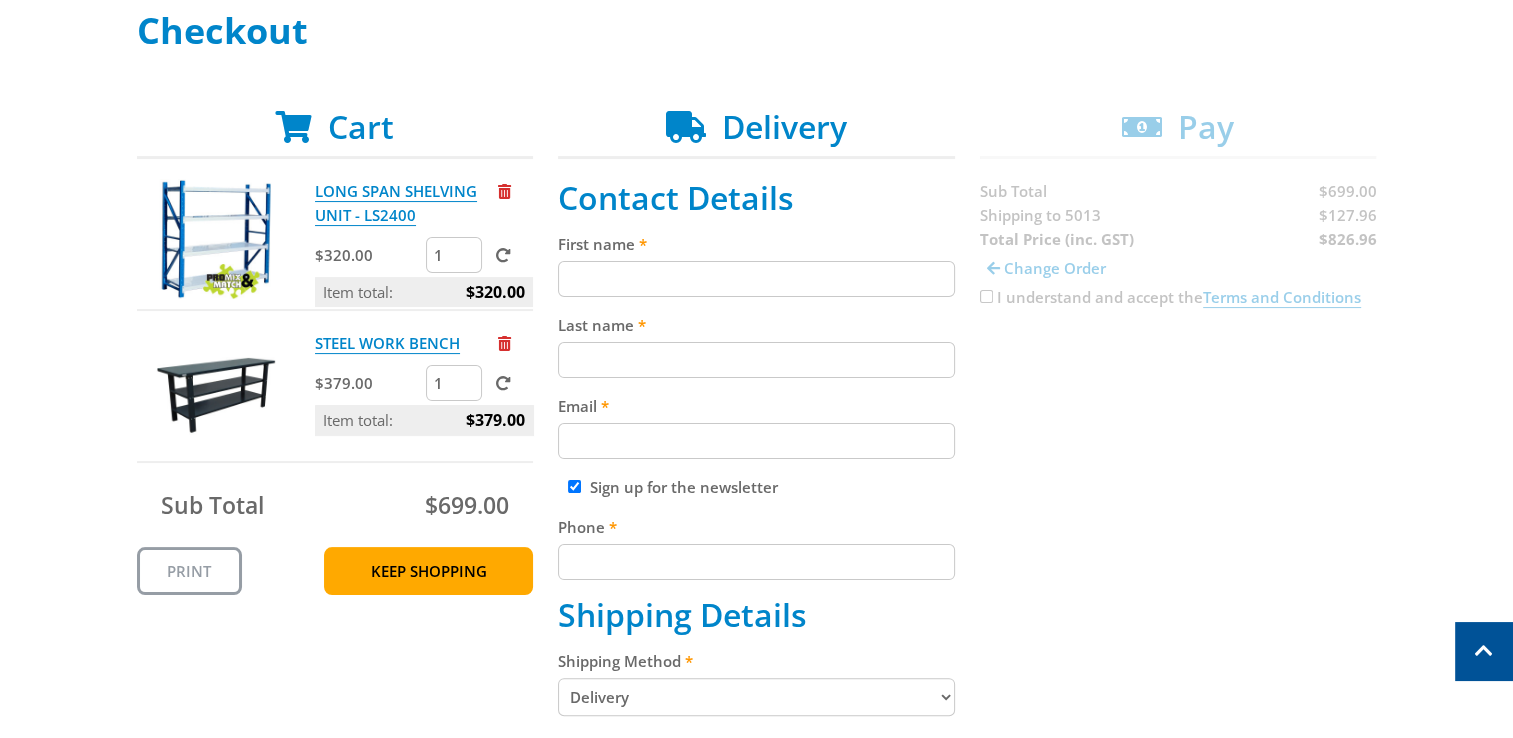 scroll, scrollTop: 305, scrollLeft: 0, axis: vertical 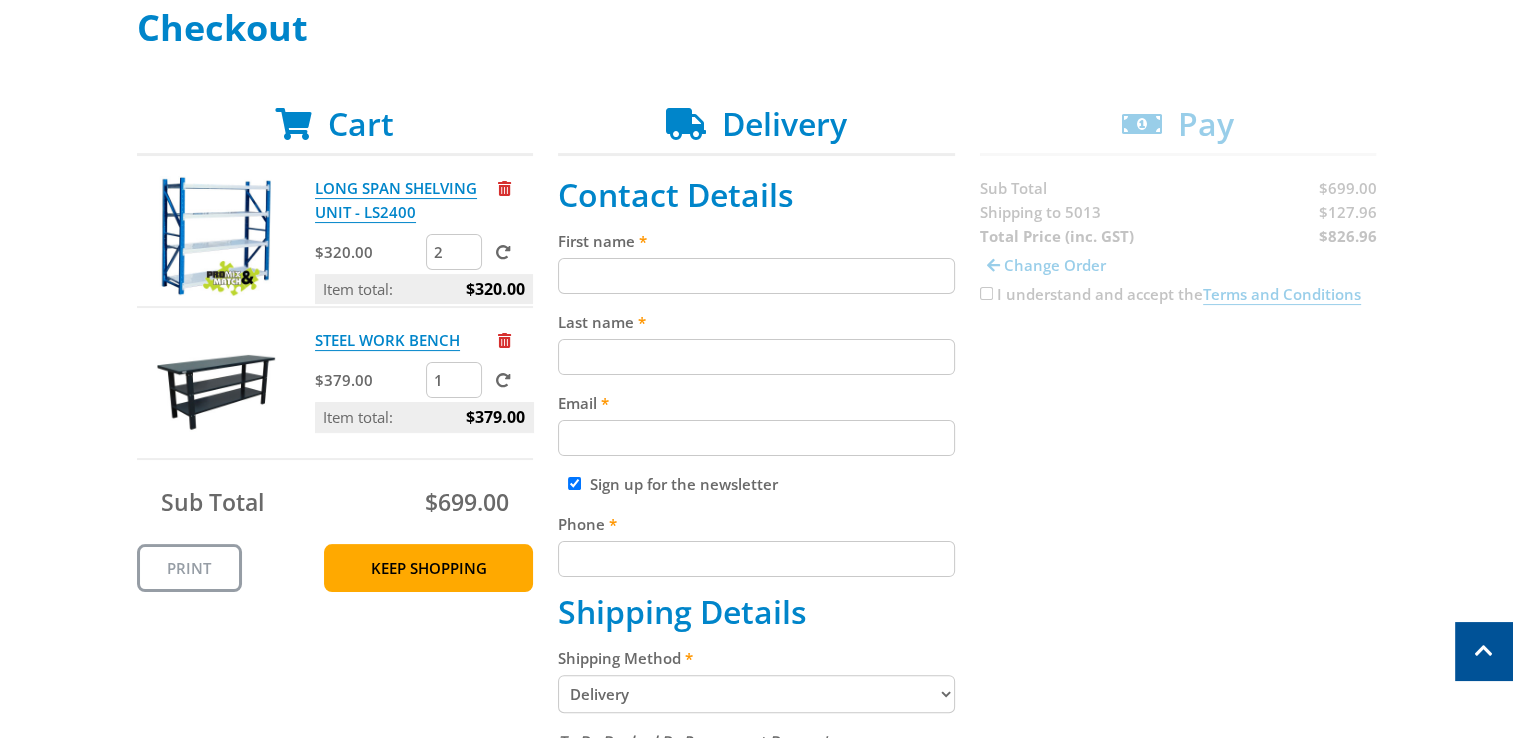 type on "2" 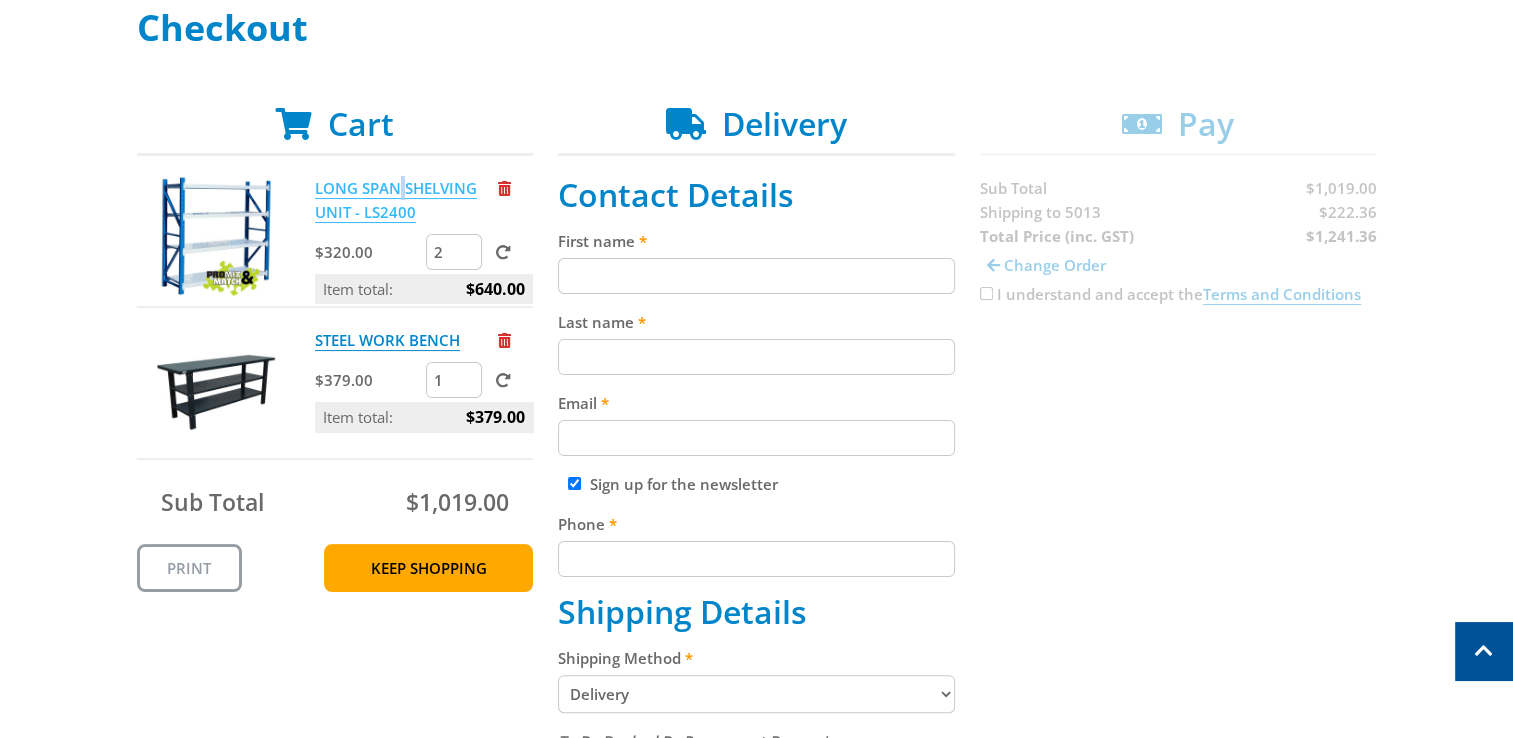 drag, startPoint x: 404, startPoint y: 198, endPoint x: 399, endPoint y: 178, distance: 20.615528 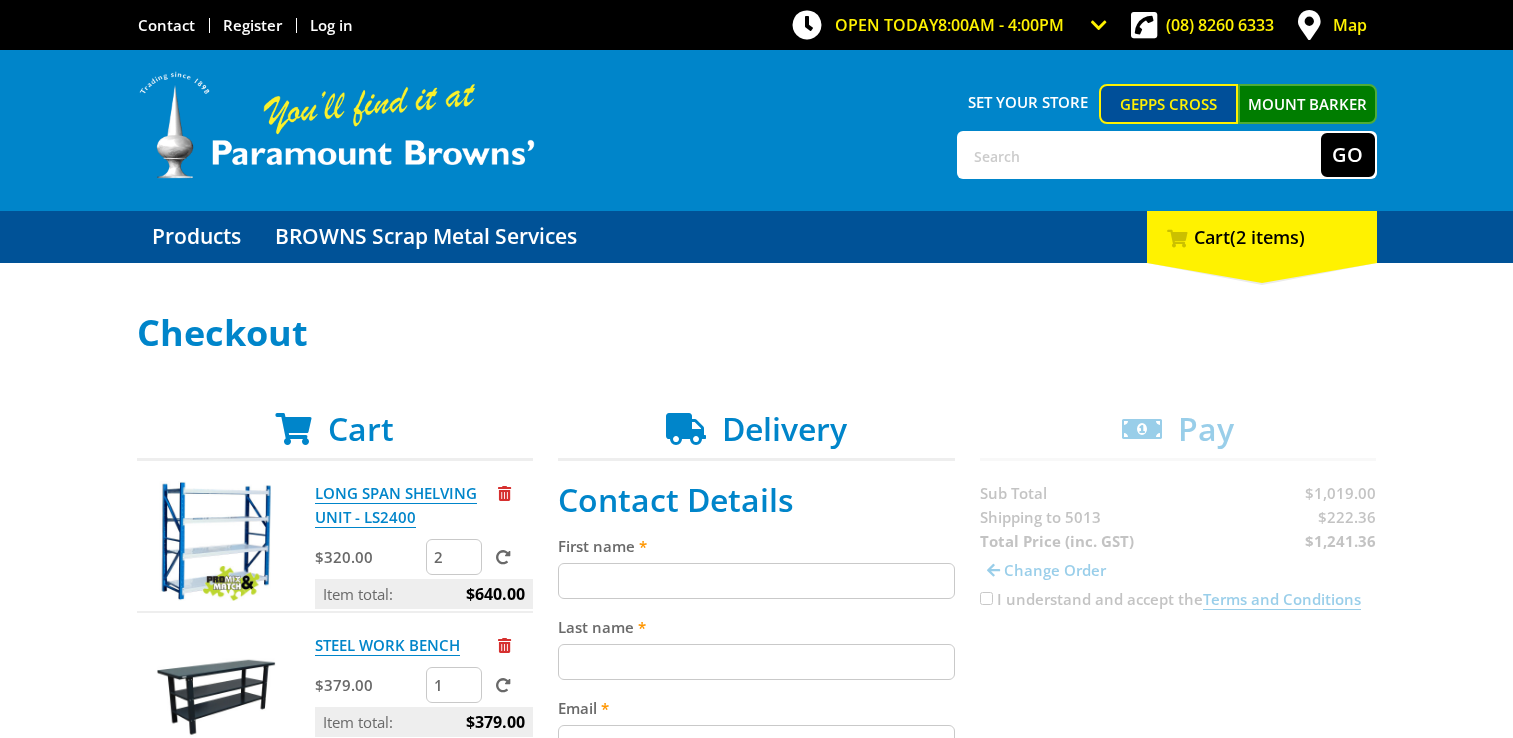 scroll, scrollTop: 0, scrollLeft: 0, axis: both 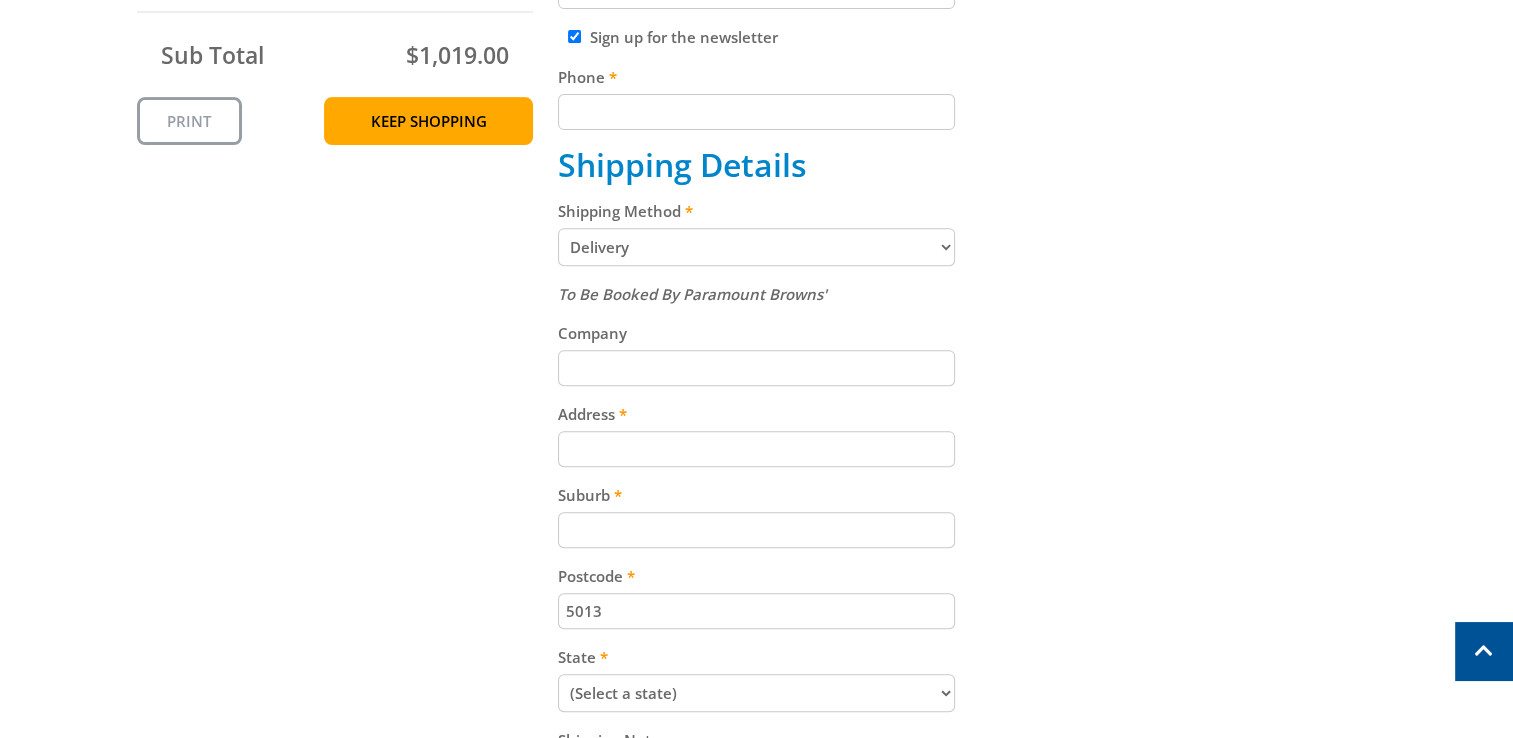 click on "Pickup from Gepps Cross
Delivery" at bounding box center (756, 247) 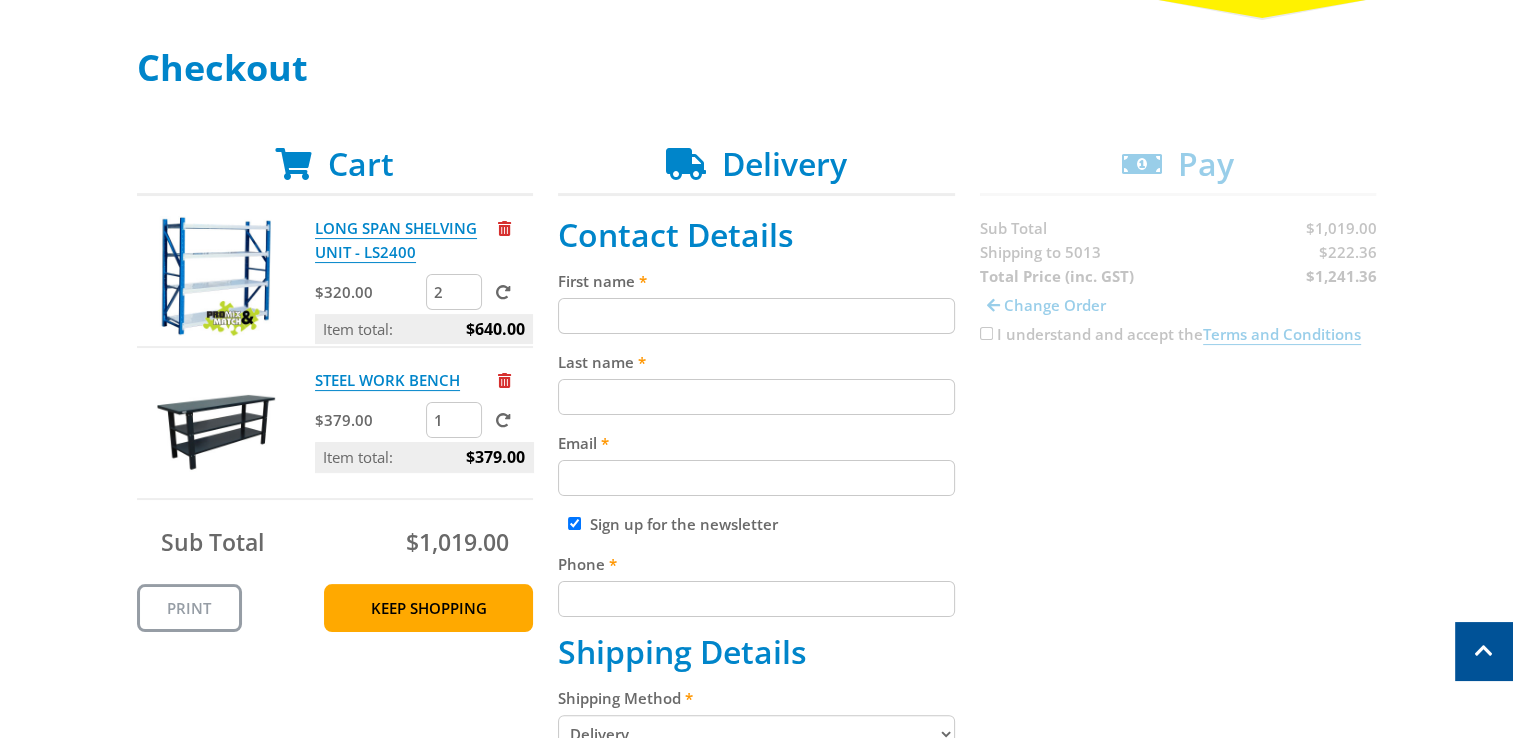 scroll, scrollTop: 253, scrollLeft: 0, axis: vertical 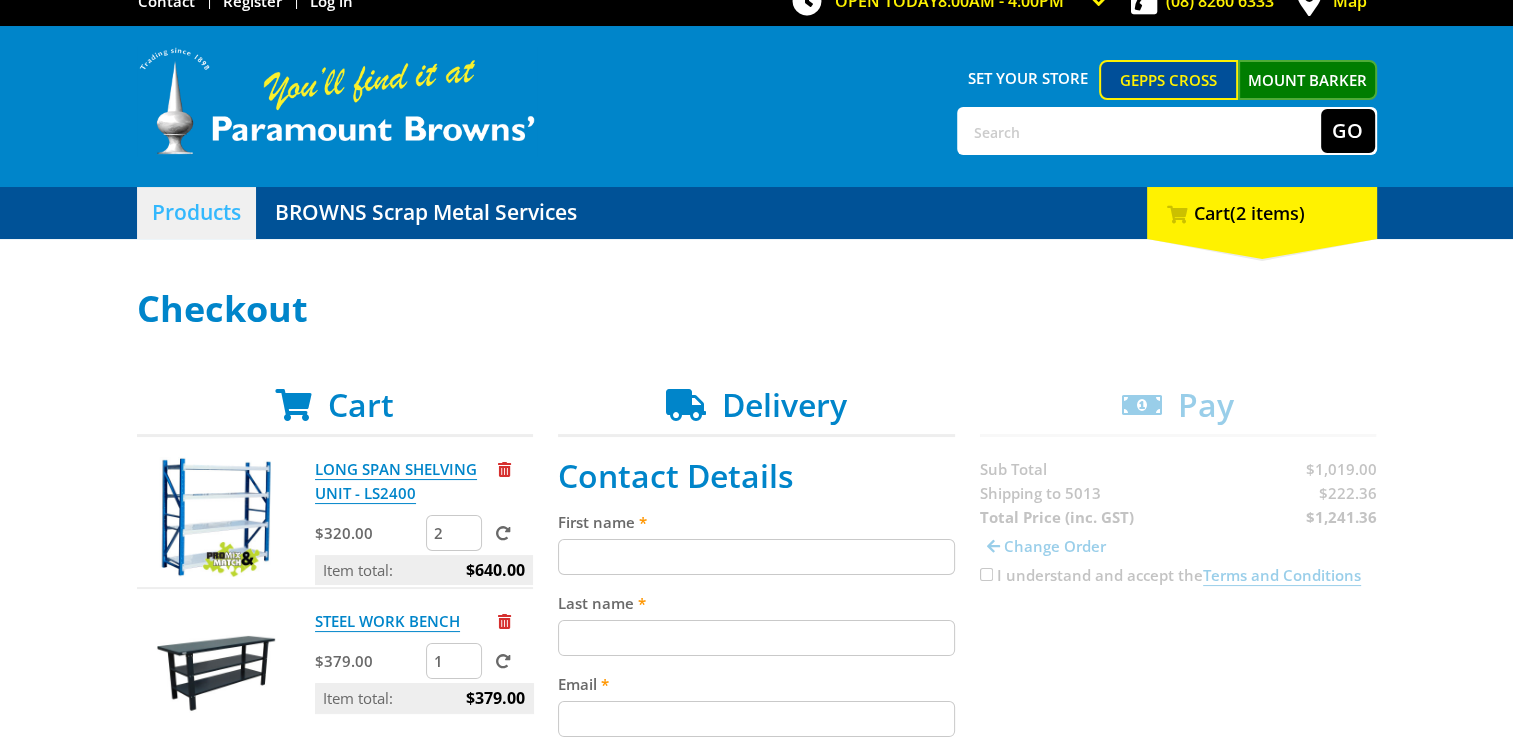 click on "Products" at bounding box center (196, 213) 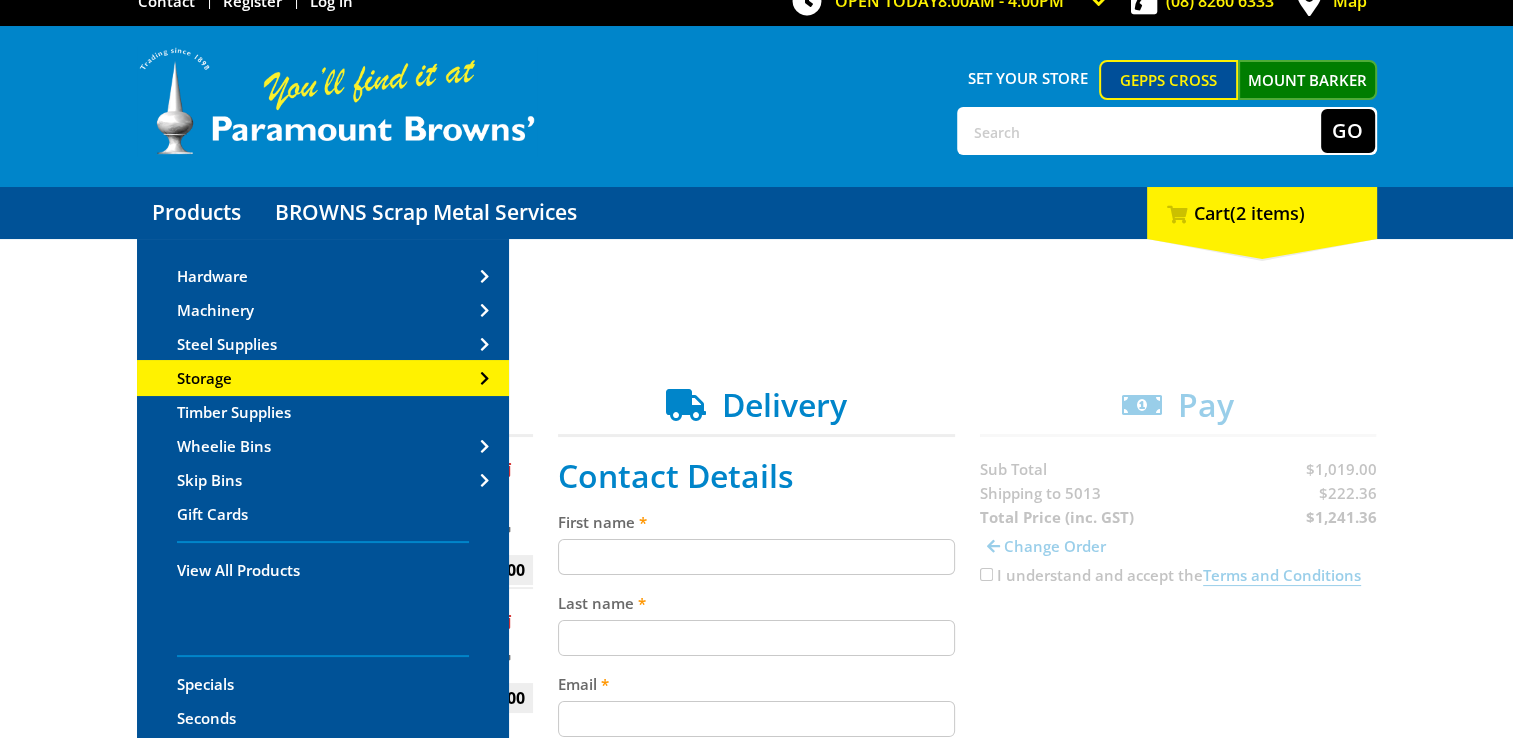 click on "Storage" at bounding box center [204, 378] 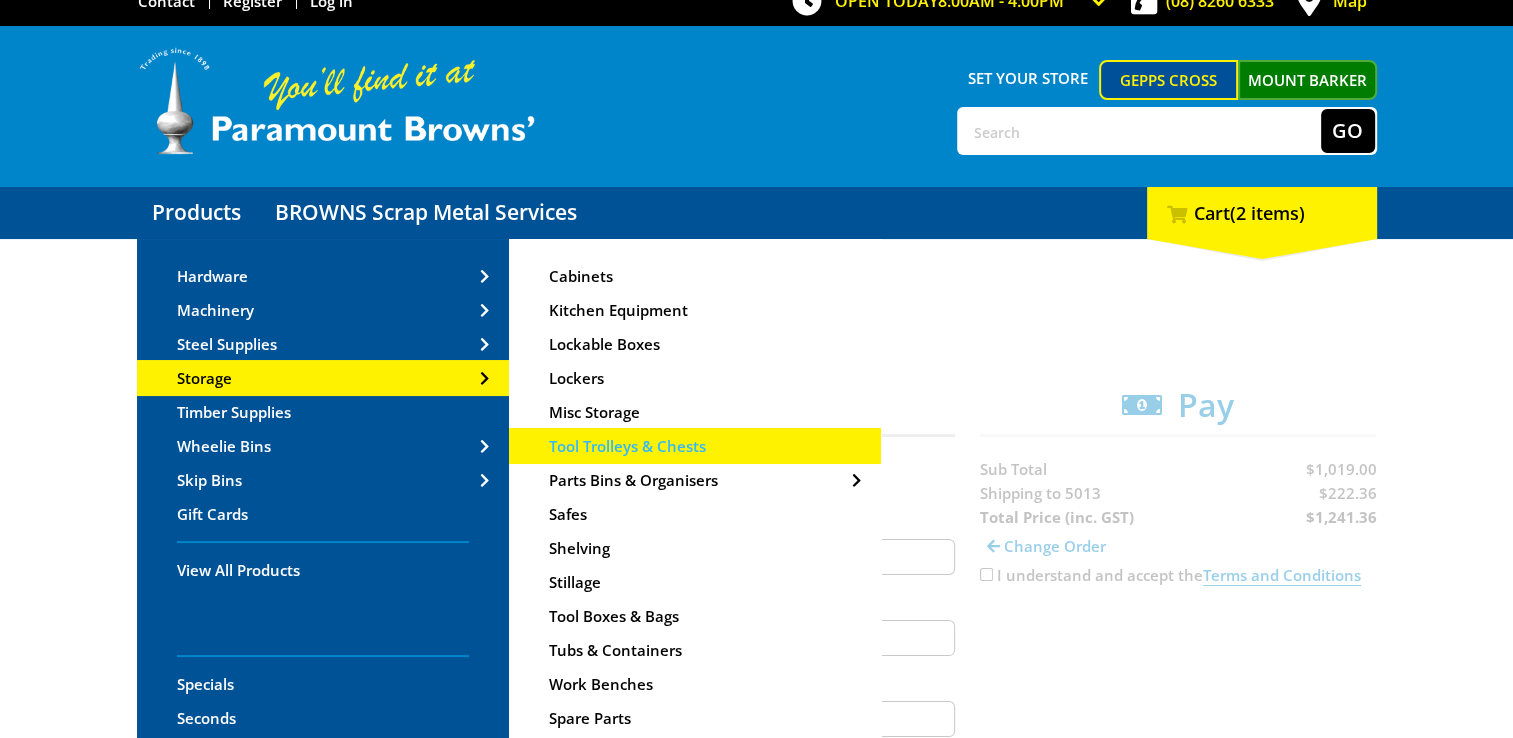 click on "Tool Trolleys & Chests" at bounding box center (627, 446) 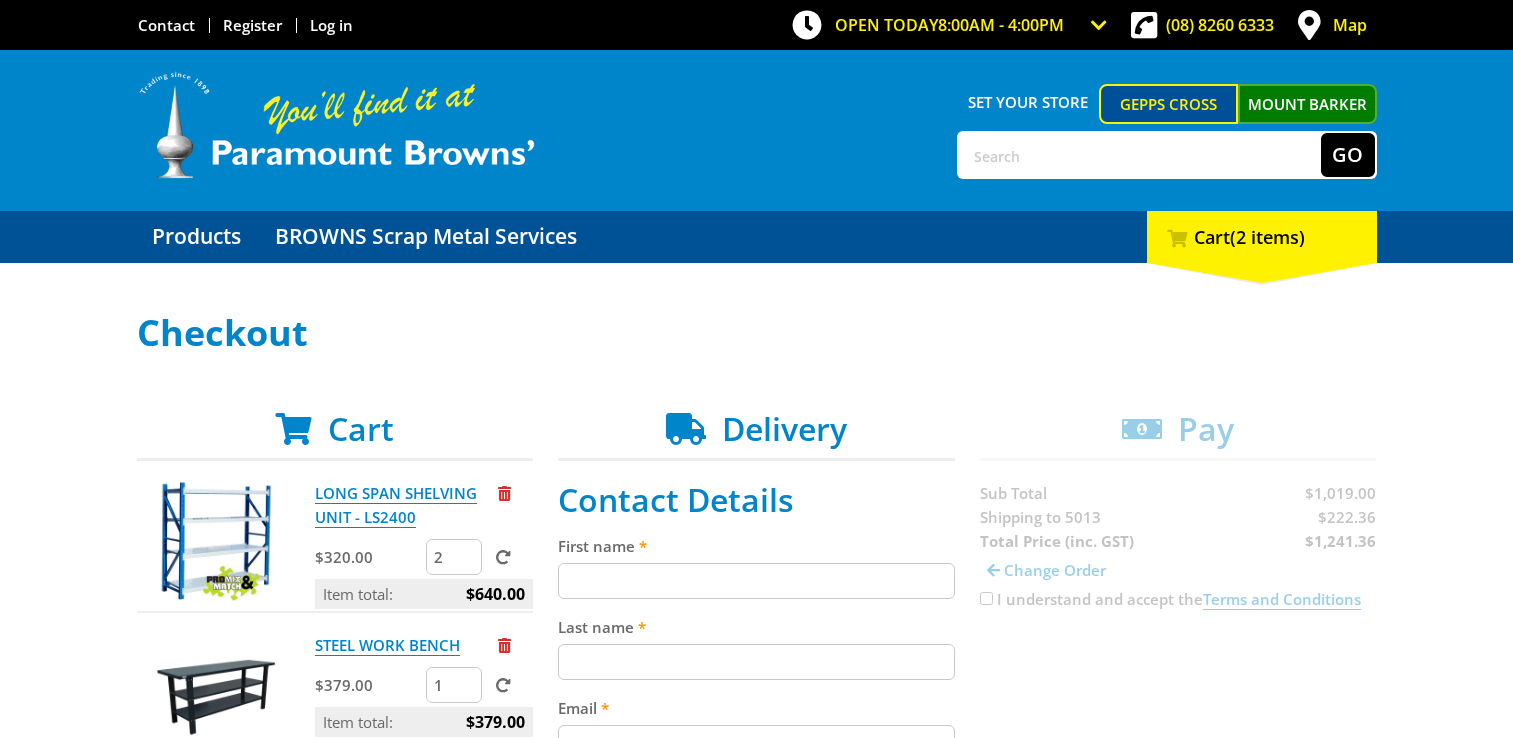 scroll, scrollTop: 0, scrollLeft: 0, axis: both 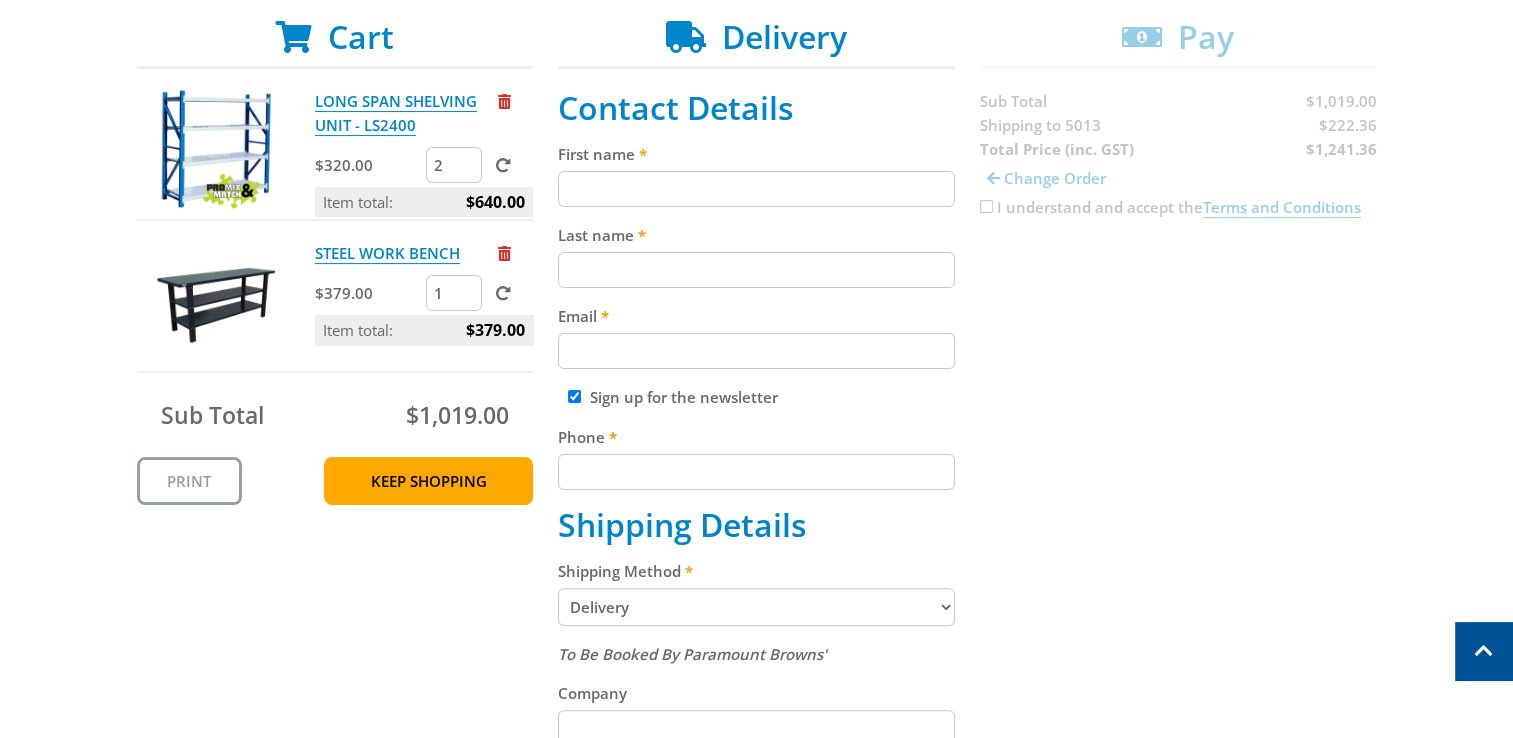 click on "First name" at bounding box center (756, 189) 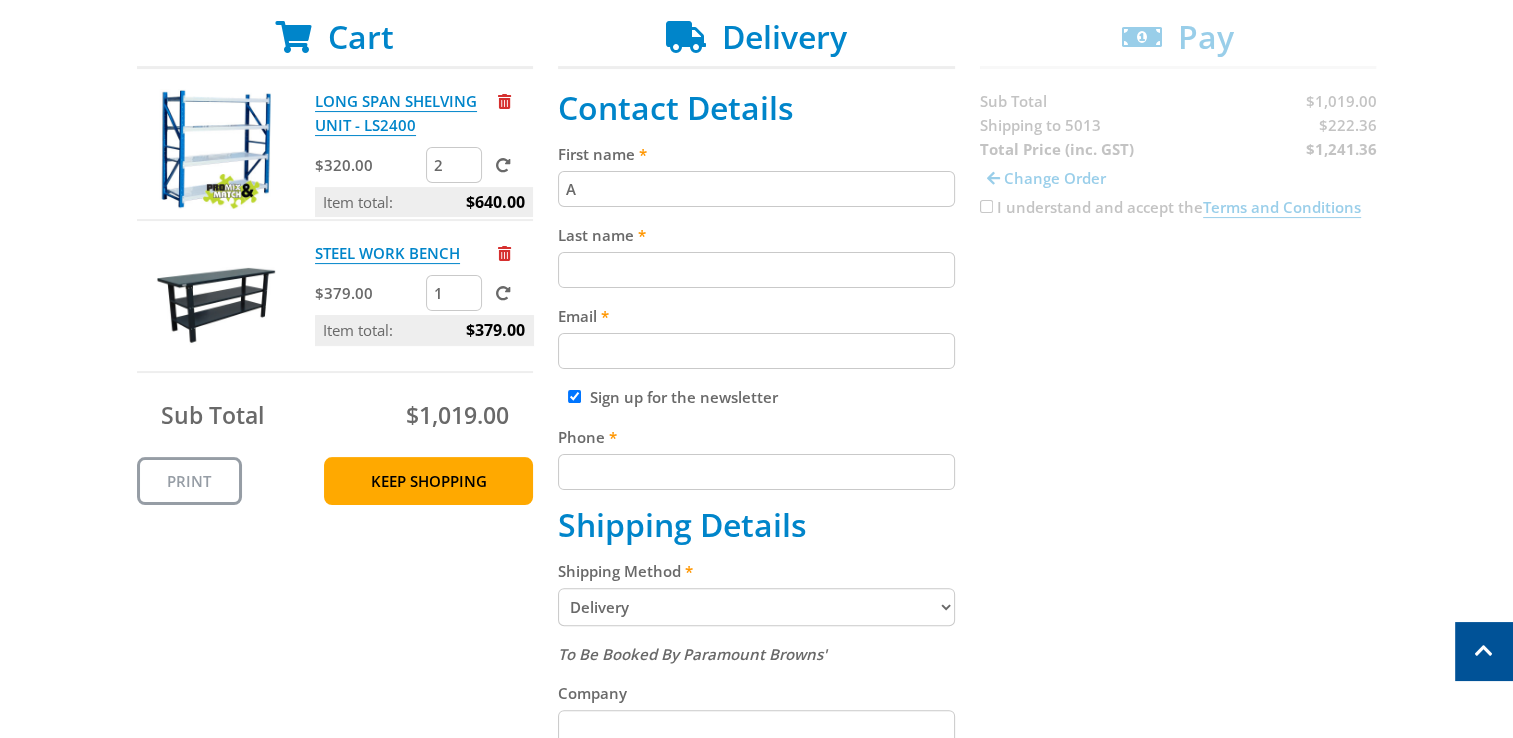 type on "Angus" 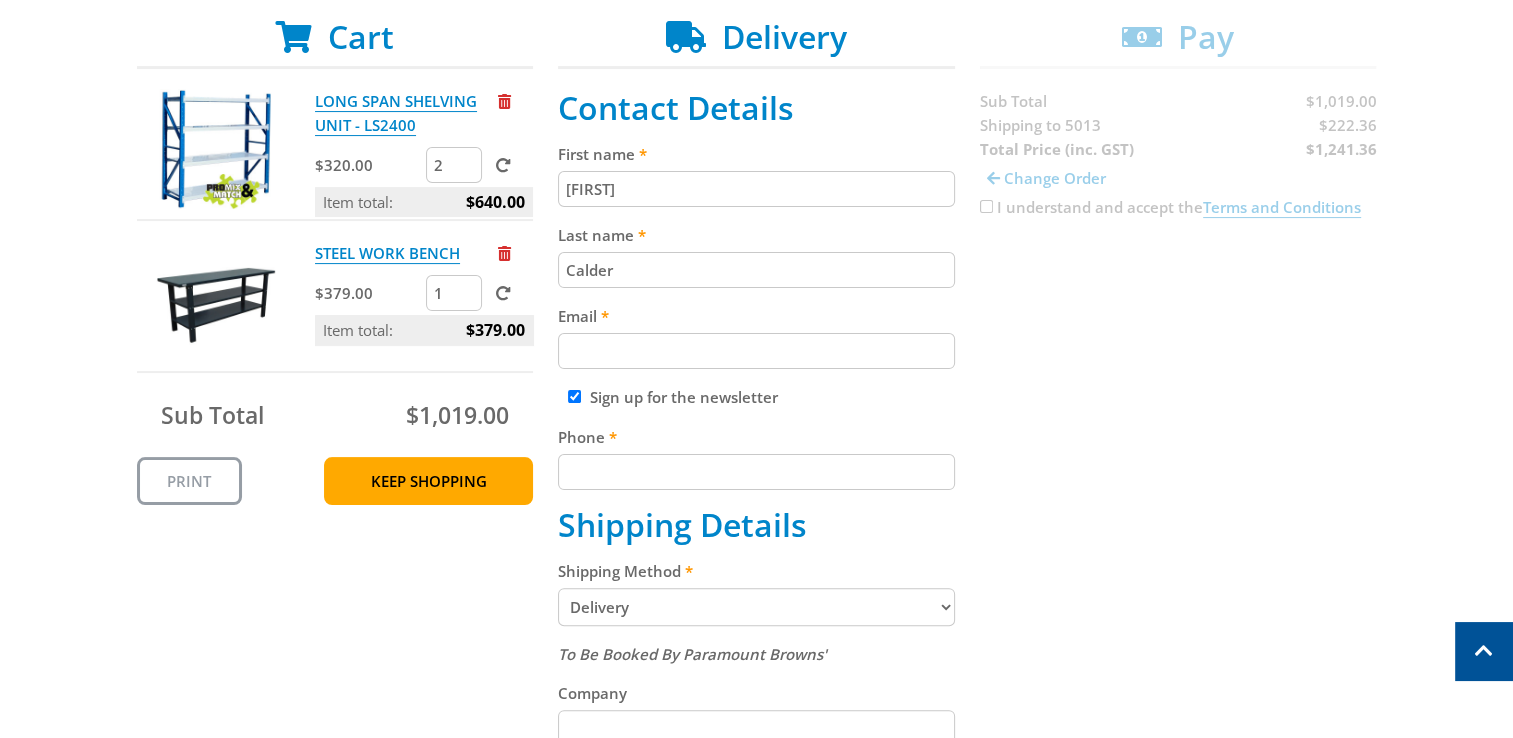 type on "Calder" 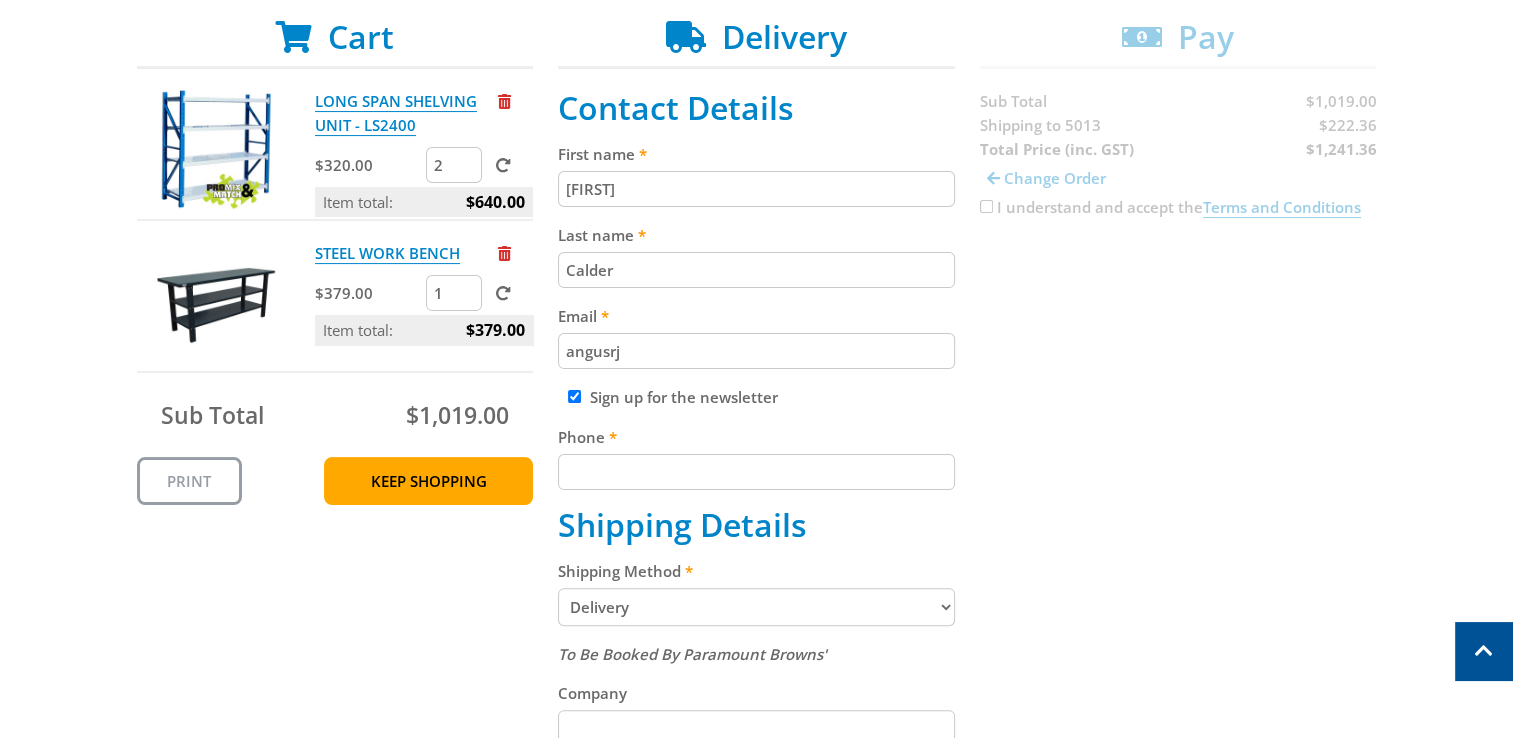 click on "Next
Confirm order" at bounding box center [756, 1267] 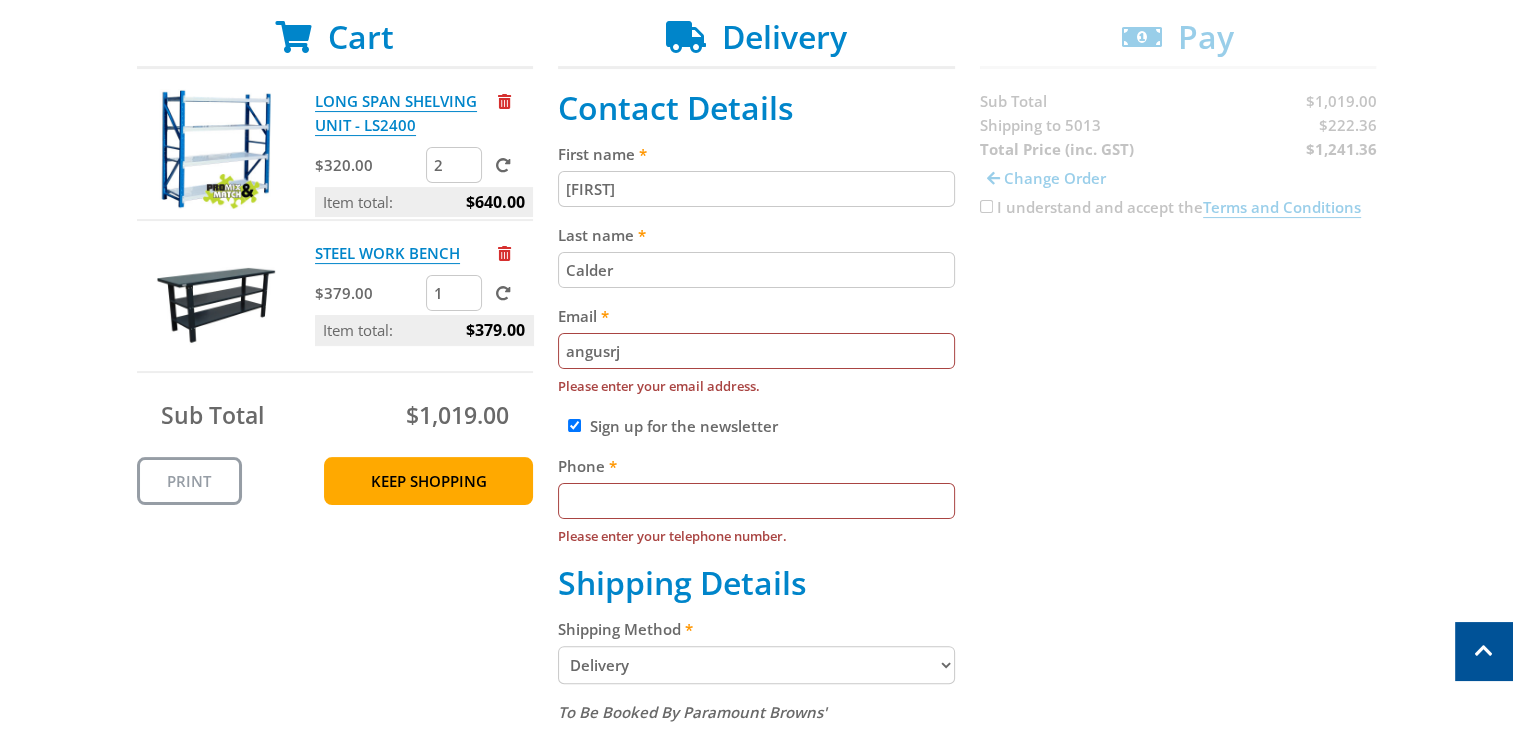 click on "Cart
LONG SPAN SHELVING UNIT - LS2400
$320.00
2
Item total:  $640.00
STEEL WORK BENCH
$379.00
1
Item total:  $379.00
Sub Total
$1,019.00
Print
Keep Shopping
Delivery
Contact Details
First name
Angus
Last name
Calder
Email
angusrj Please enter your email address.
Sign up for the newsletter
Phone
Shipping Details
Su" at bounding box center (757, 730) 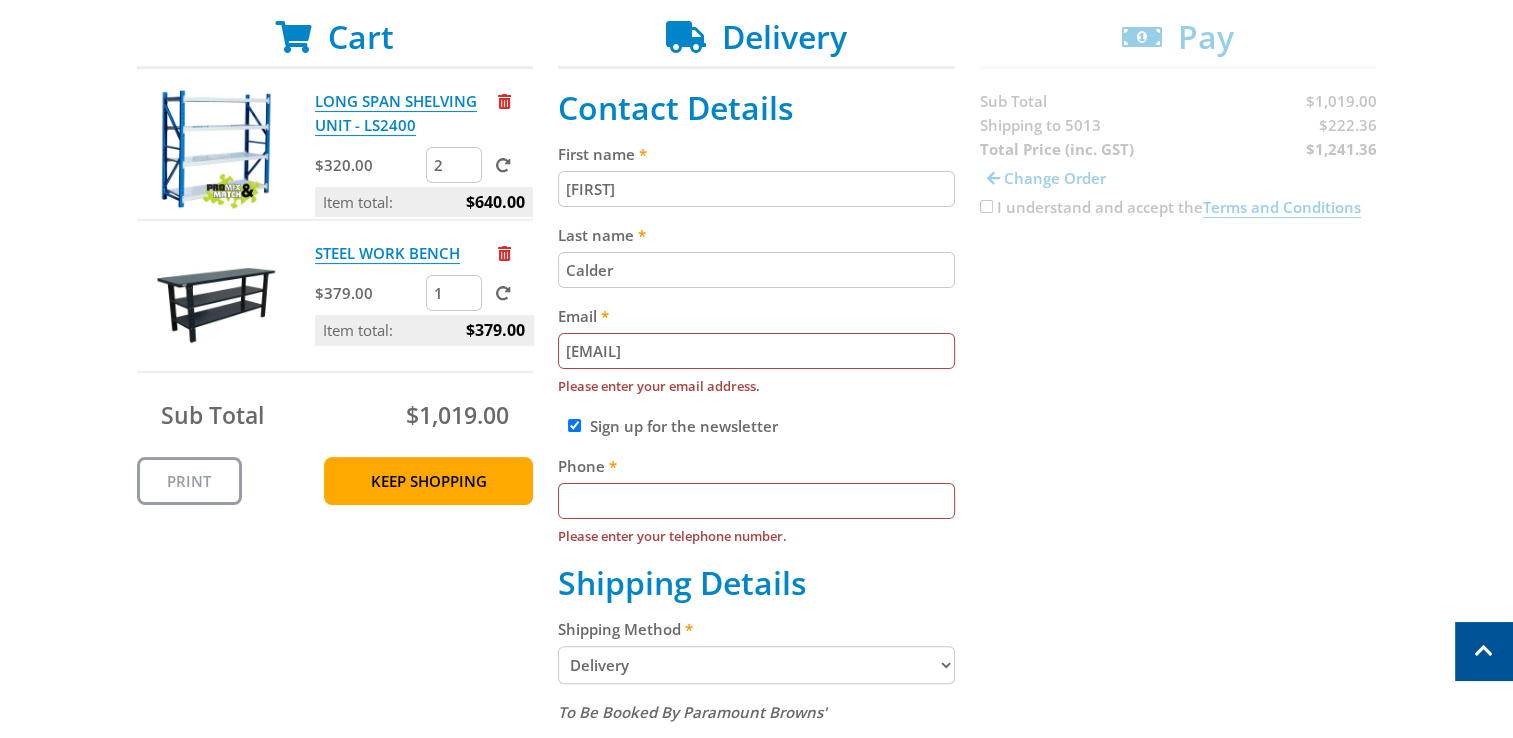 type on "0459204440" 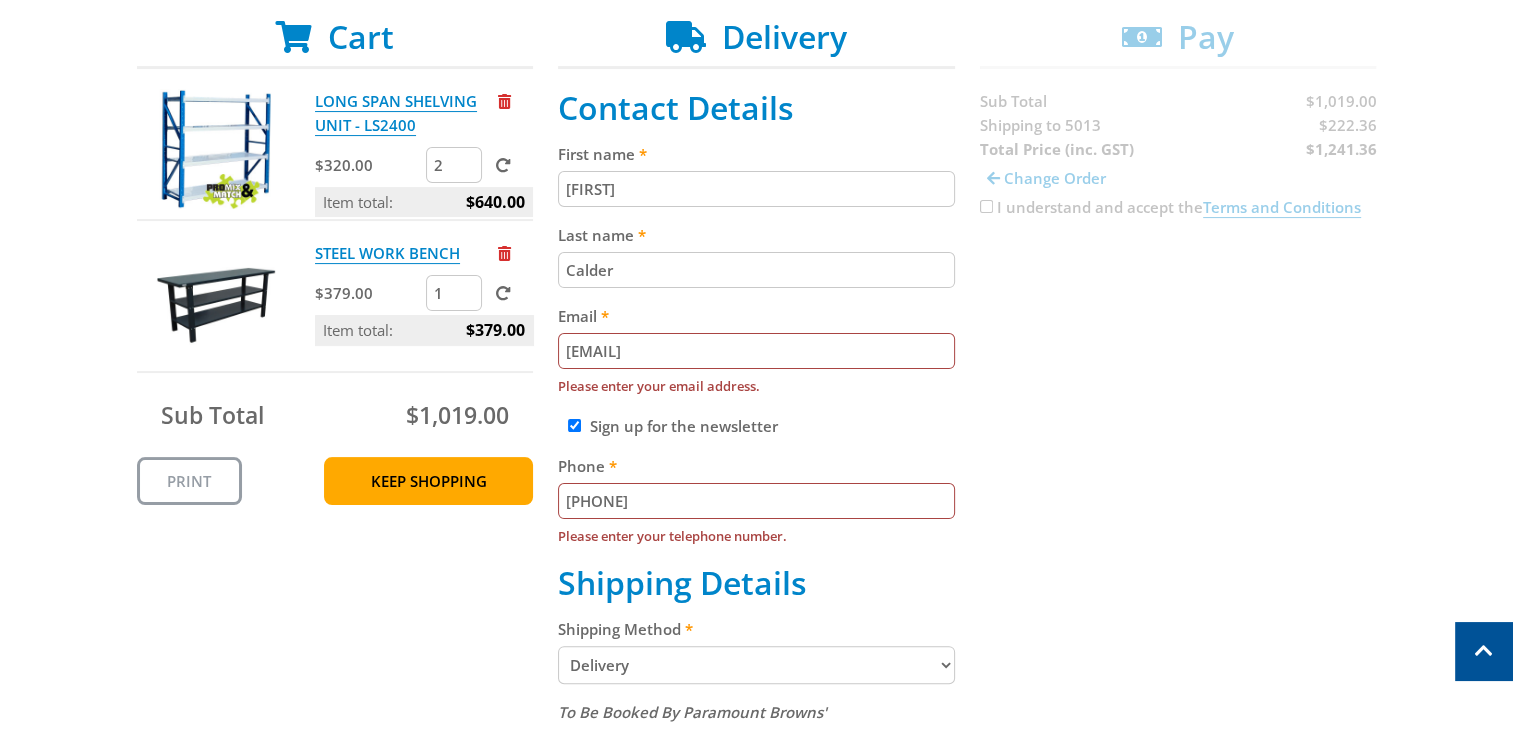 type on "6 Second Street" 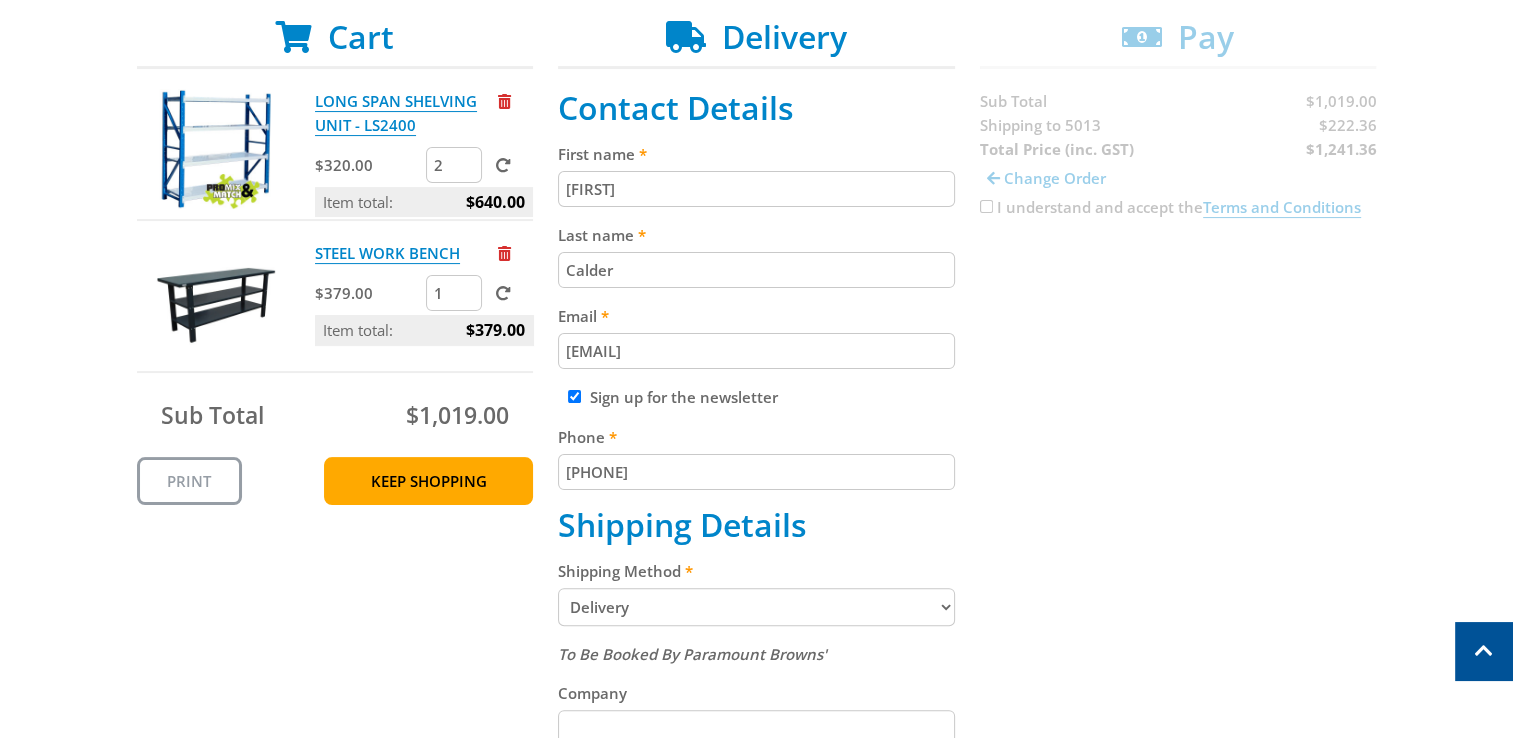 drag, startPoint x: 1511, startPoint y: 279, endPoint x: 1507, endPoint y: 318, distance: 39.20459 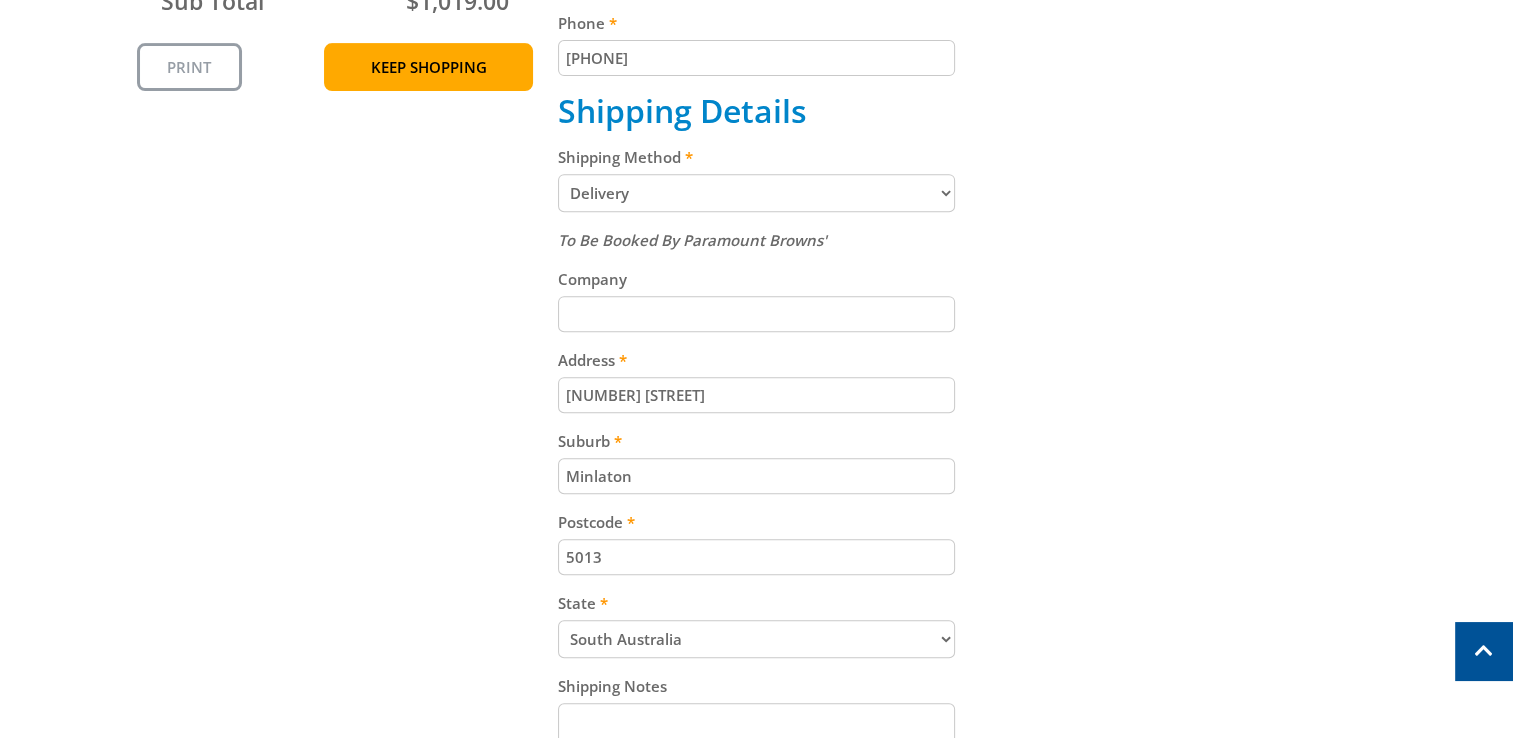 scroll, scrollTop: 844, scrollLeft: 0, axis: vertical 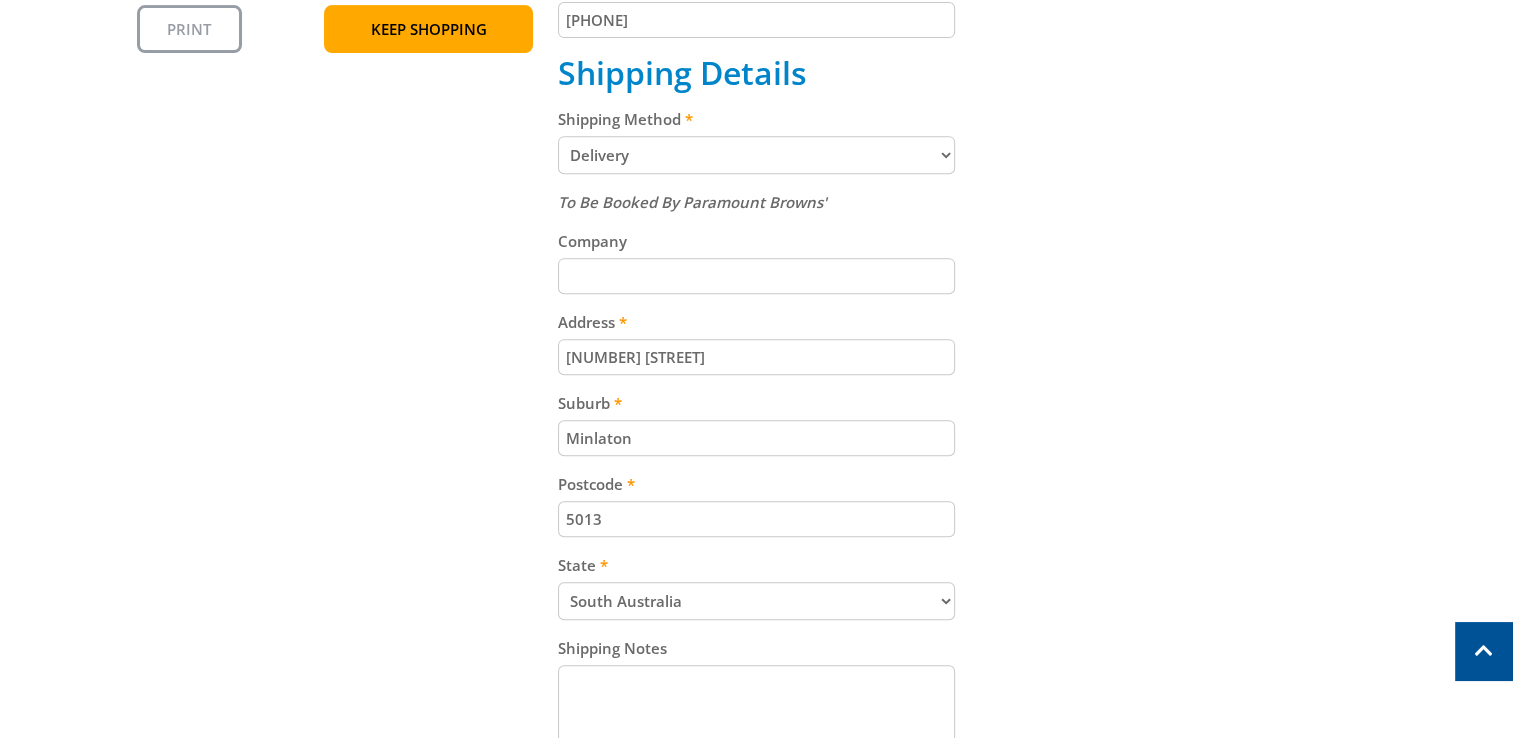 click on "Company" at bounding box center (756, 276) 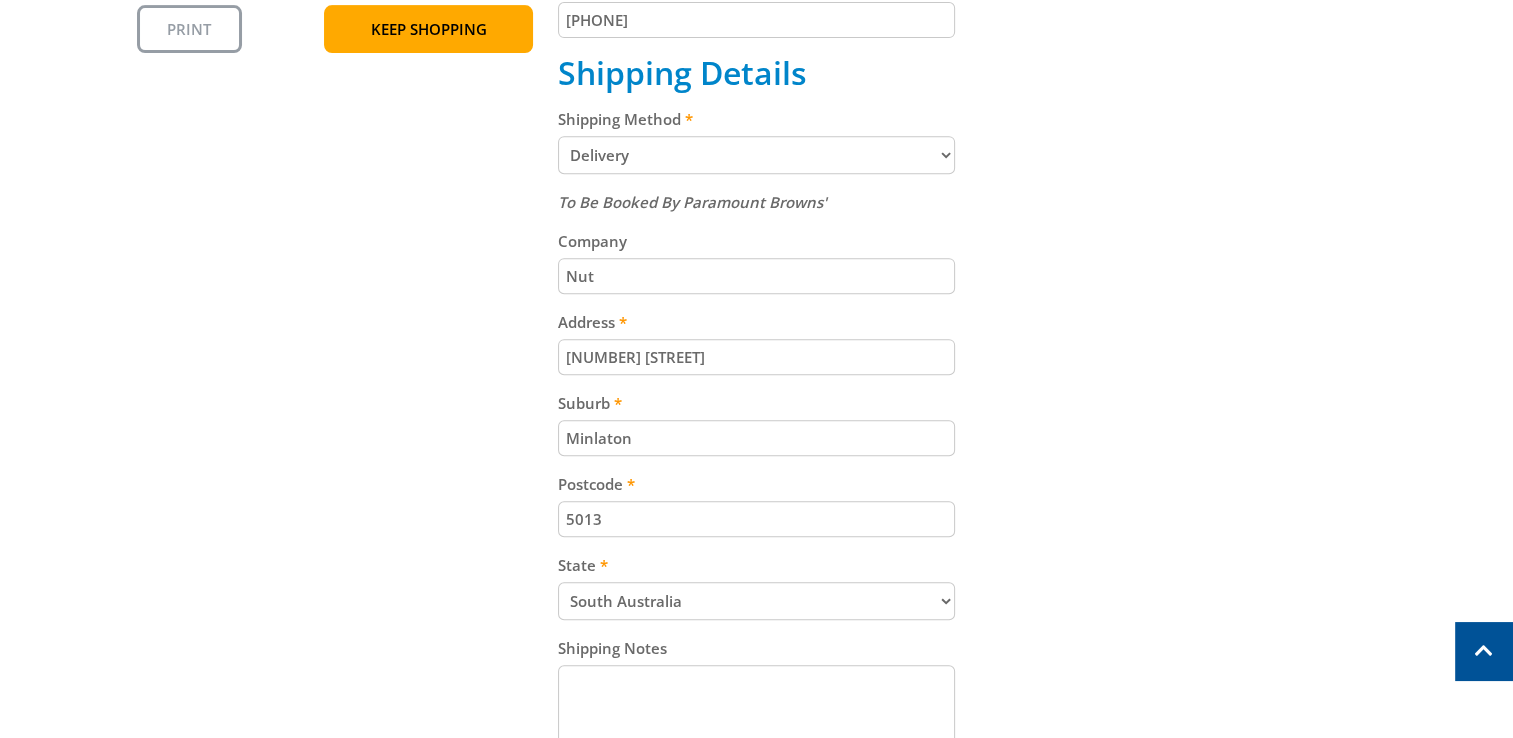 click on "Next
Confirm order" at bounding box center (756, 815) 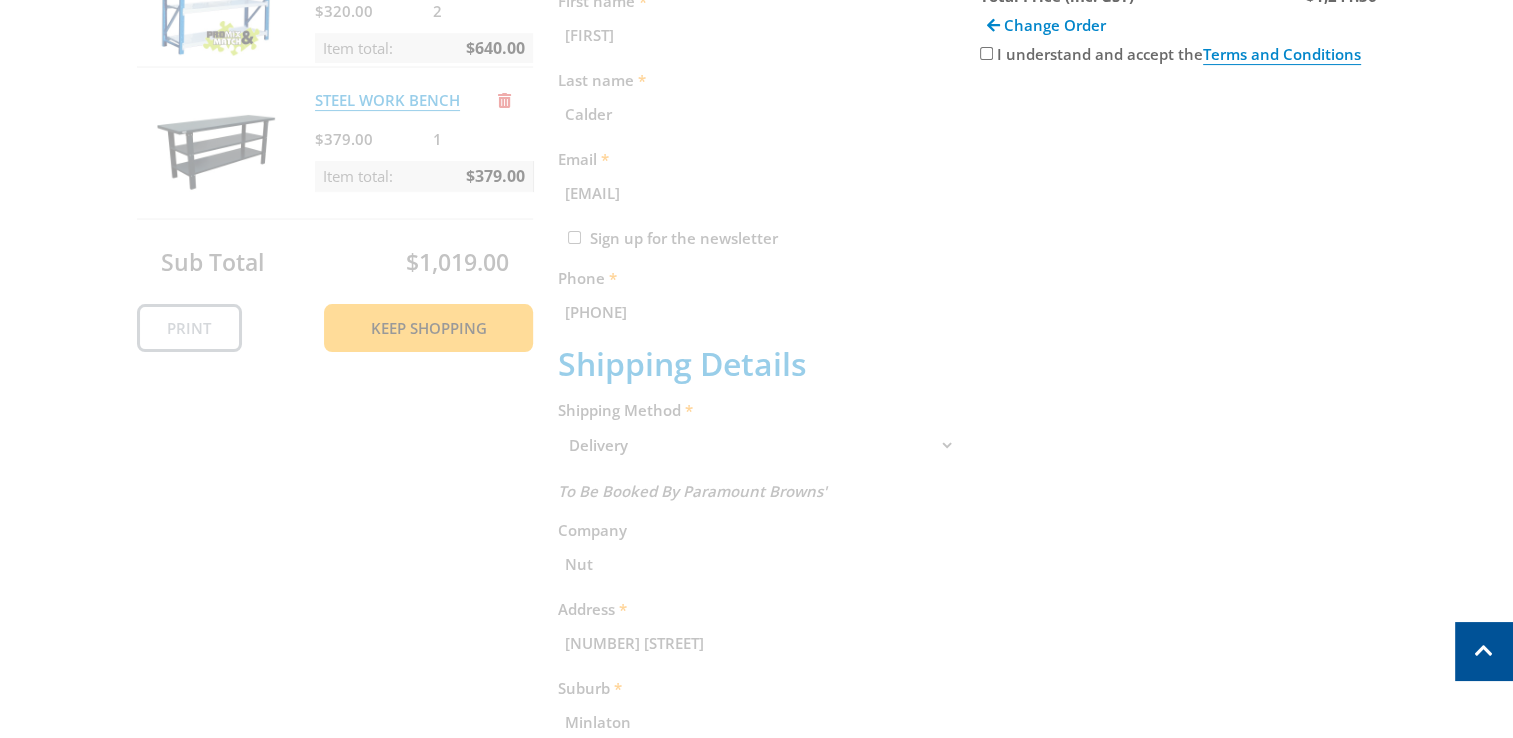 scroll, scrollTop: 410, scrollLeft: 0, axis: vertical 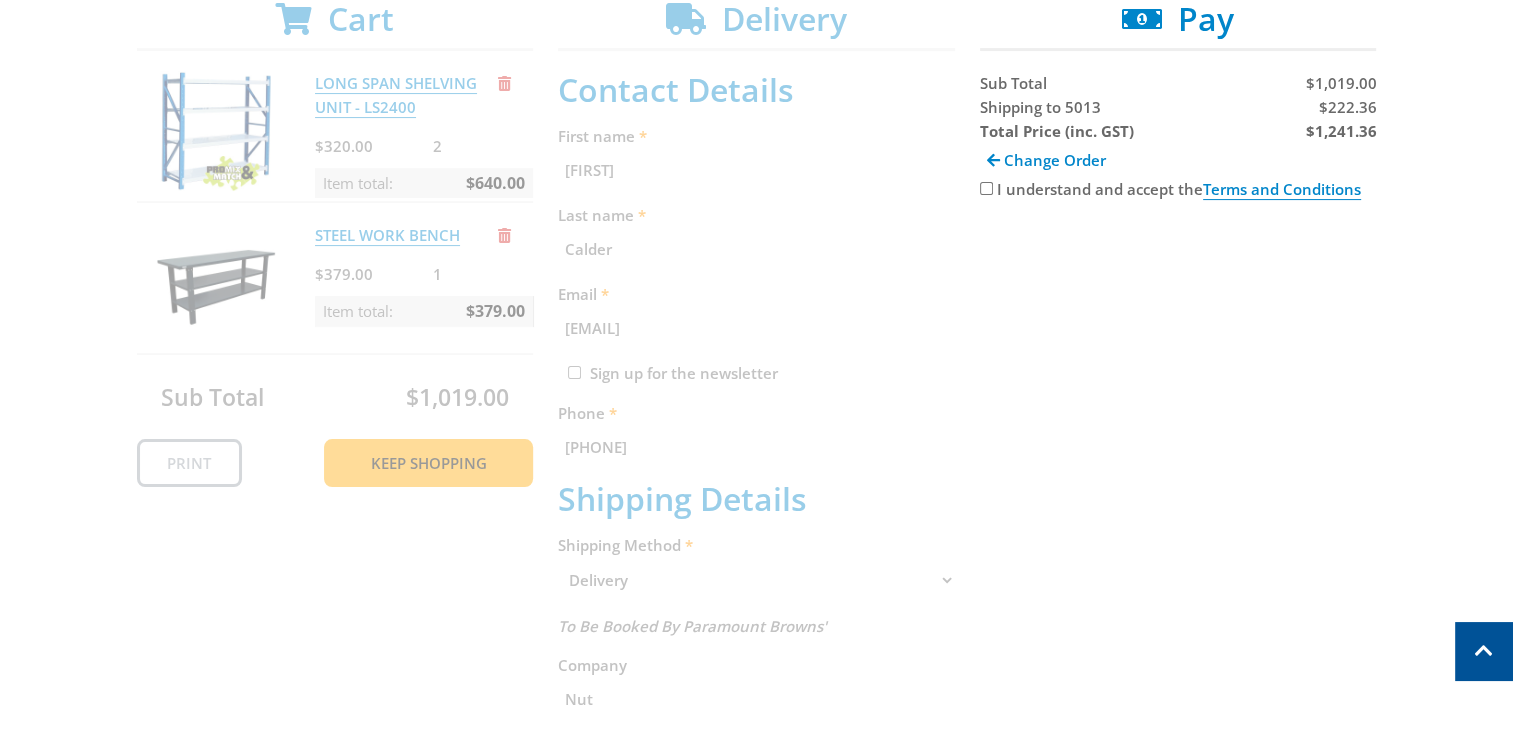 click on "Cart
LONG SPAN SHELVING UNIT - LS2400
$320.00
2
Item total:  $640.00
STEEL WORK BENCH
$379.00
1
Item total:  $379.00
Sub Total
$1,019.00
Print
Keep Shopping
Delivery
Contact Details
First name
Angus
Last name
Calder
Email
angusrjcalder@gmail.com
Sign up for the newsletter
Phone
0459204440
Shipping Details" at bounding box center [757, 628] 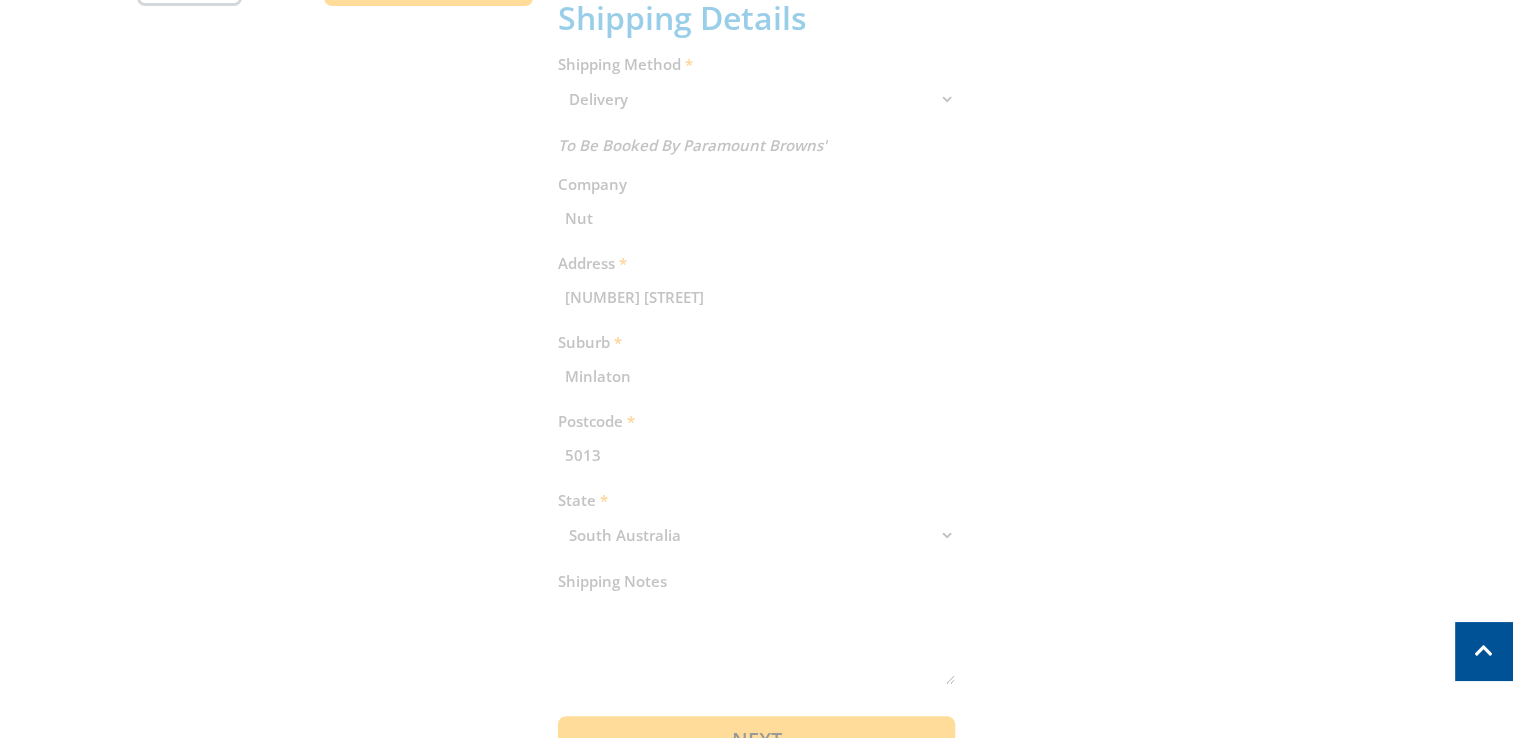 scroll, scrollTop: 932, scrollLeft: 0, axis: vertical 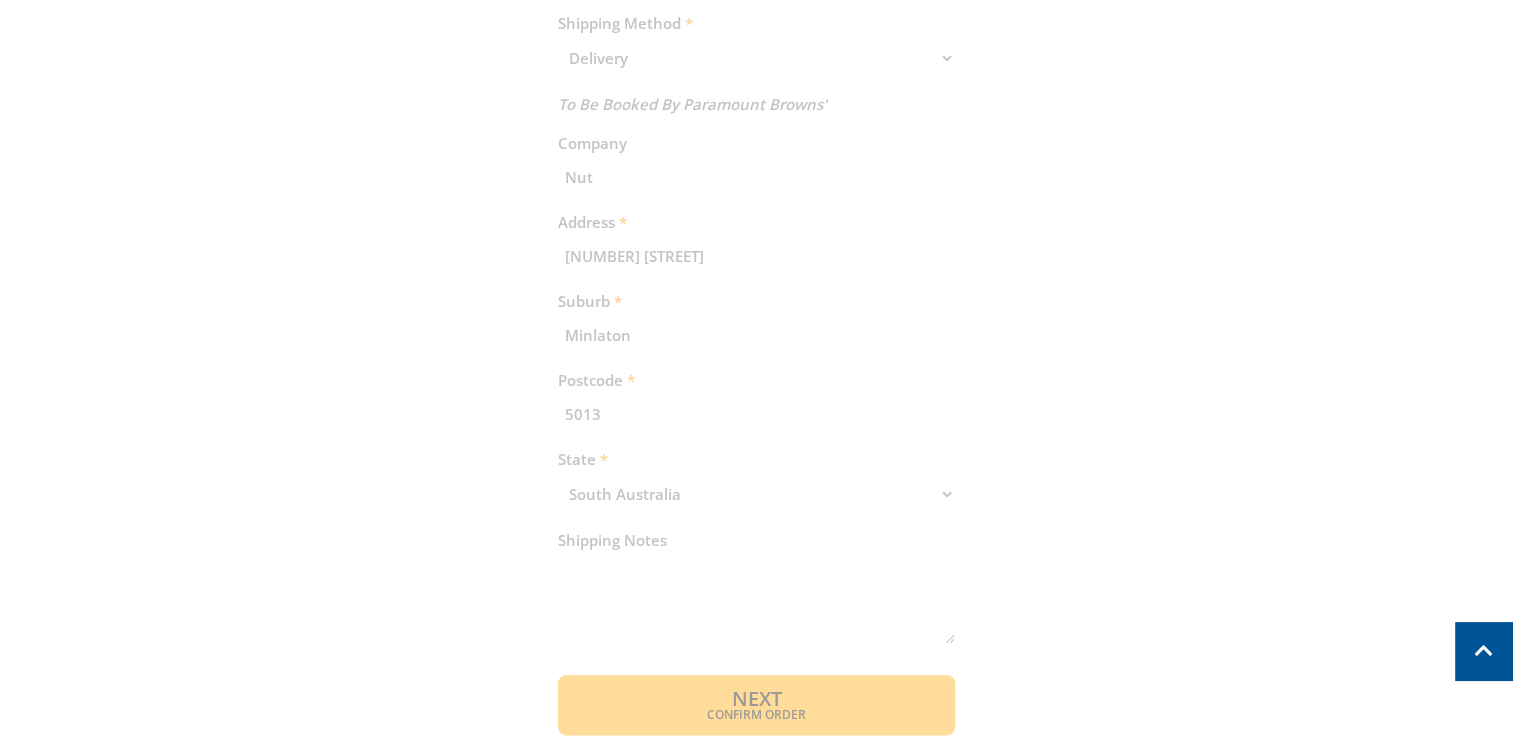 click on "Cart
LONG SPAN SHELVING UNIT - LS2400
$320.00
2
Item total:  $640.00
STEEL WORK BENCH
$379.00
1
Item total:  $379.00
Sub Total
$1,019.00
Print
Keep Shopping
Delivery
Contact Details
First name
Angus
Last name
Calder
Email
angusrjcalder@gmail.com
Sign up for the newsletter
Phone
0459204440
Shipping Details" at bounding box center [757, 106] 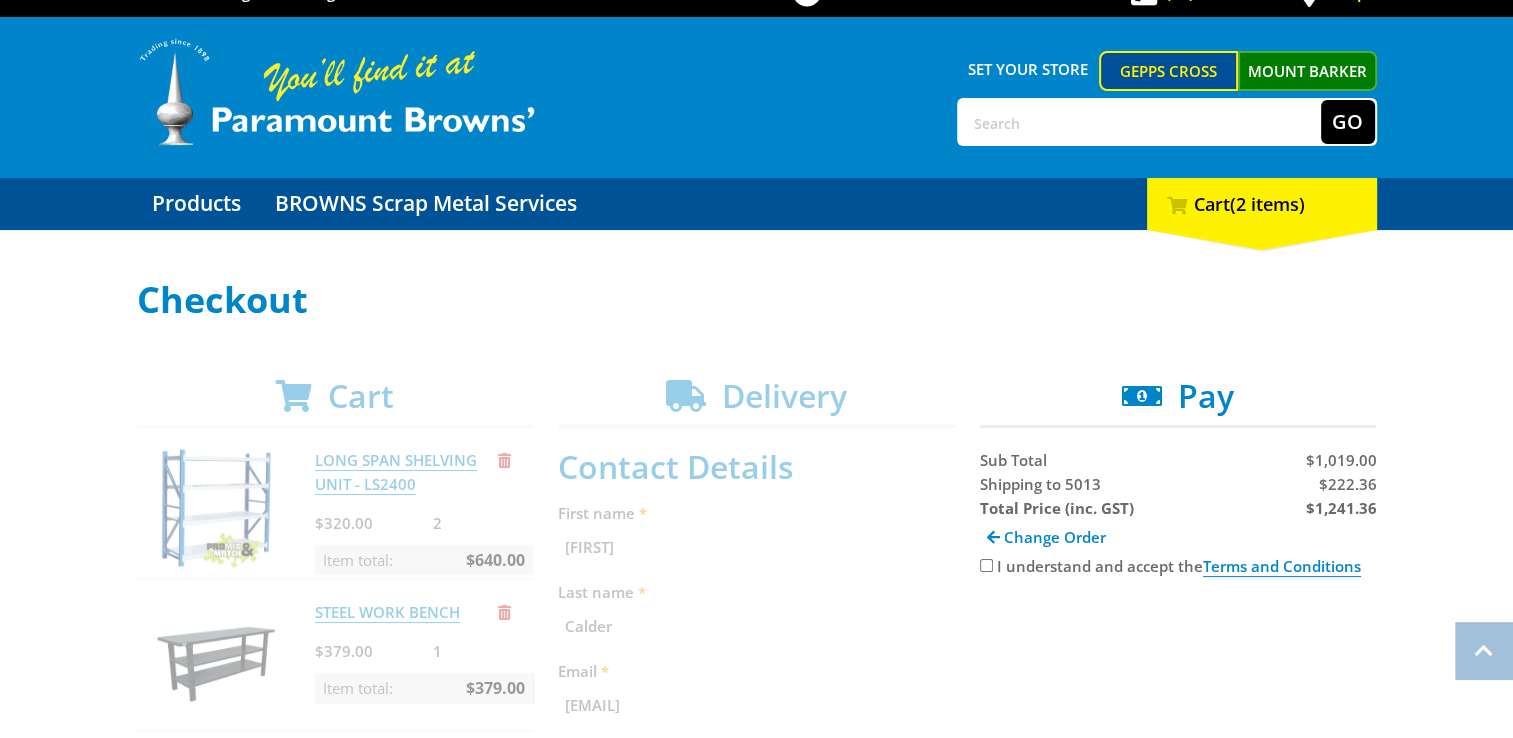 scroll, scrollTop: 0, scrollLeft: 0, axis: both 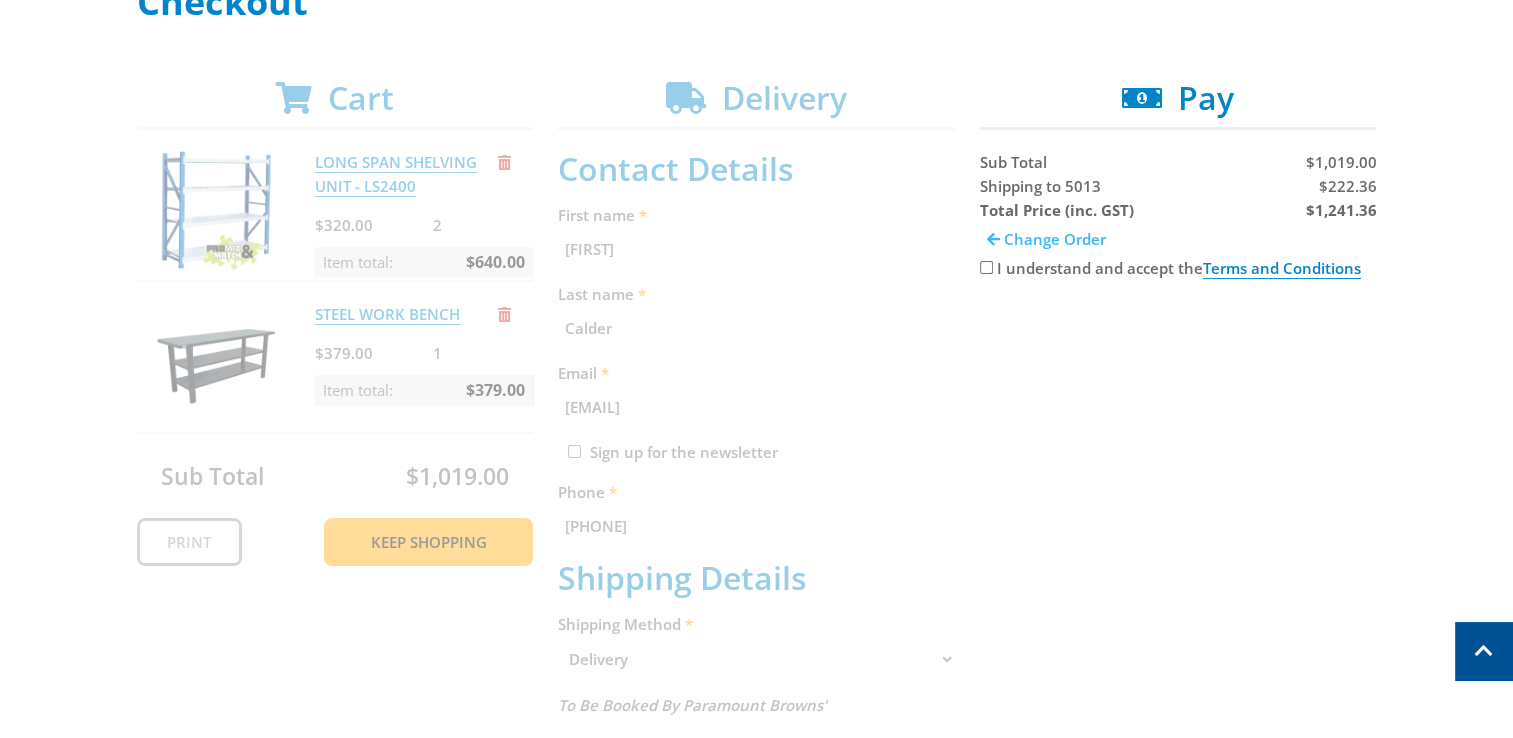 click on "Change Order" at bounding box center [1055, 239] 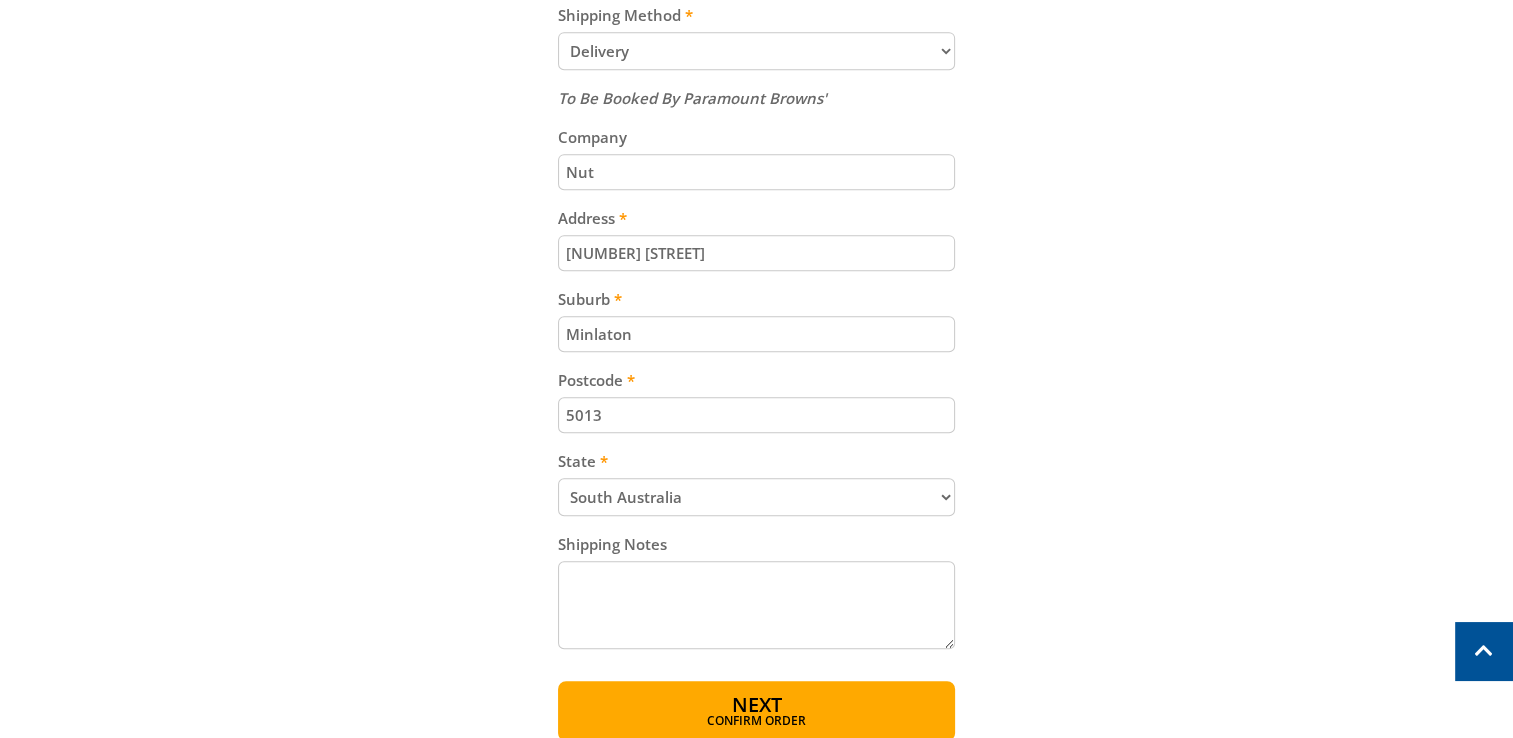 scroll, scrollTop: 977, scrollLeft: 0, axis: vertical 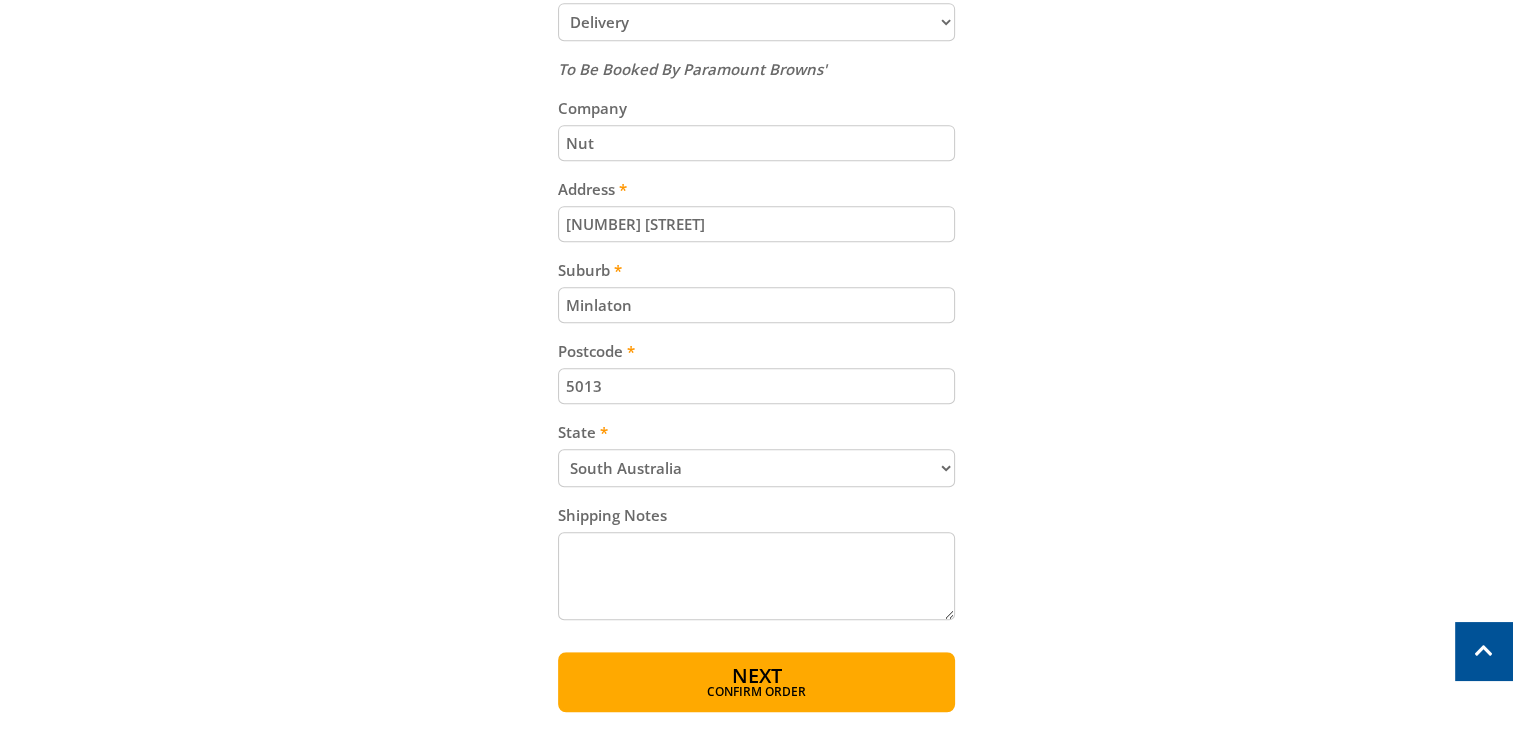 click on "Nut" at bounding box center (756, 143) 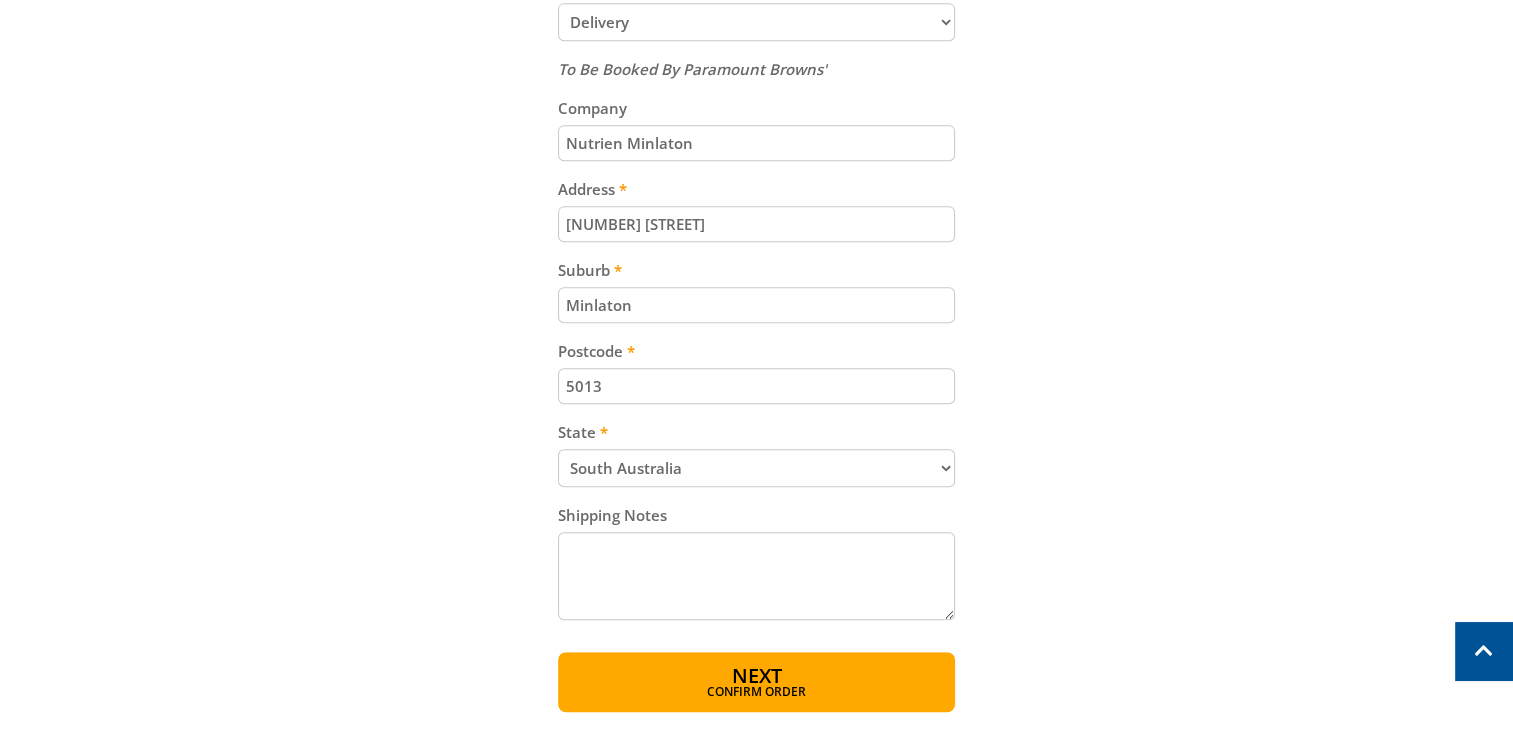 type on "Nutrien Minlaton" 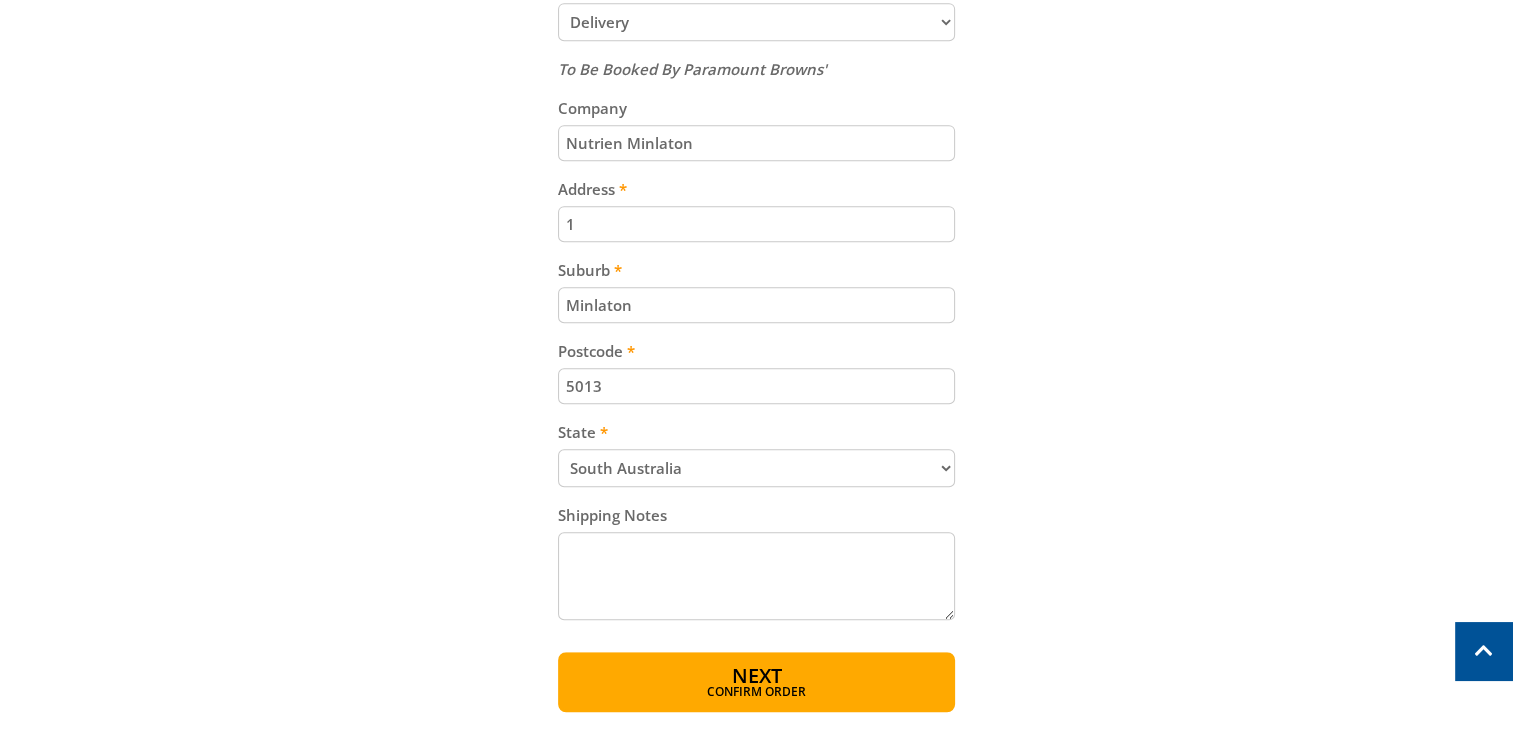 type on "1" 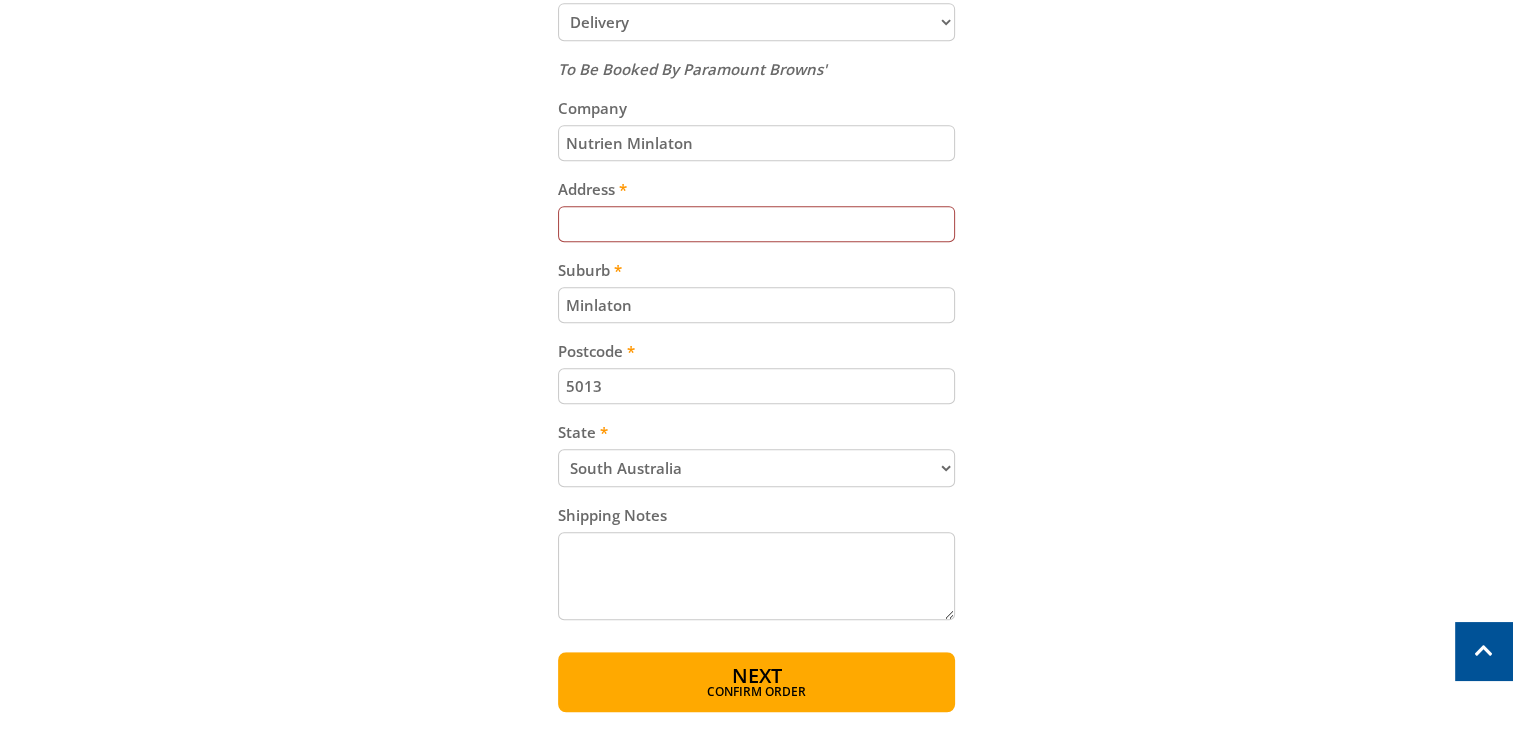 type 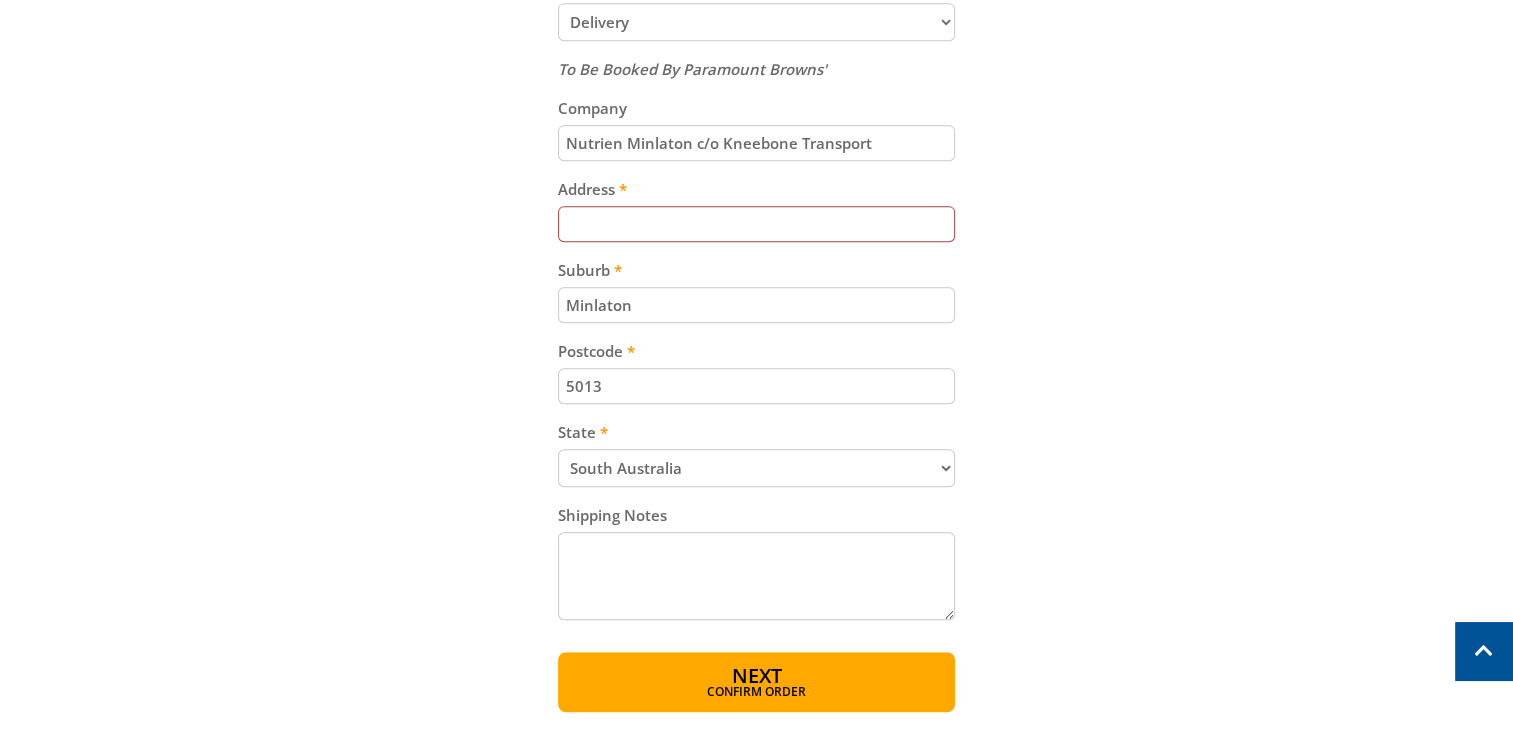 type on "Nutrien Minlaton c/o Kneebone Transport" 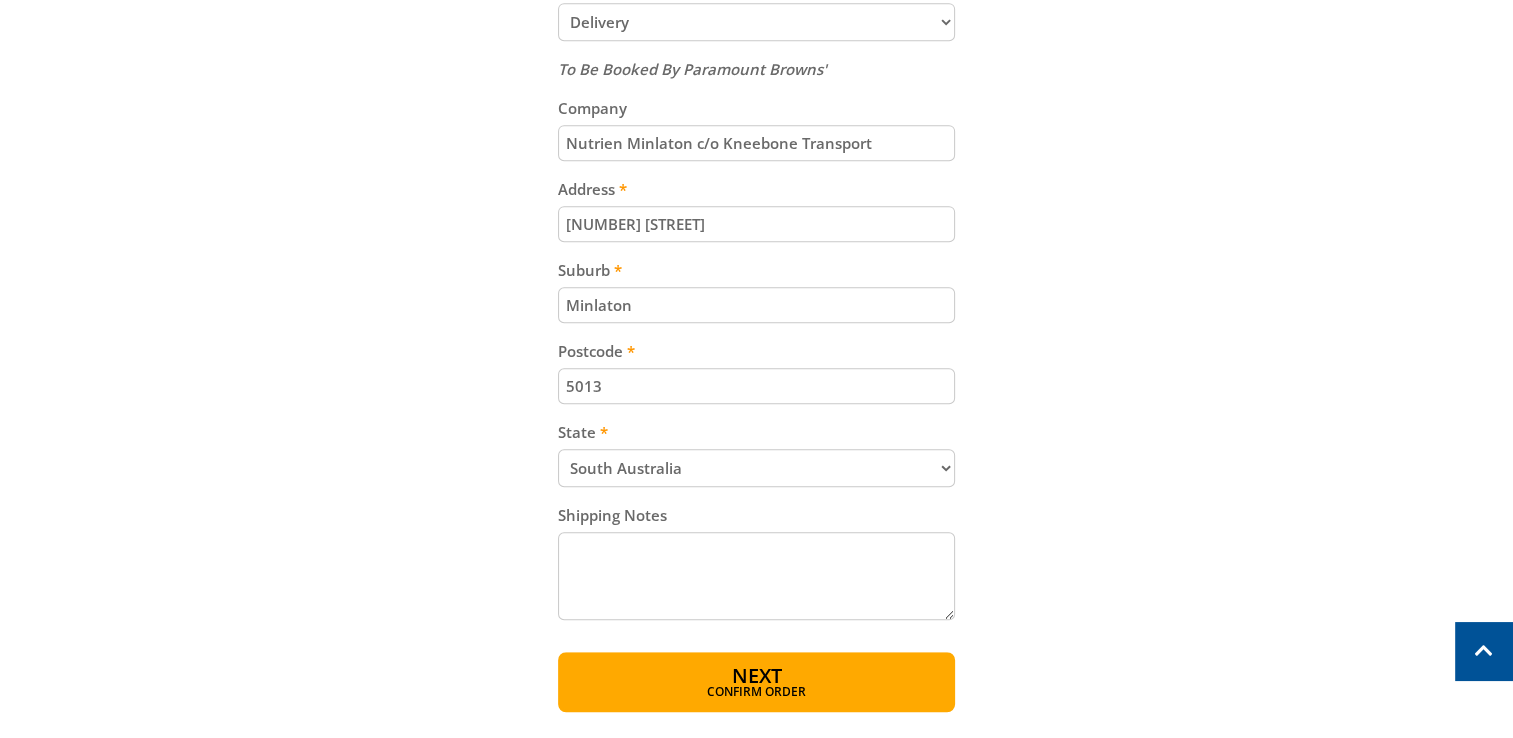 type on "[NUMBER] [STREET]" 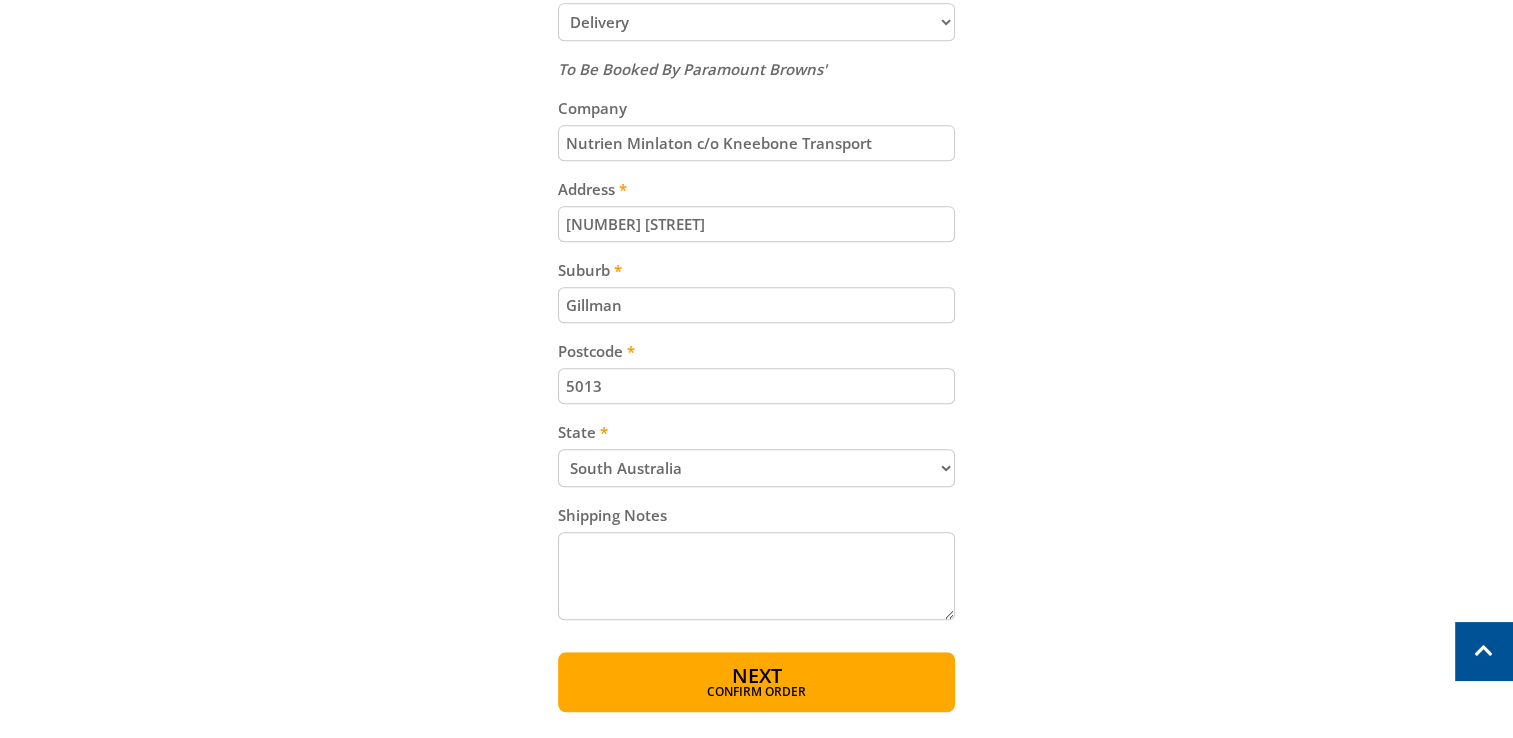 type on "Gillman" 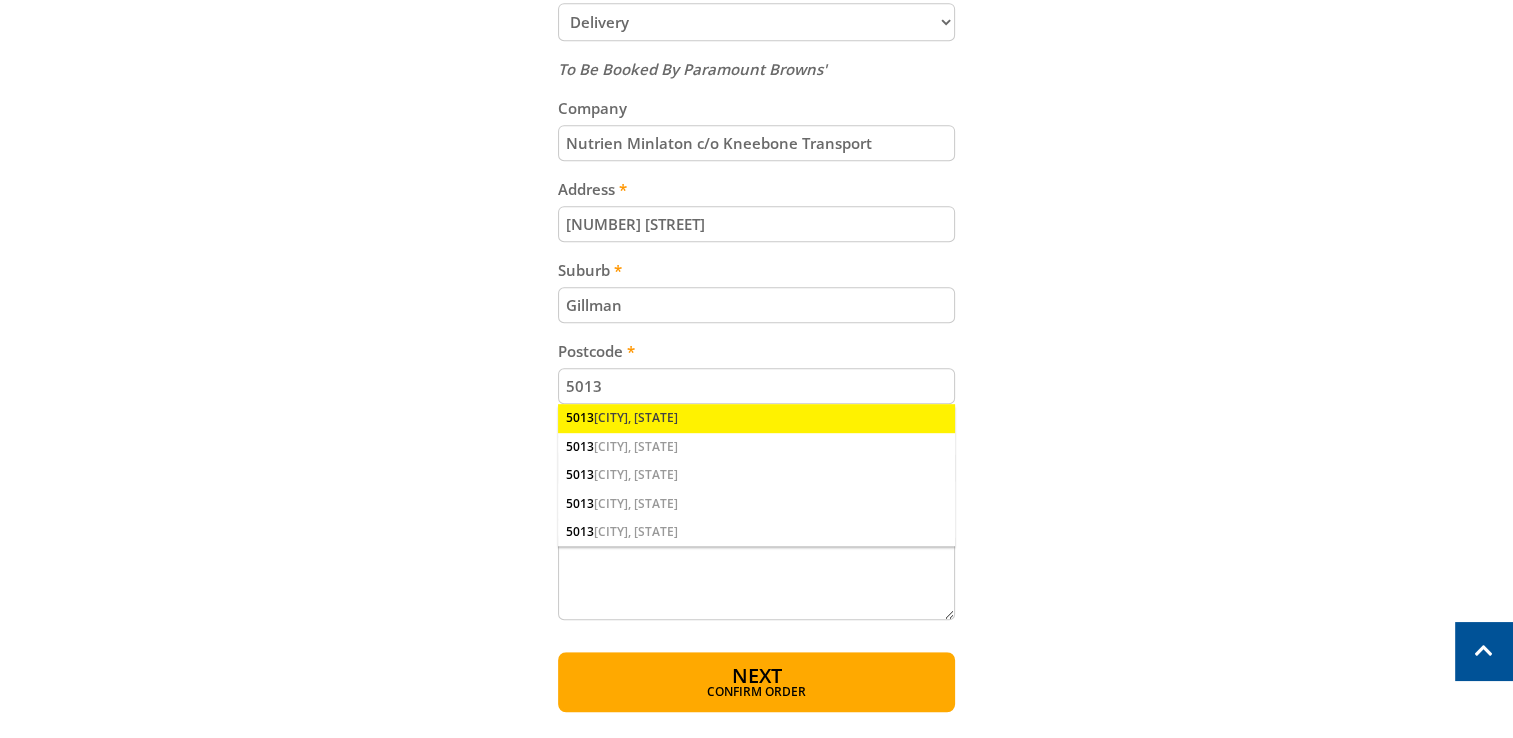 click on "5013  GILLMAN, SA" at bounding box center (756, 418) 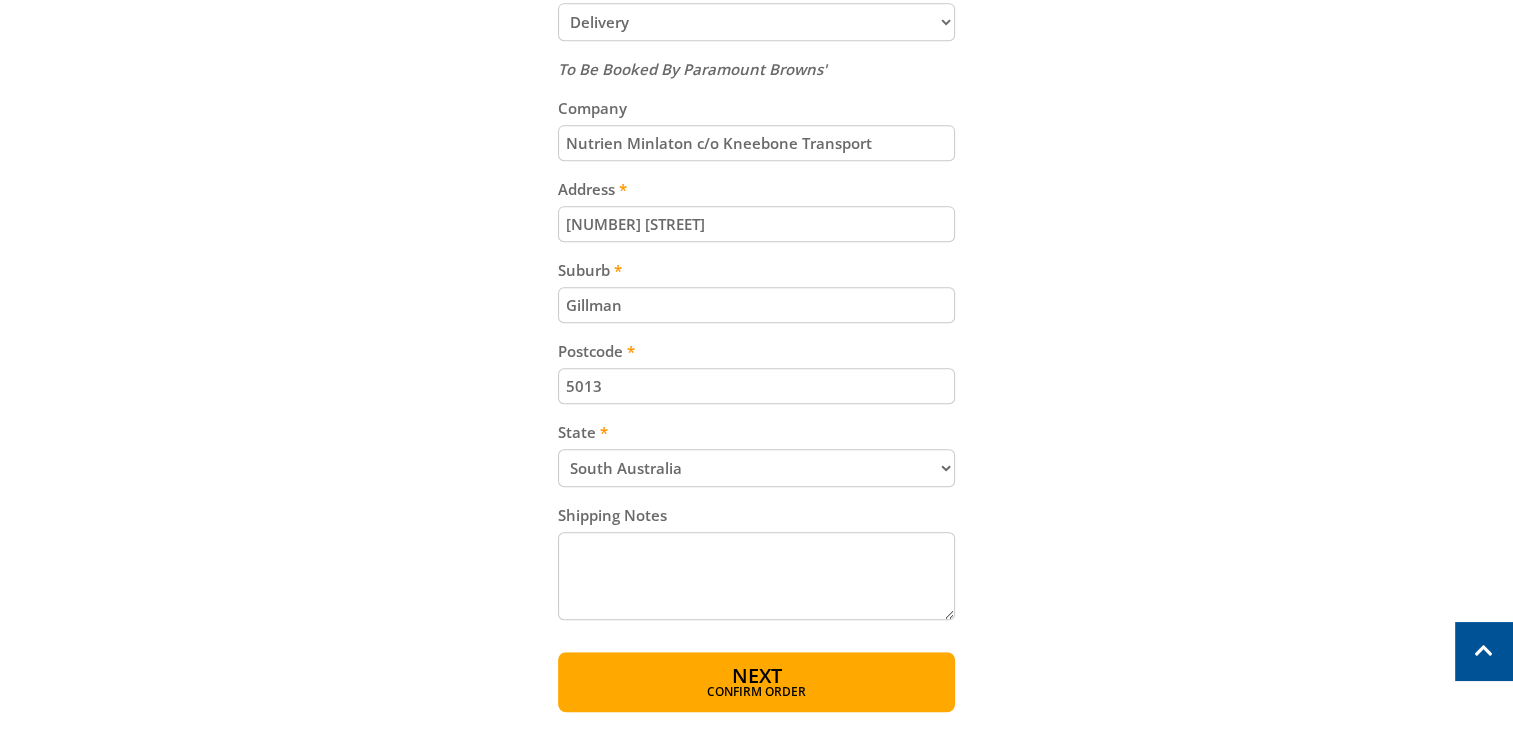 click on "Cart
LONG SPAN SHELVING UNIT - LS2400
$320.00
2
Item total:  $640.00
STEEL WORK BENCH
$379.00
1
Item total:  $379.00
Sub Total
$1,019.00
Print
Keep Shopping
Delivery
Contact Details
First name
Angus
Last name
Calder
Email
angusrjcalder@gmail.com
Sign up for the newsletter
Phone
0459204440
Shipping Details
Shipping Method" at bounding box center (757, 72) 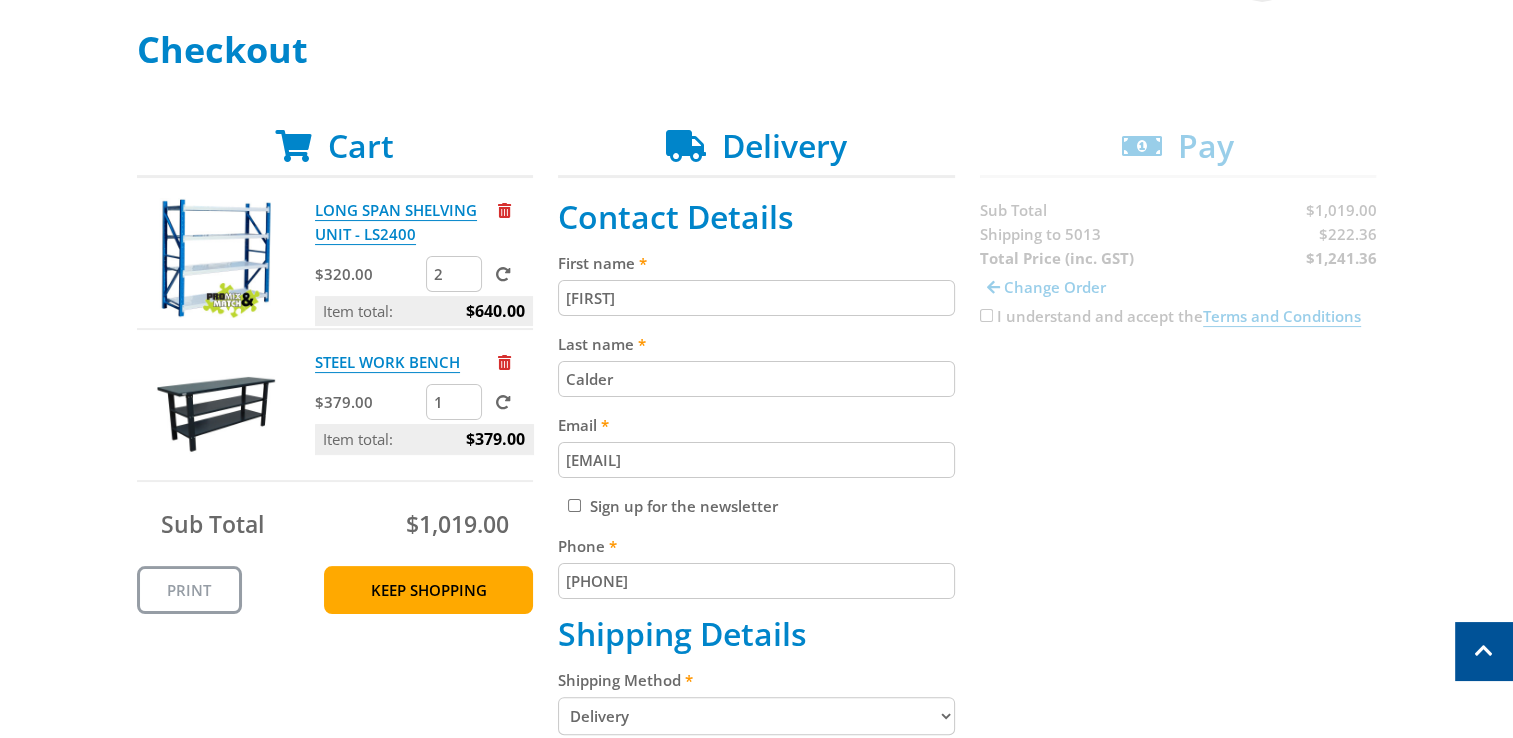 scroll, scrollTop: 280, scrollLeft: 0, axis: vertical 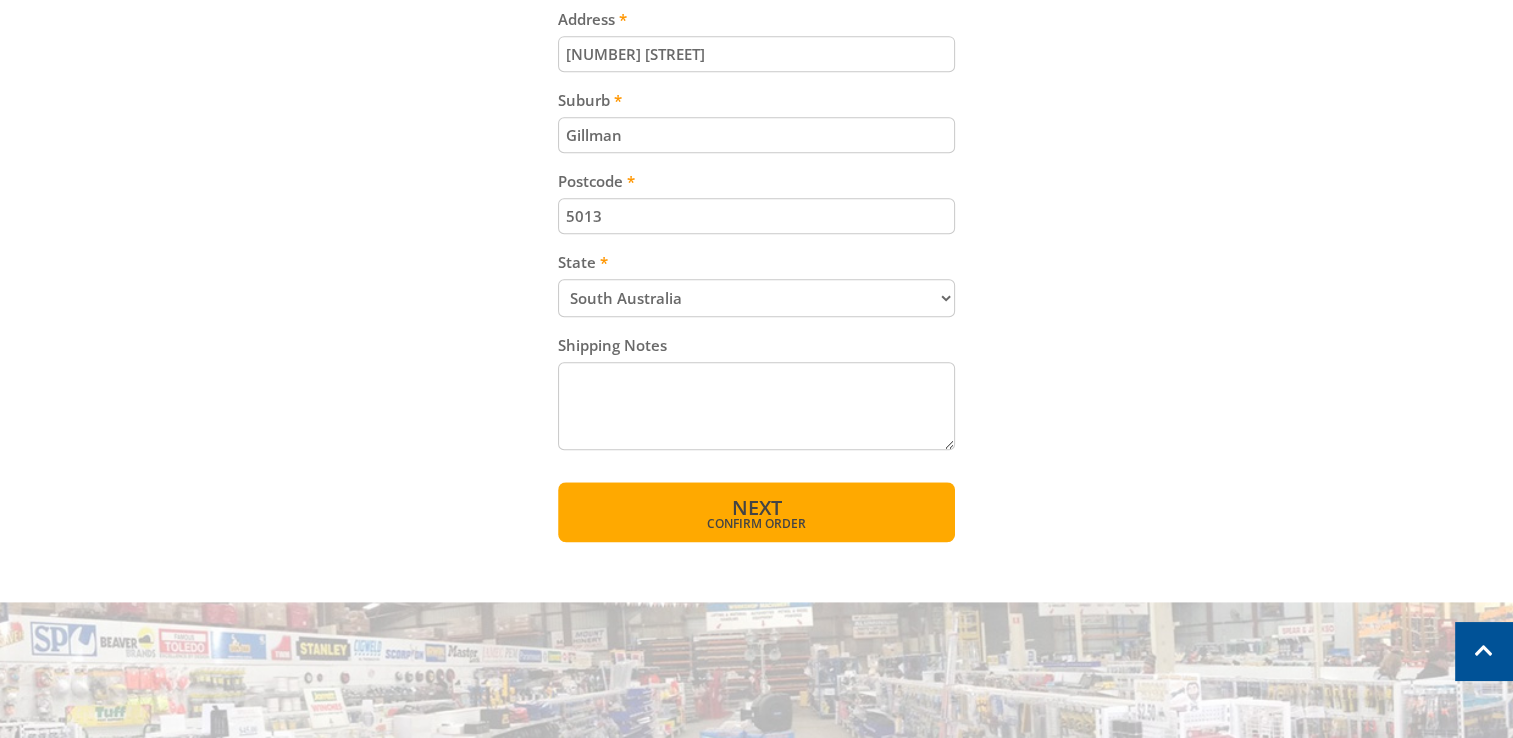 click on "Next" at bounding box center (756, 507) 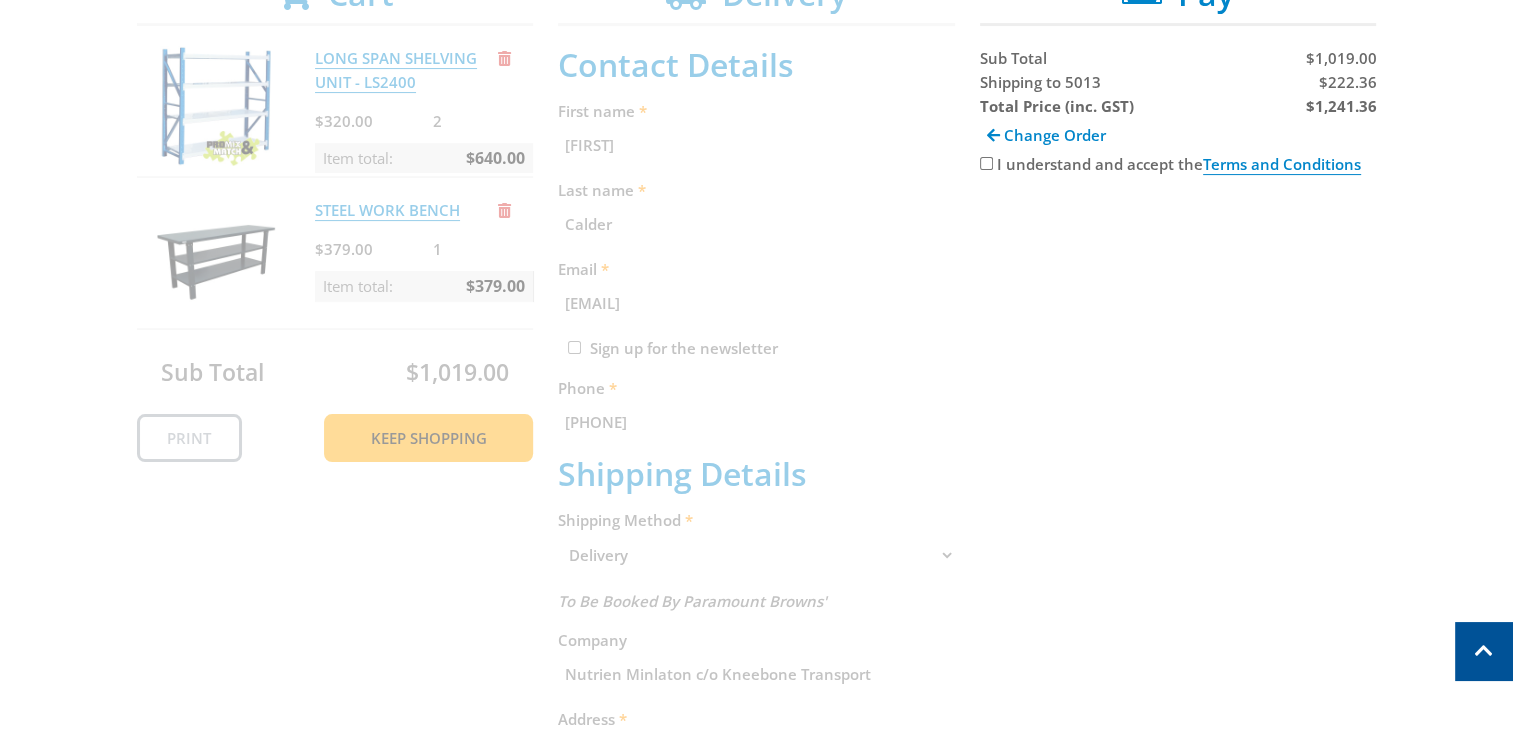 scroll, scrollTop: 410, scrollLeft: 0, axis: vertical 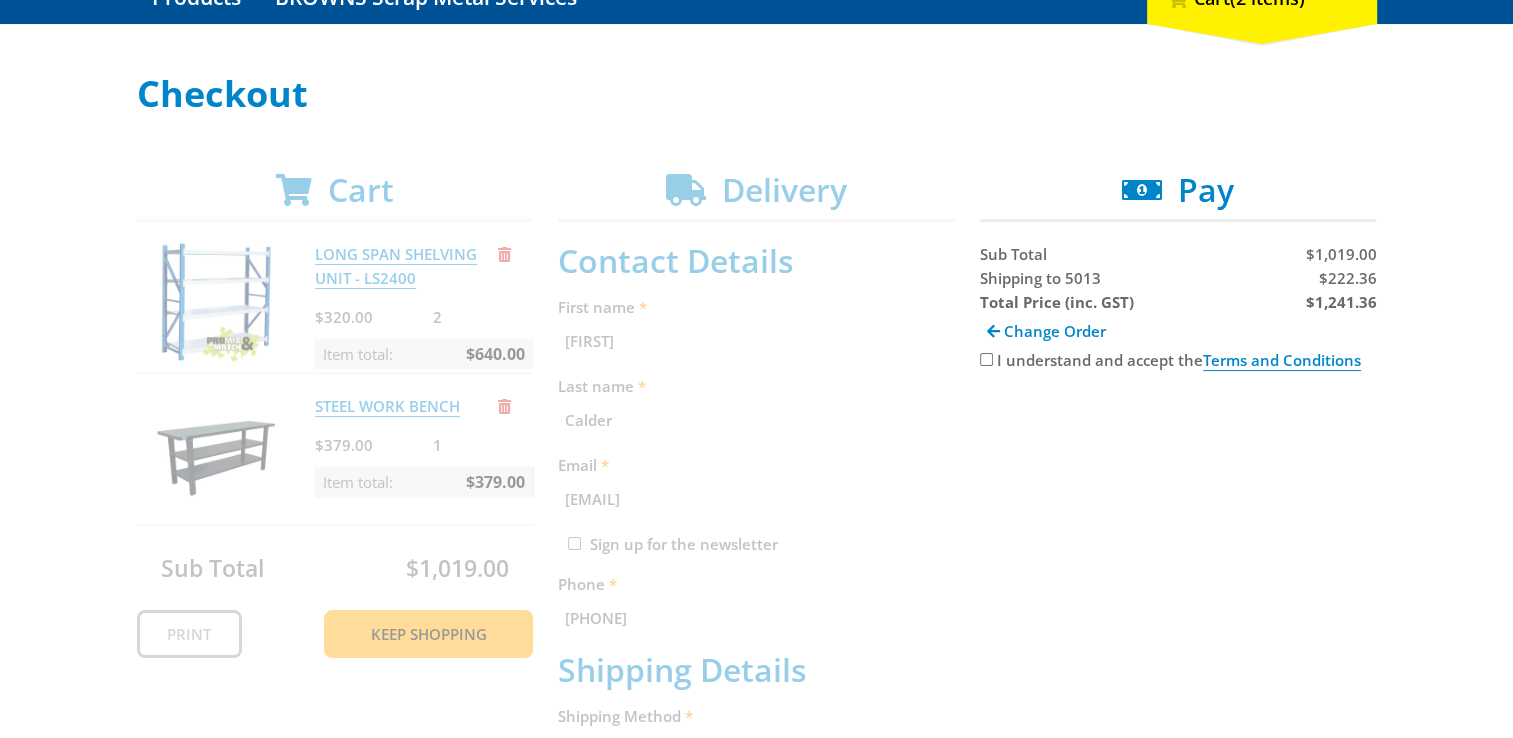 type 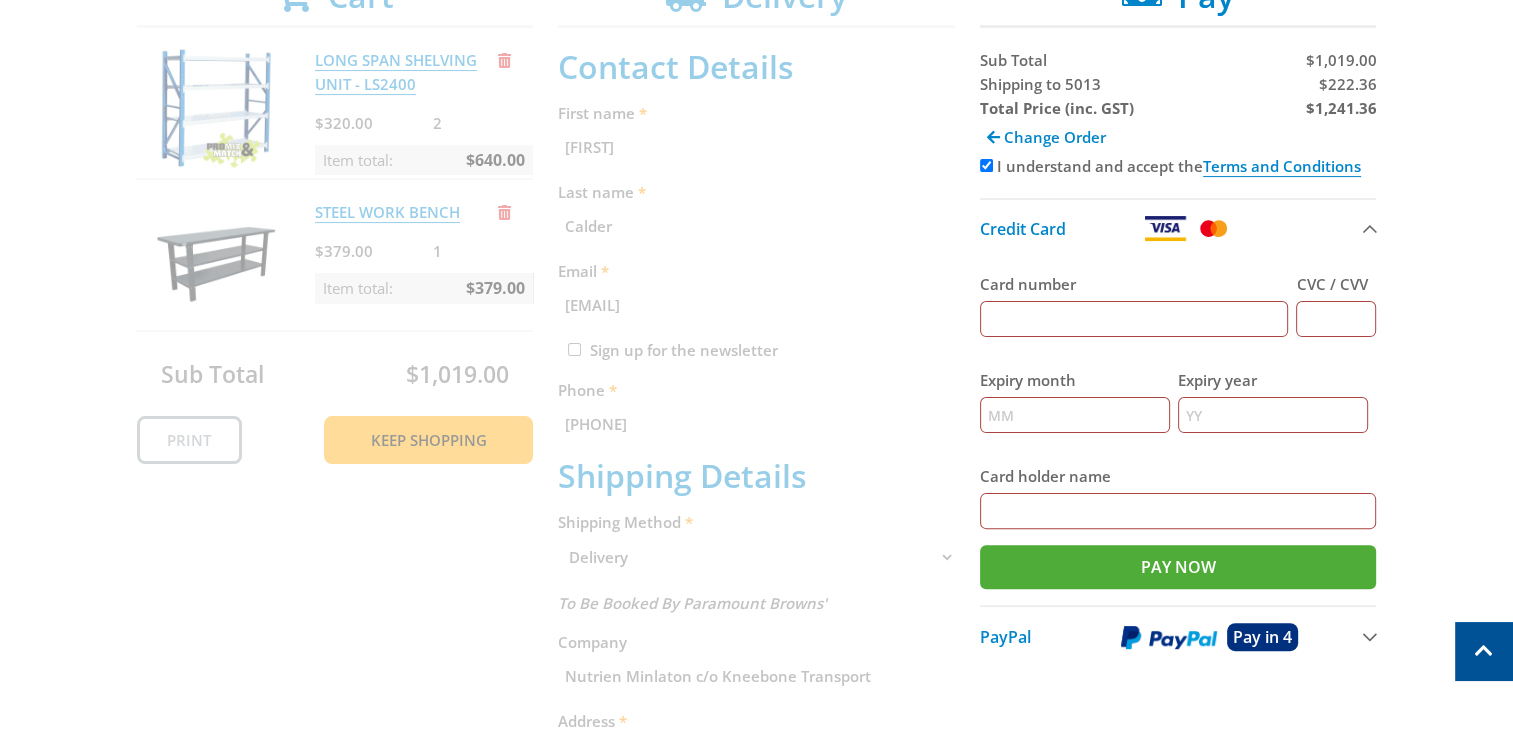 scroll, scrollTop: 430, scrollLeft: 0, axis: vertical 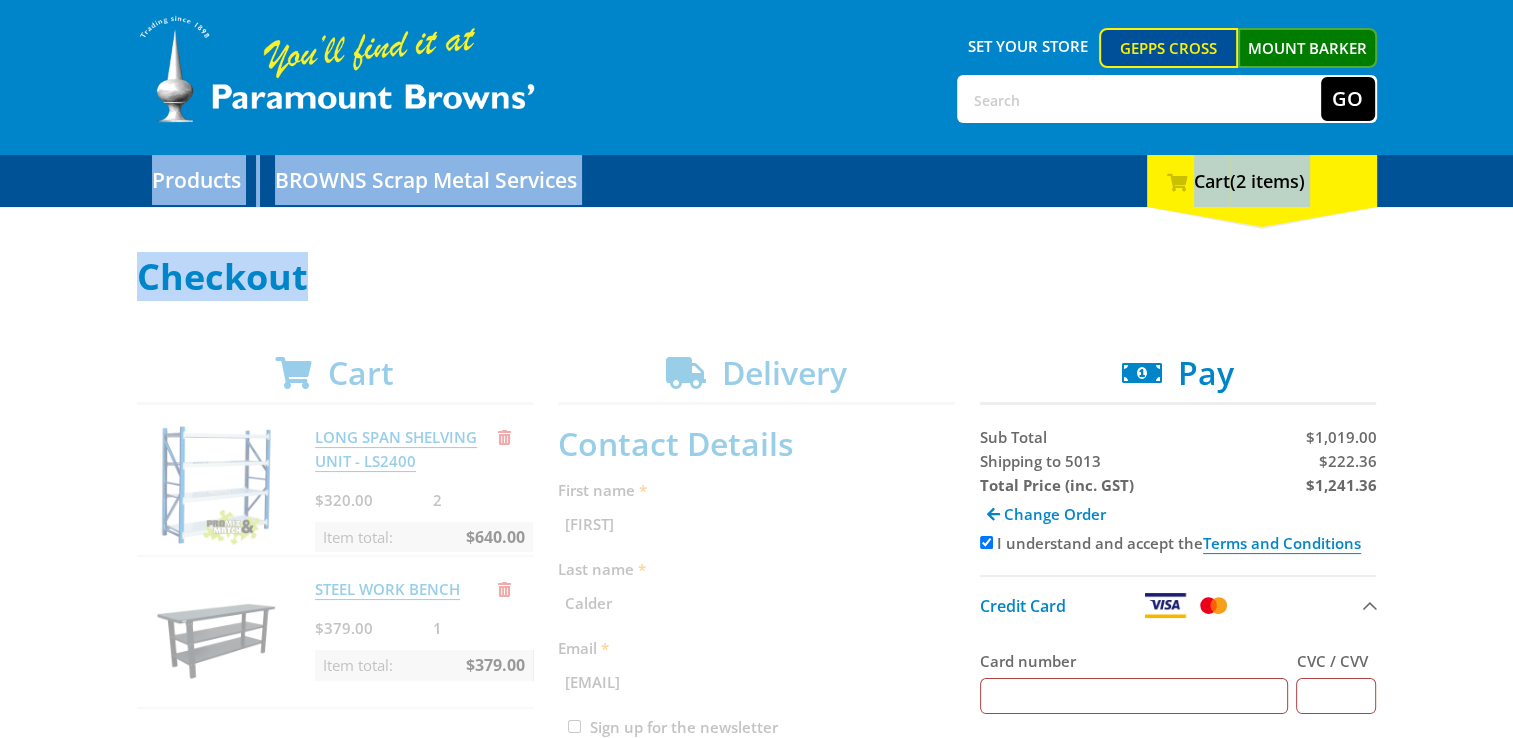 drag, startPoint x: 1497, startPoint y: 104, endPoint x: 1504, endPoint y: 219, distance: 115.212845 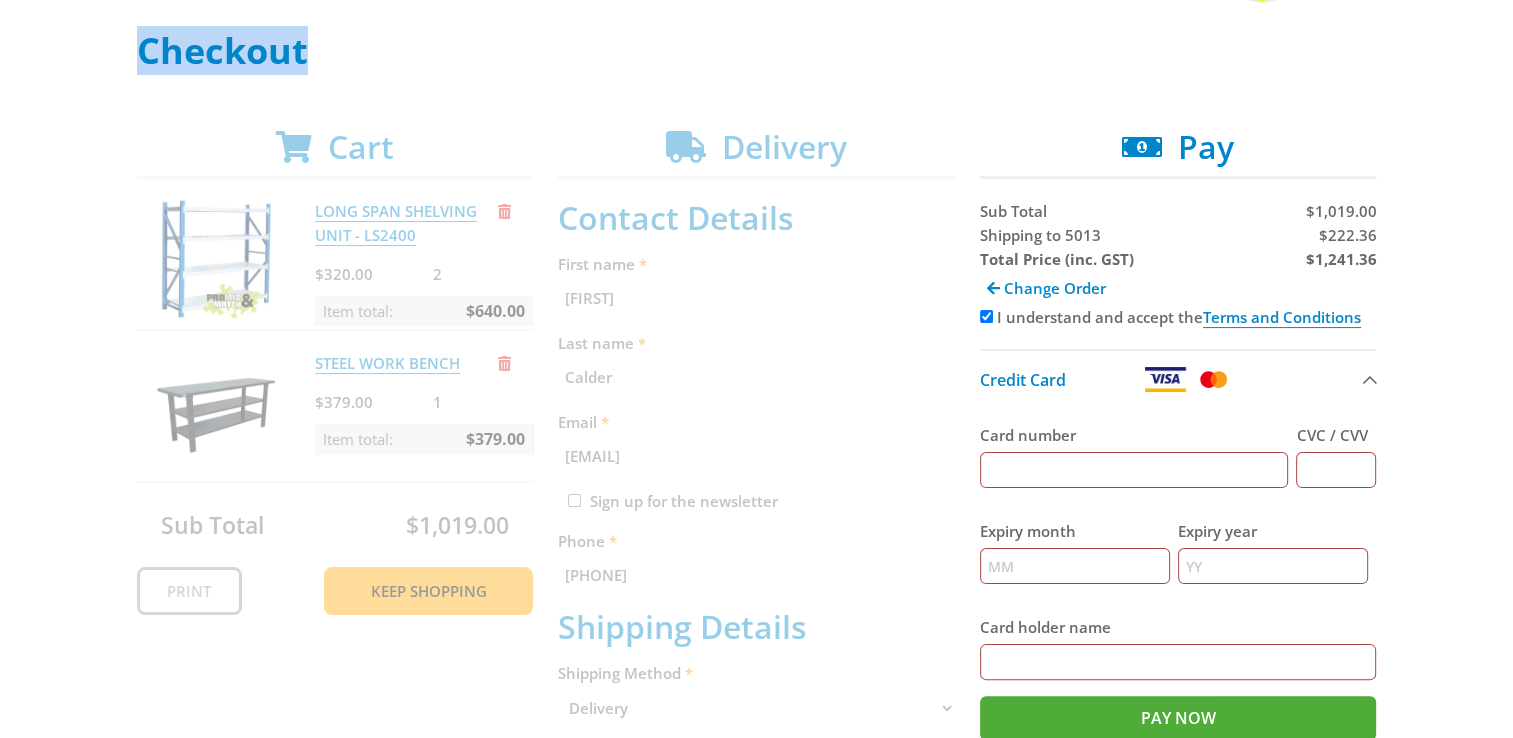 scroll, scrollTop: 296, scrollLeft: 0, axis: vertical 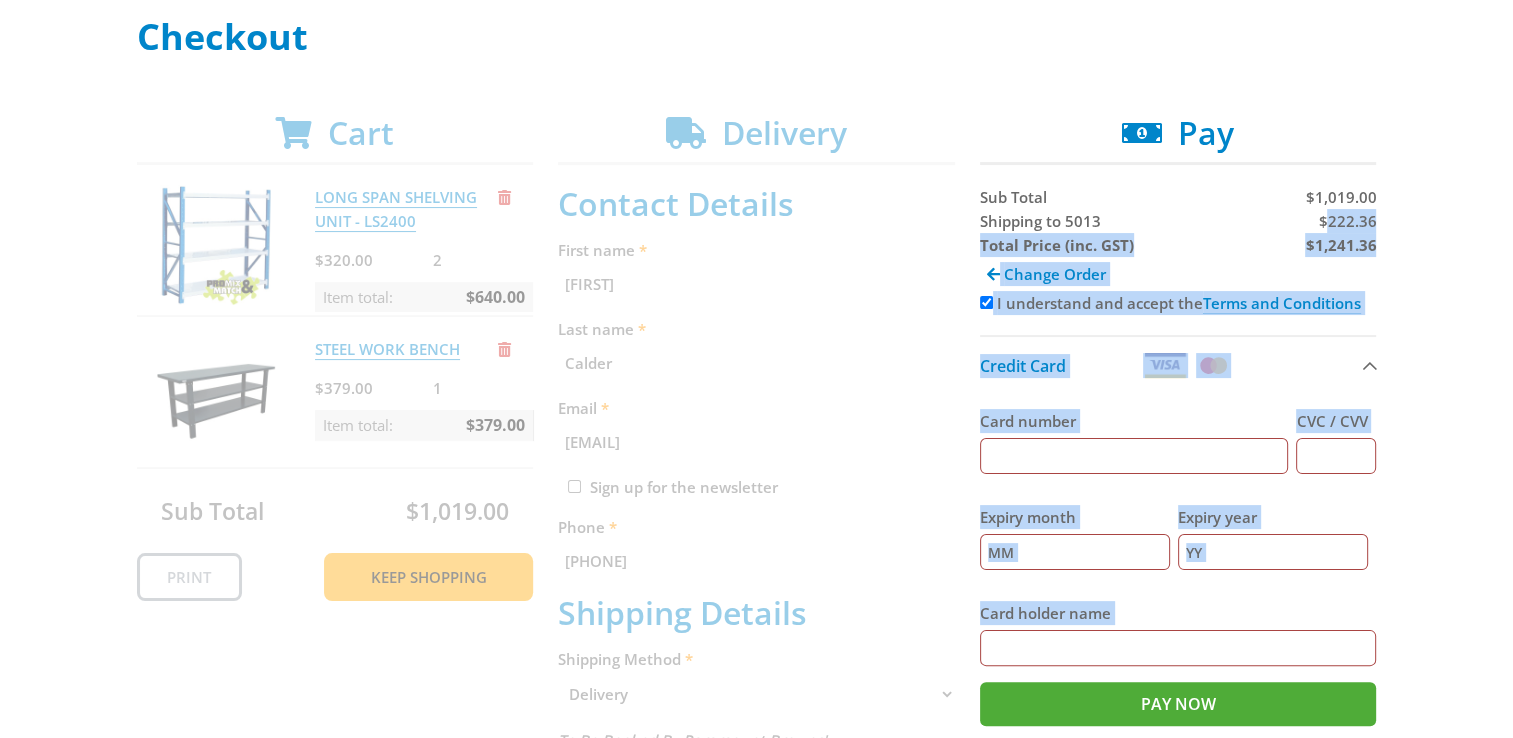 drag, startPoint x: 1325, startPoint y: 220, endPoint x: 1378, endPoint y: 222, distance: 53.037724 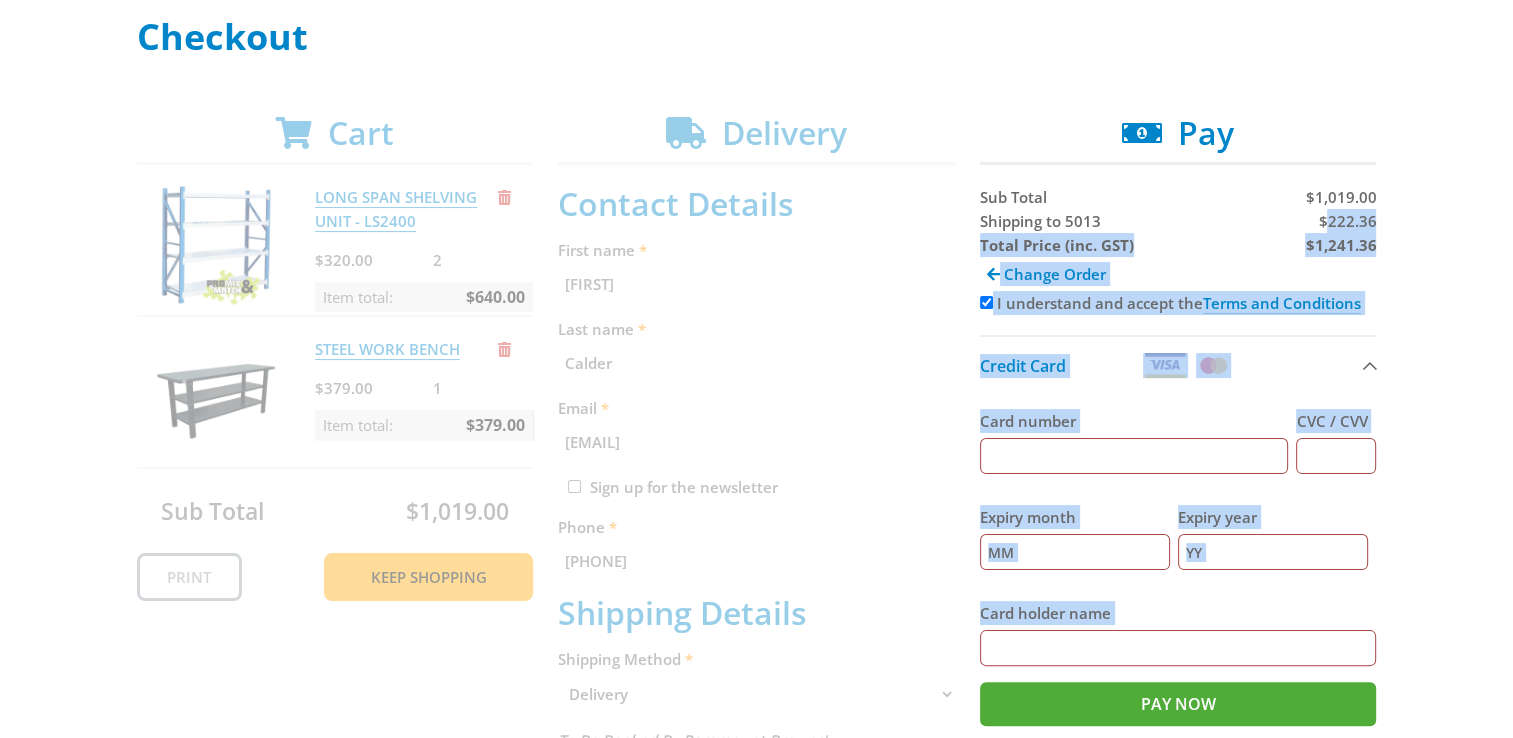 click on "Select your Delivery Method
Personal  Pick up  Available in 5 days
Courier  Pick up  Available in 5 days
Paramount  Delivery  in 5-14 days*
Postcode for shipping
5013
Your Cart
$1,241.36
inc. $222.36 delivery
2 items added
View Cart
Checkout
Cart
LONG SPAN SHELVING UNIT - LS2400
$320.00
2
Item total:  $640.00
STEEL WORK BENCH" at bounding box center [756, 694] 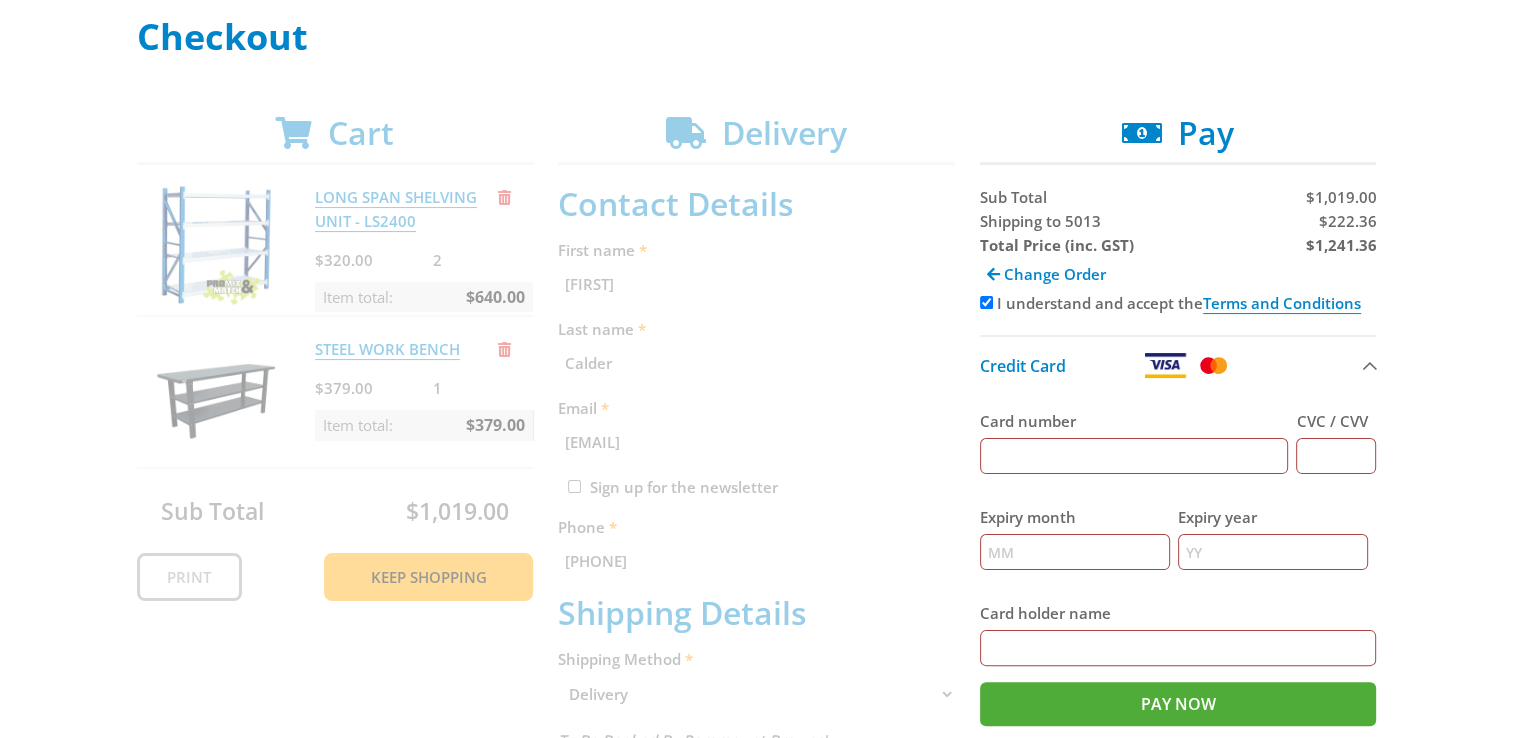 click on "Select your Delivery Method
Personal  Pick up  Available in 5 days
Courier  Pick up  Available in 5 days
Paramount  Delivery  in 5-14 days*
Postcode for shipping
5013
Your Cart
$1,241.36
inc. $222.36 delivery
2 items added
View Cart
Checkout
Cart
LONG SPAN SHELVING UNIT - LS2400
$320.00
2
Item total:  $640.00
STEEL WORK BENCH" at bounding box center (756, 694) 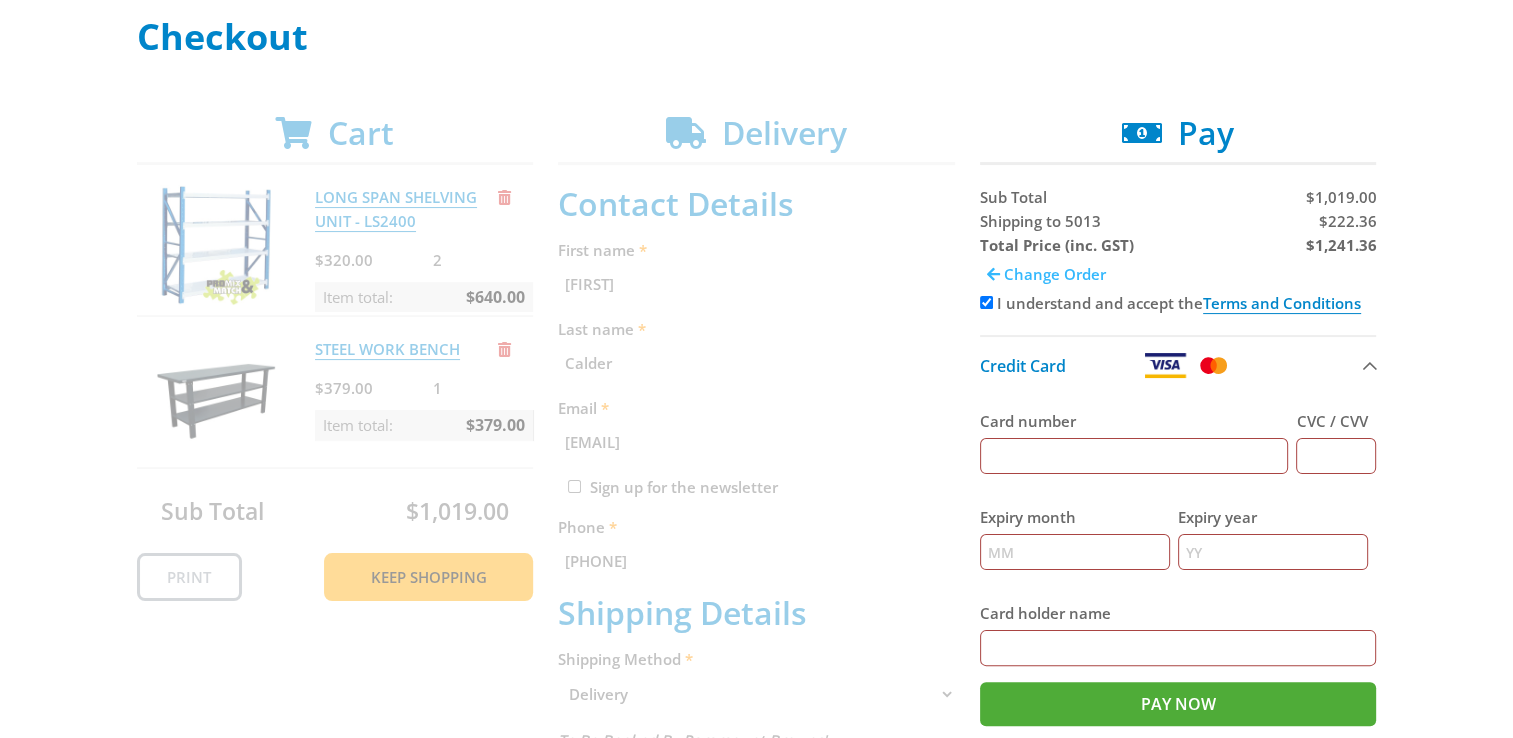 click on "Change Order" at bounding box center [1055, 274] 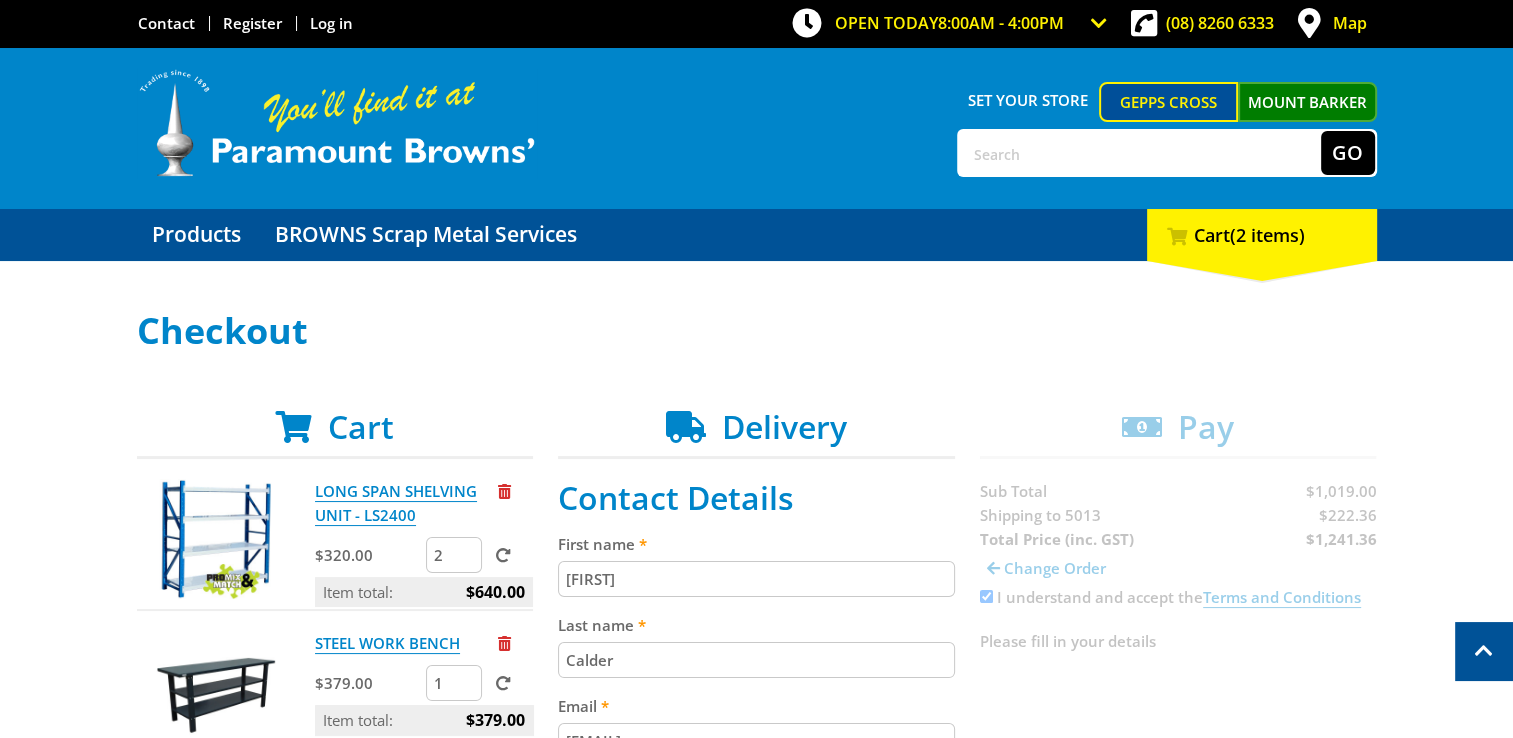 scroll, scrollTop: 0, scrollLeft: 0, axis: both 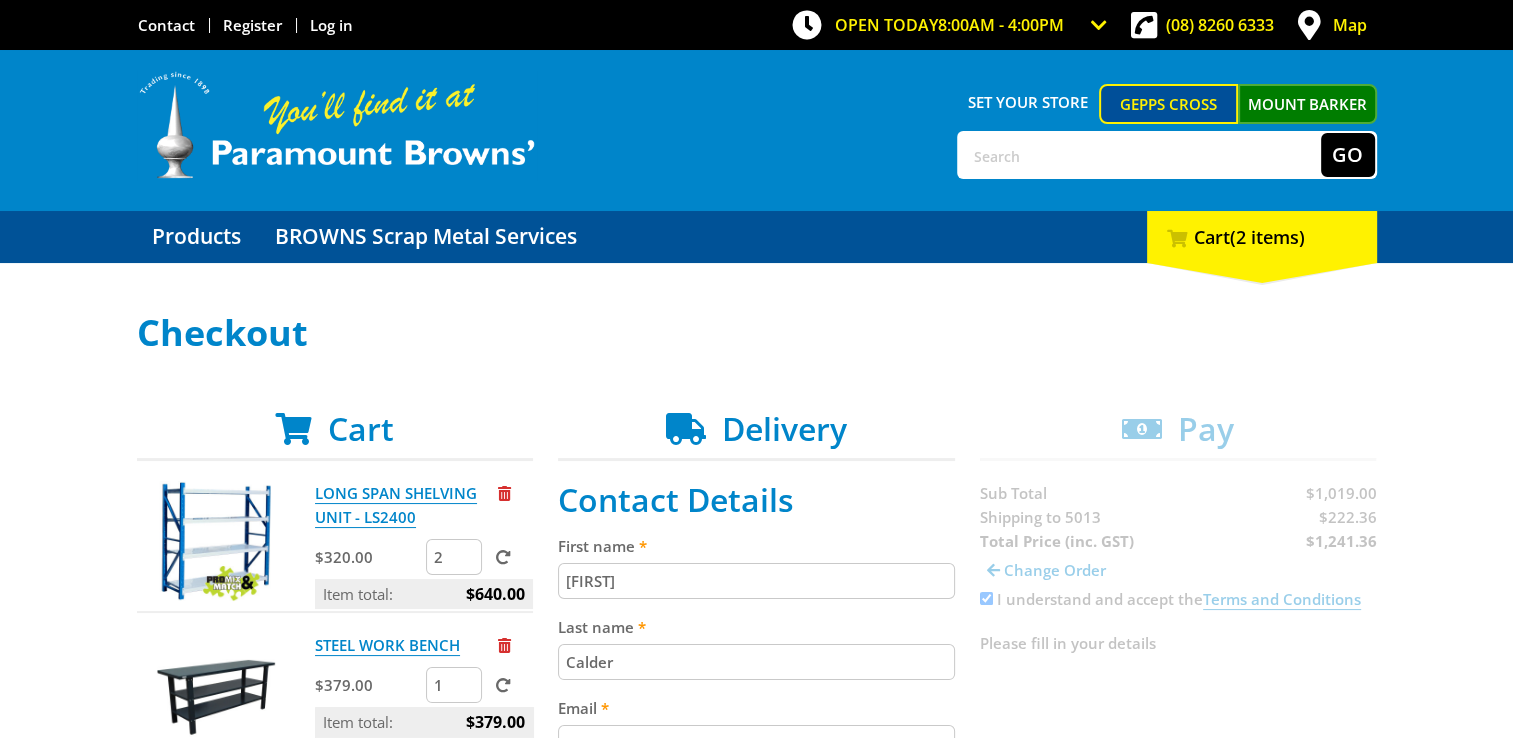 click on "Cart
LONG SPAN SHELVING UNIT - LS2400
$320.00
2
Item total:  $640.00
STEEL WORK BENCH
$379.00
1
Item total:  $379.00
Sub Total
$1,019.00
Print
Keep Shopping
Delivery
Contact Details
First name
Angus
Last name
Calder
Email
angusrjcalder@gmail.com
Sign up for the newsletter
Phone
0459204440
Shipping Details
Shipping Method" at bounding box center (757, 1049) 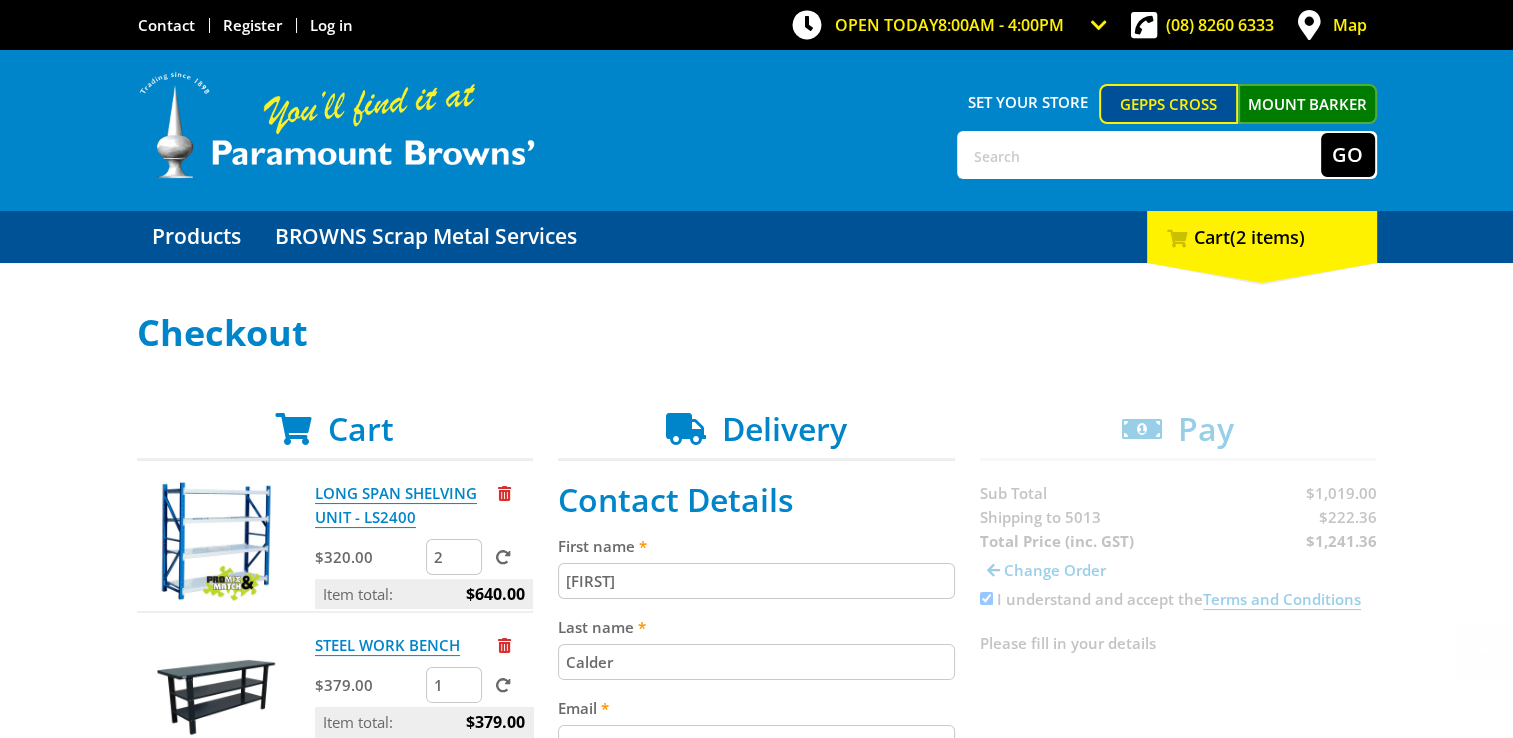 scroll, scrollTop: 645, scrollLeft: 0, axis: vertical 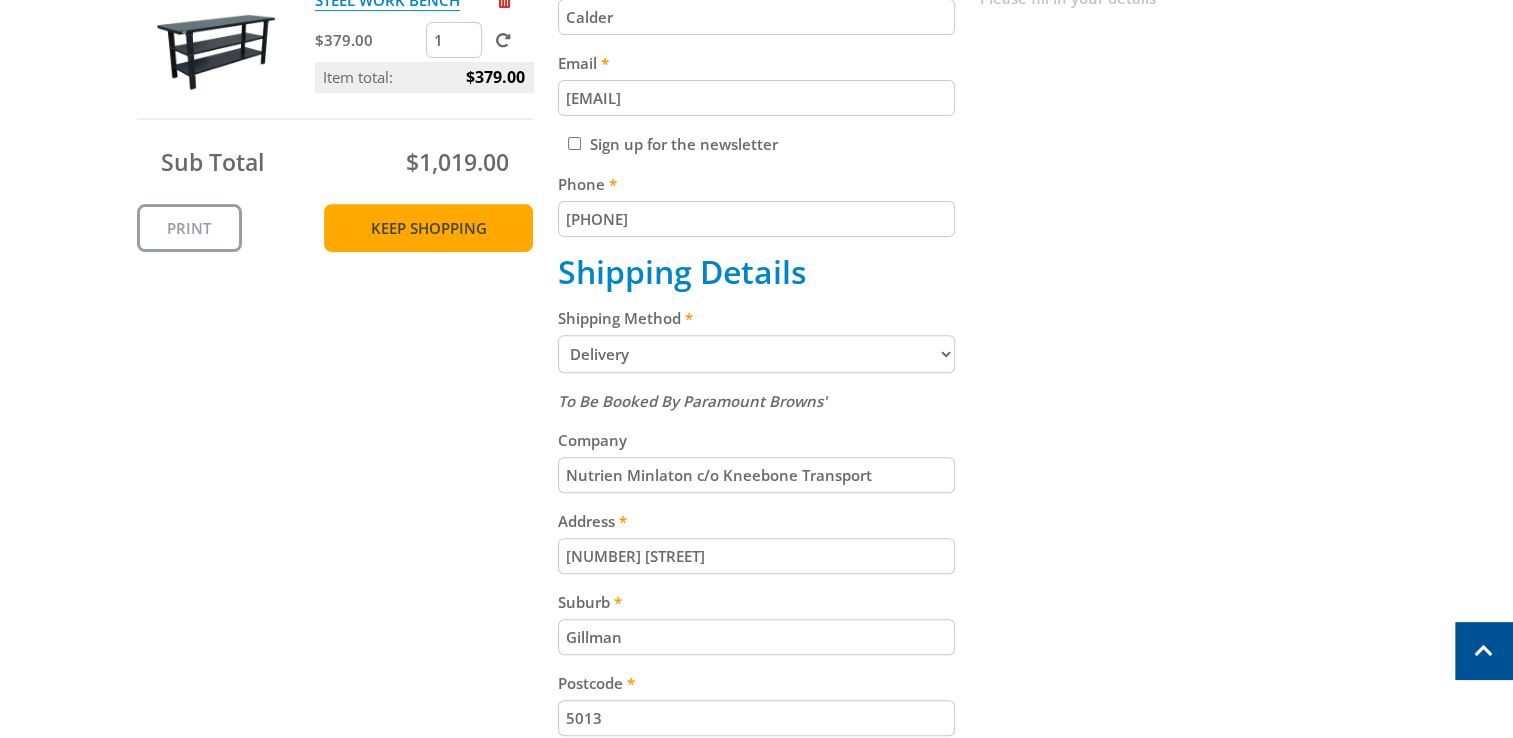 click on "Keep Shopping" at bounding box center [428, 228] 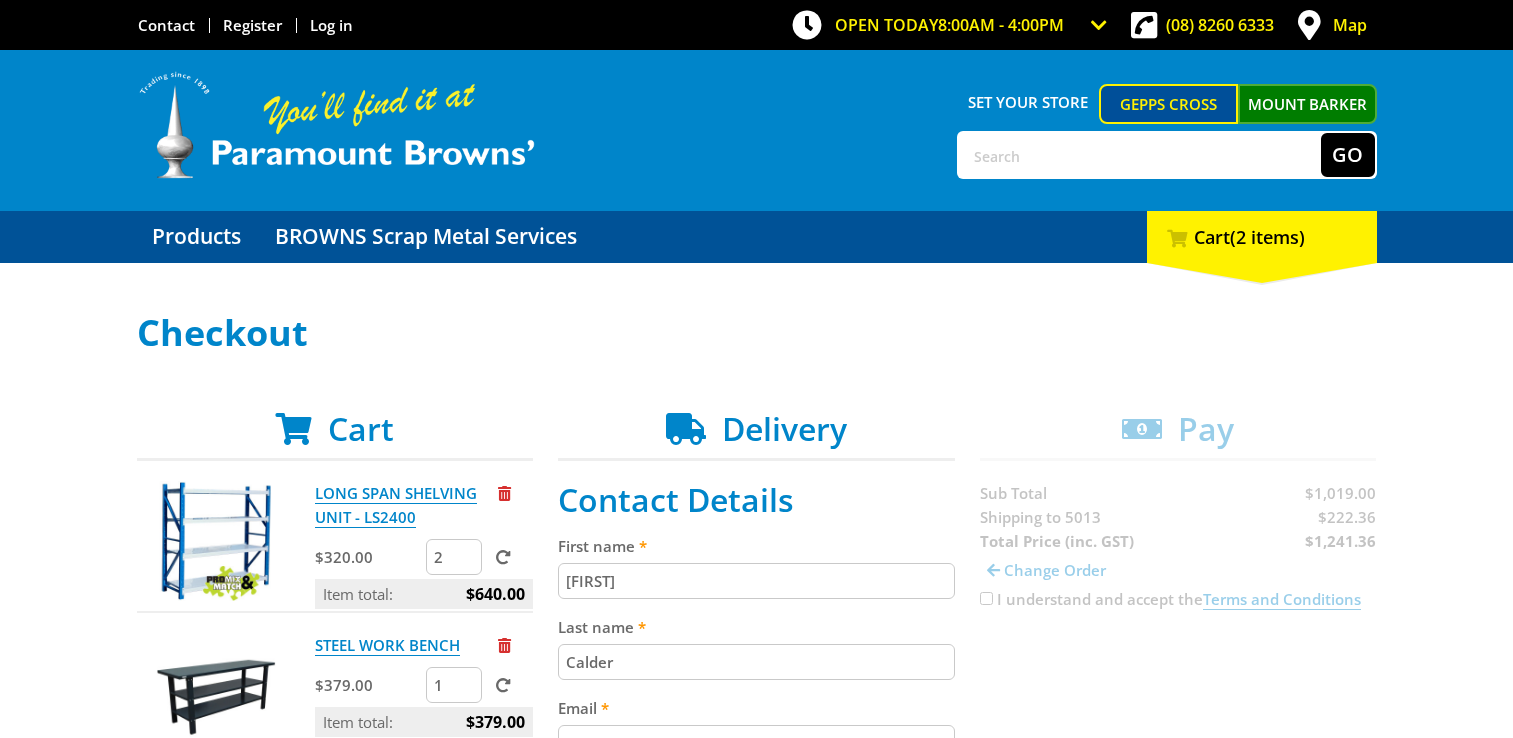 scroll, scrollTop: 0, scrollLeft: 0, axis: both 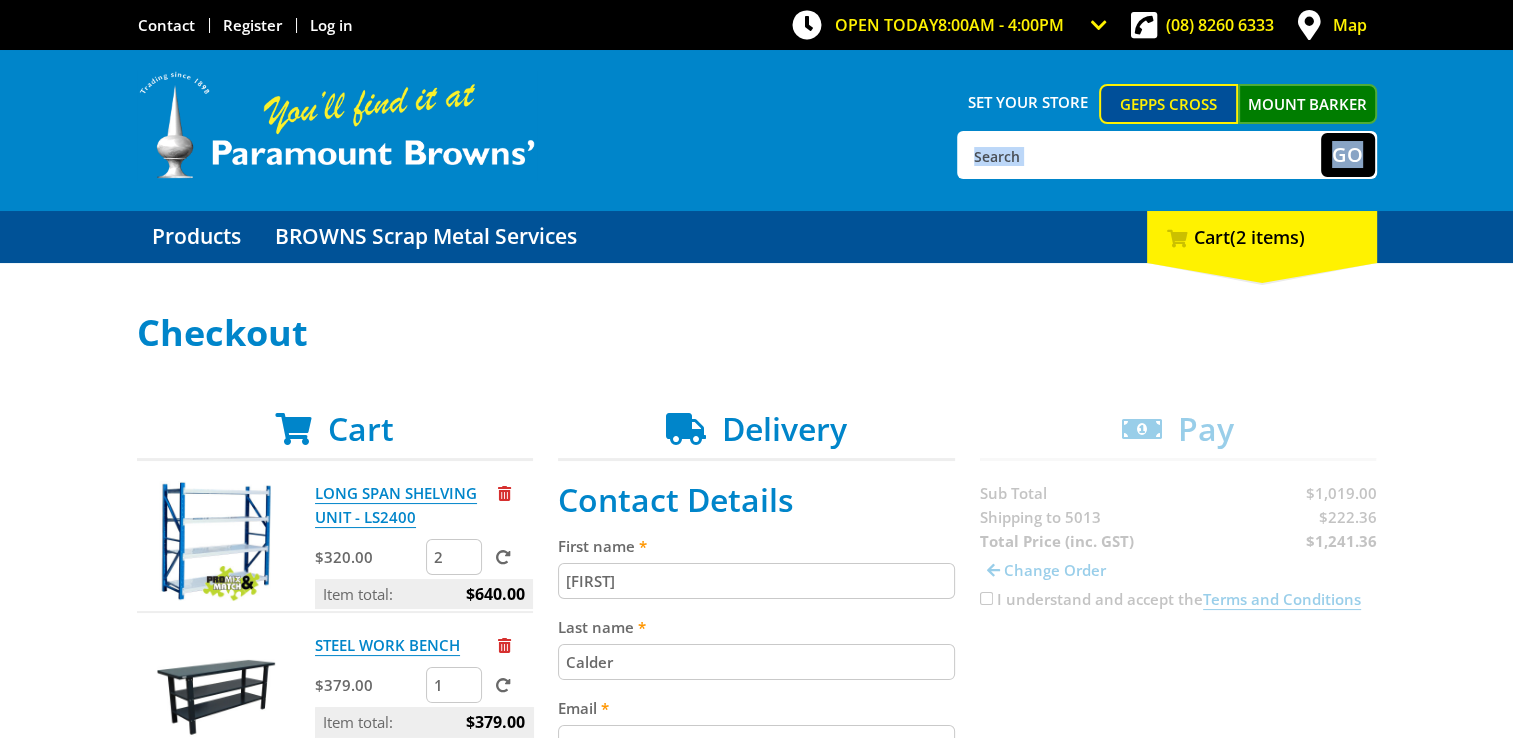 drag, startPoint x: 1500, startPoint y: 62, endPoint x: 1516, endPoint y: 161, distance: 100.28459 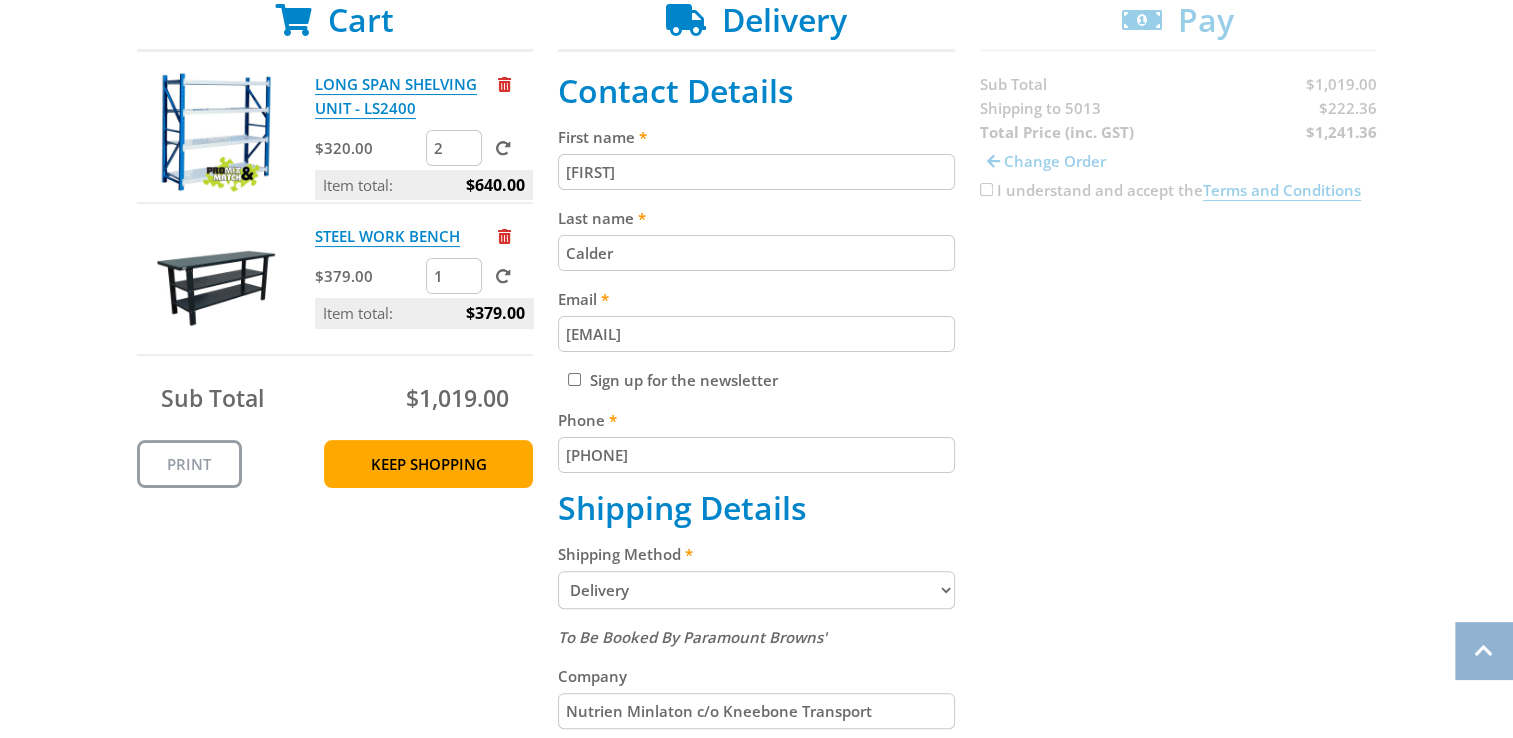 scroll, scrollTop: 424, scrollLeft: 0, axis: vertical 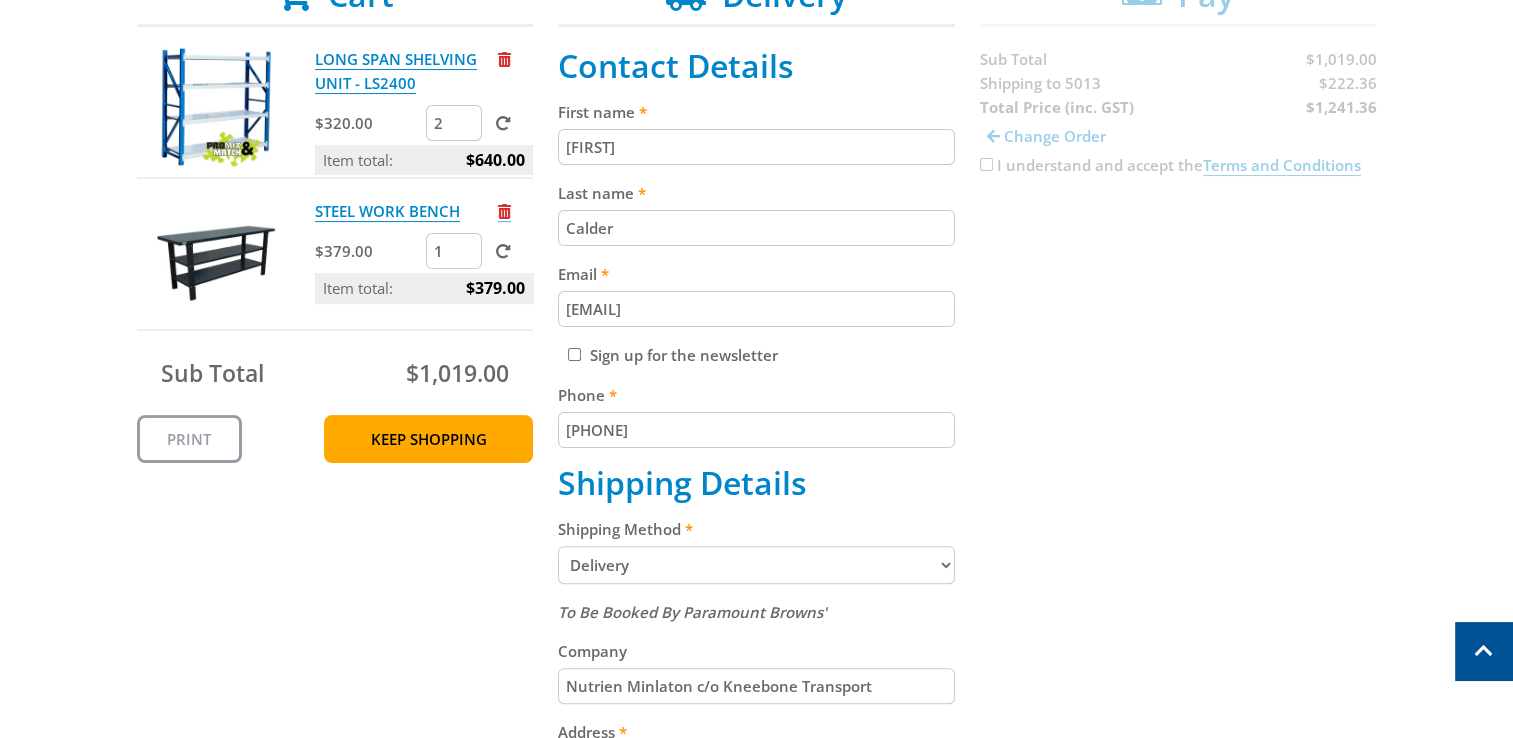 click at bounding box center (504, 211) 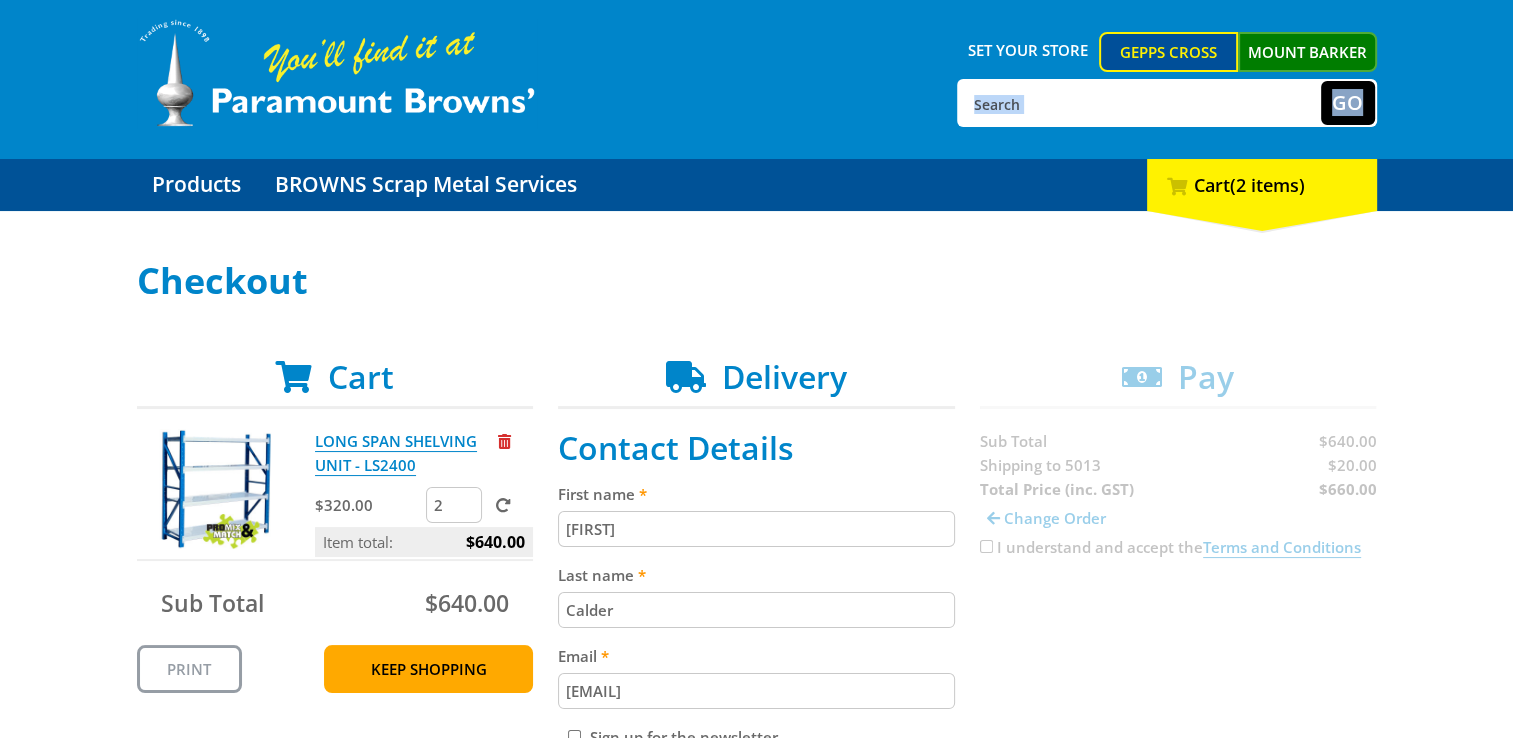 scroll, scrollTop: 55, scrollLeft: 0, axis: vertical 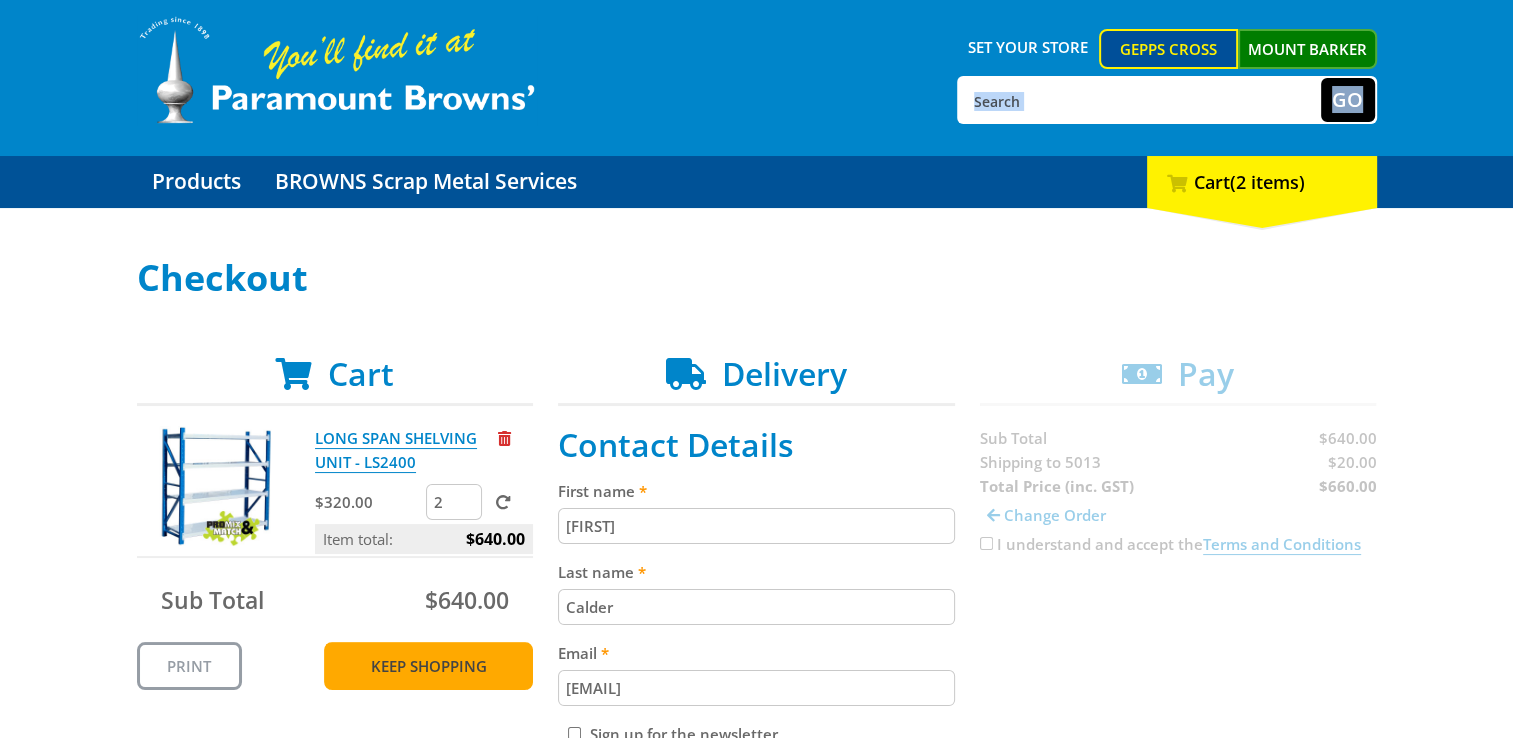 click on "Keep Shopping" at bounding box center [428, 666] 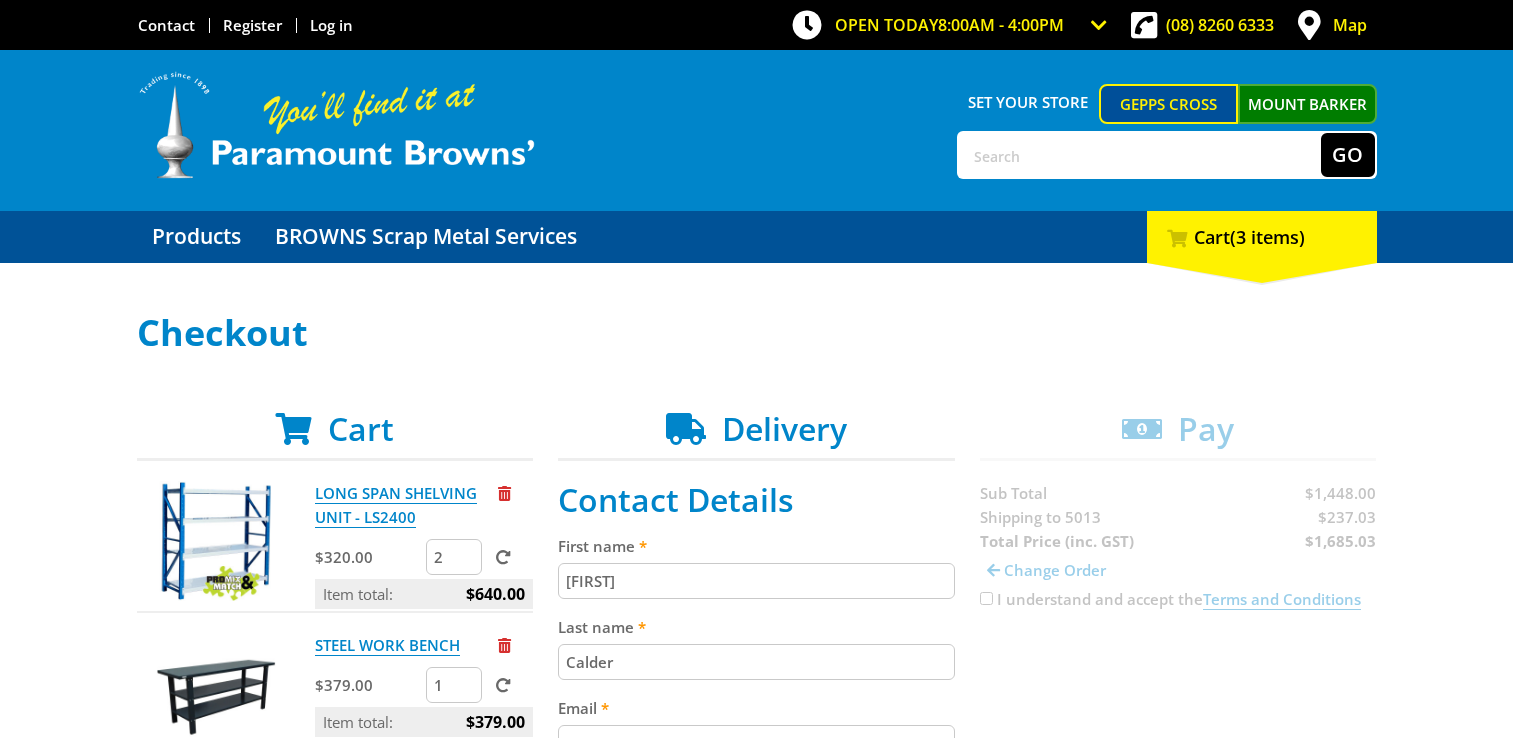 scroll, scrollTop: 0, scrollLeft: 0, axis: both 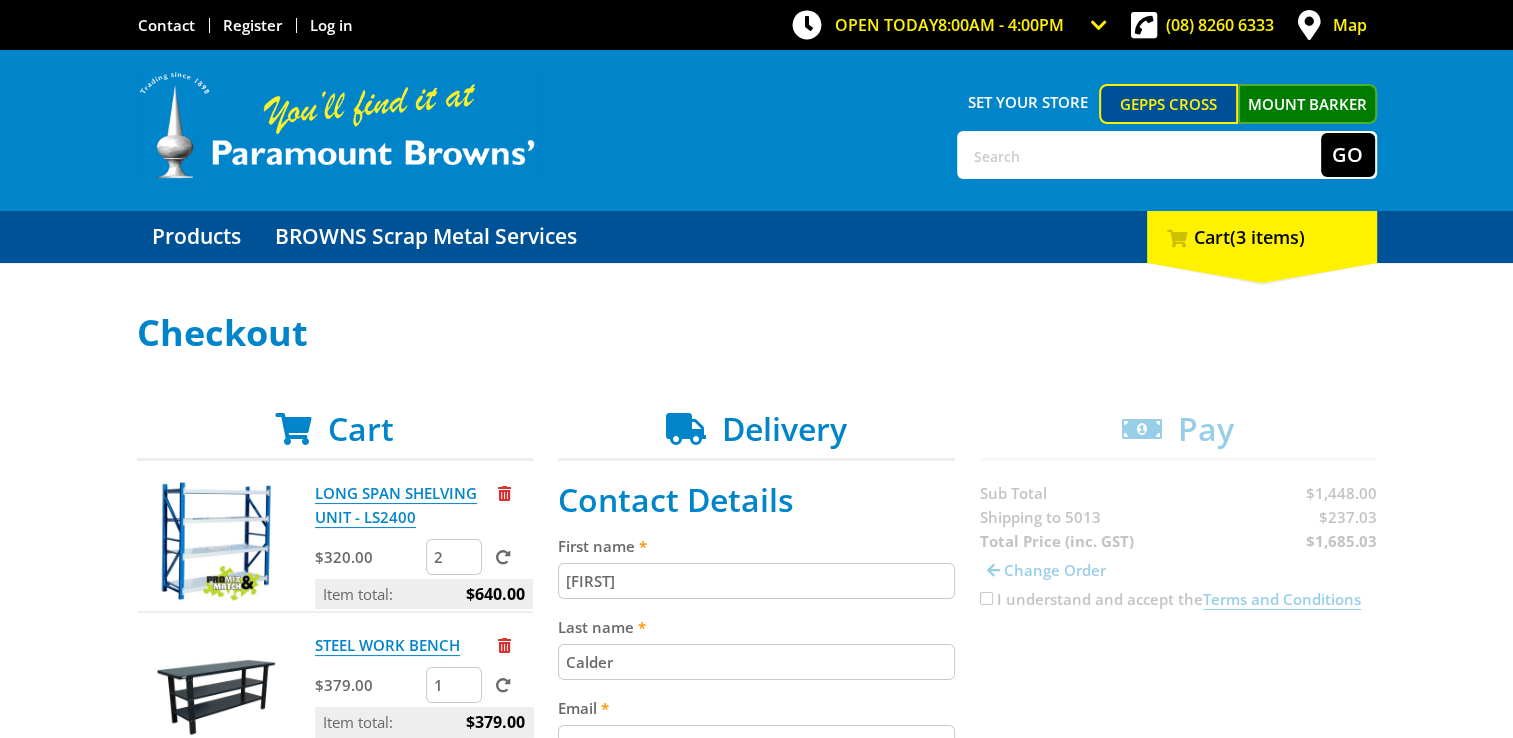 drag, startPoint x: 0, startPoint y: 0, endPoint x: 1518, endPoint y: 101, distance: 1521.3563 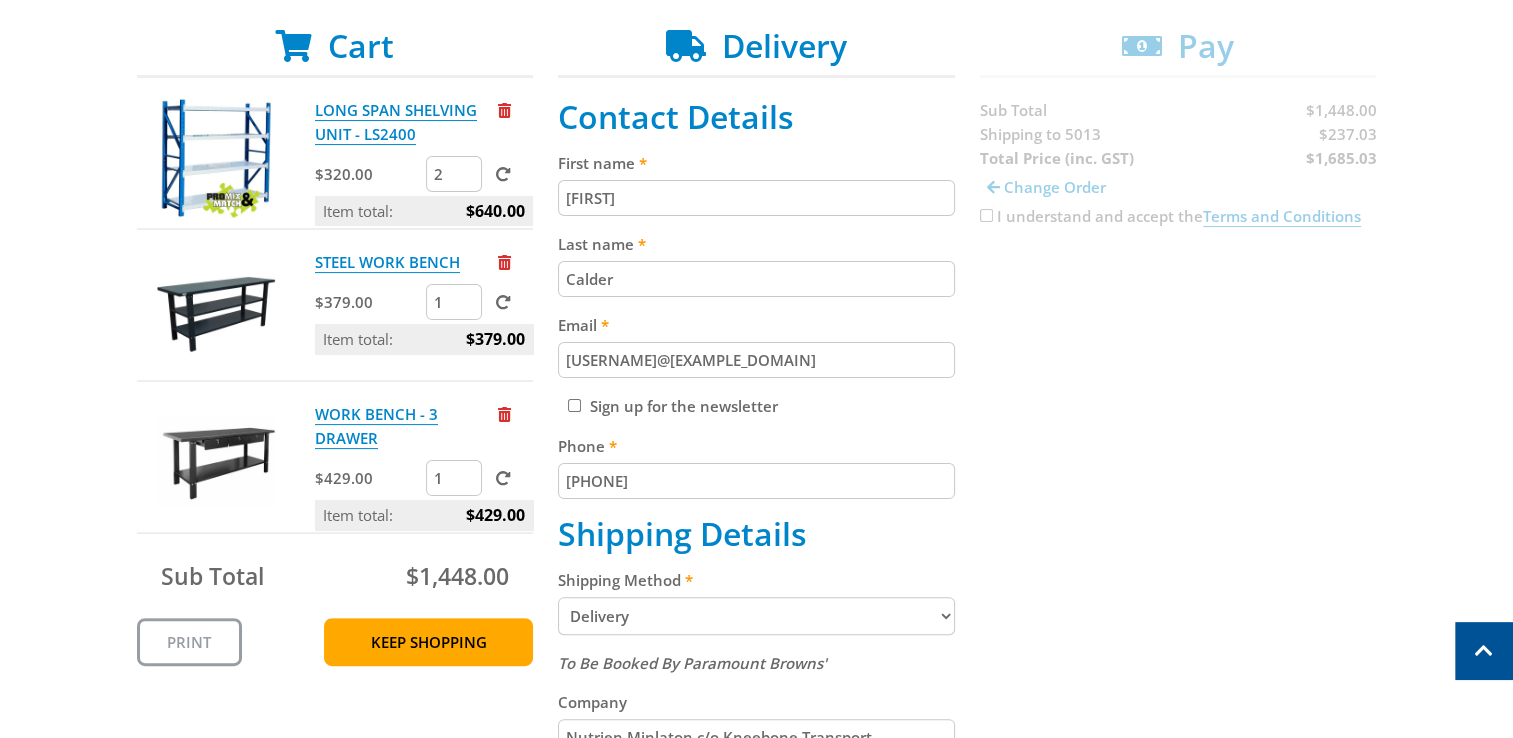 scroll, scrollTop: 388, scrollLeft: 0, axis: vertical 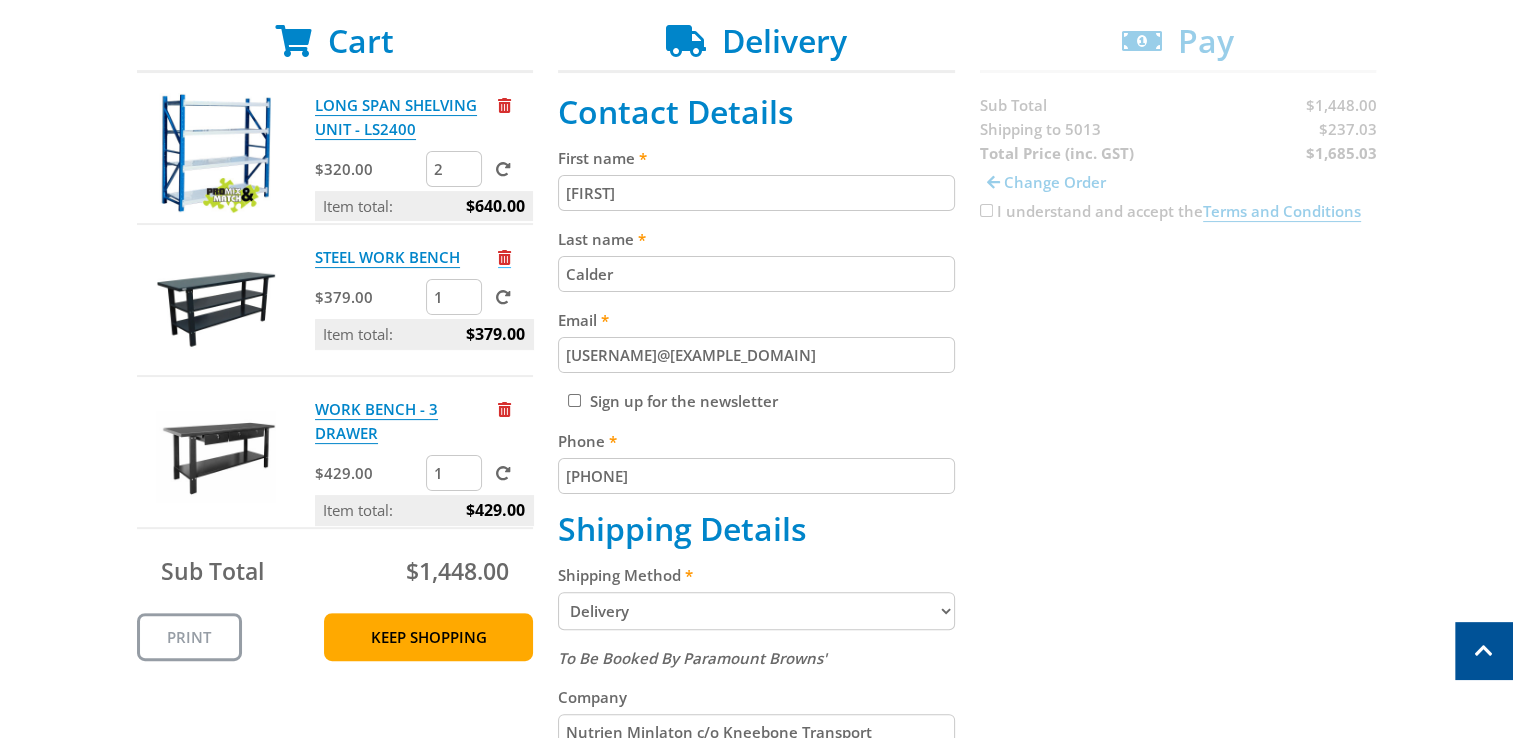 click at bounding box center [504, 257] 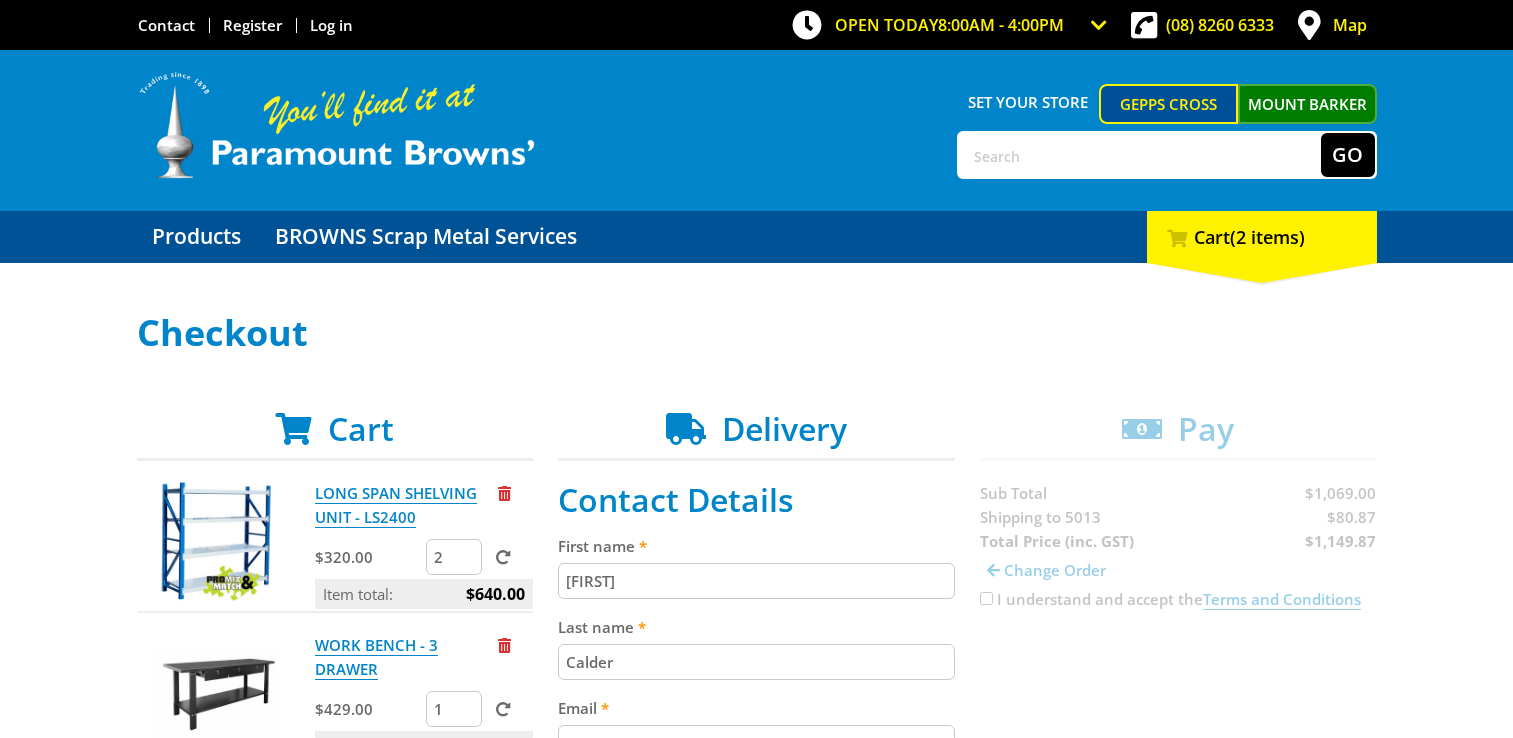scroll, scrollTop: 0, scrollLeft: 0, axis: both 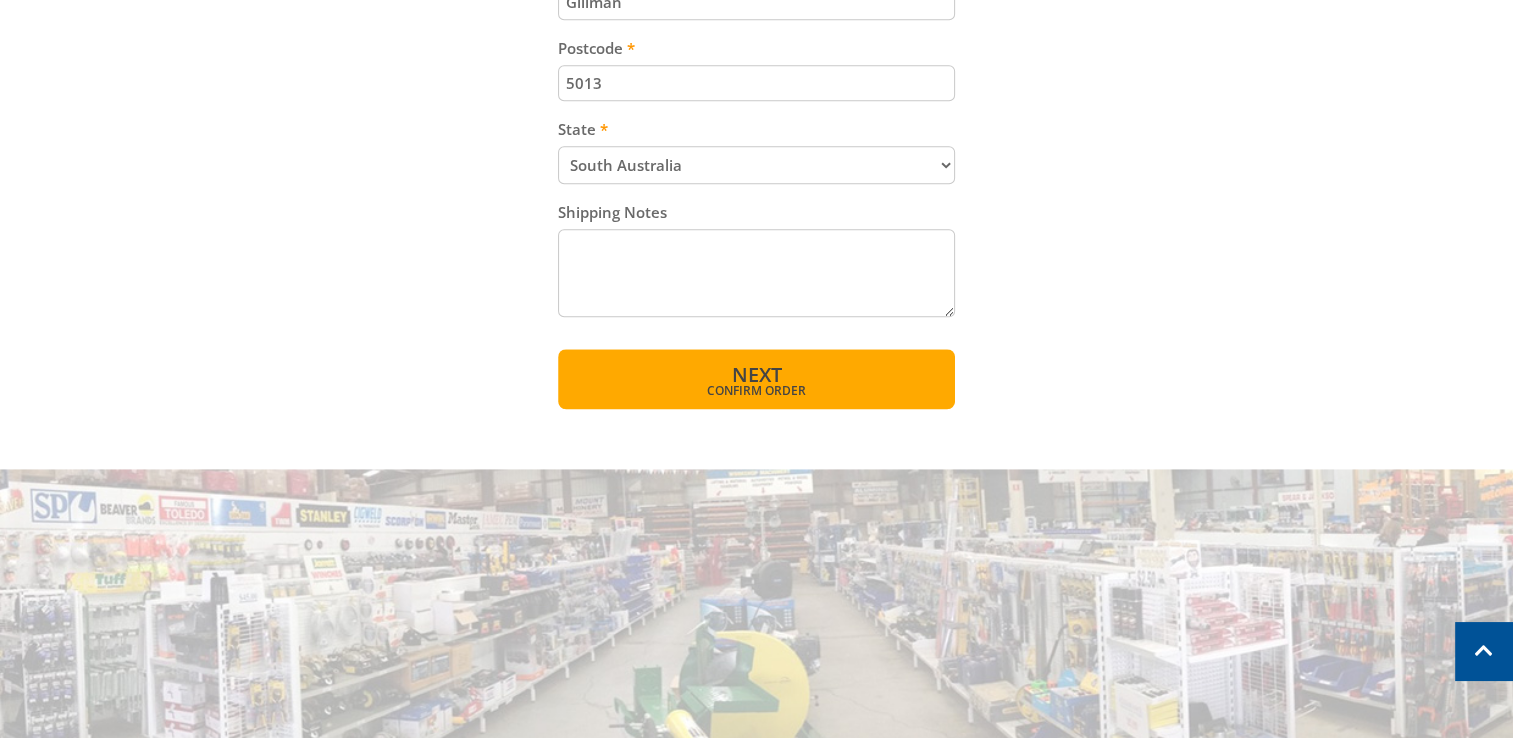 click on "Next" at bounding box center [756, 374] 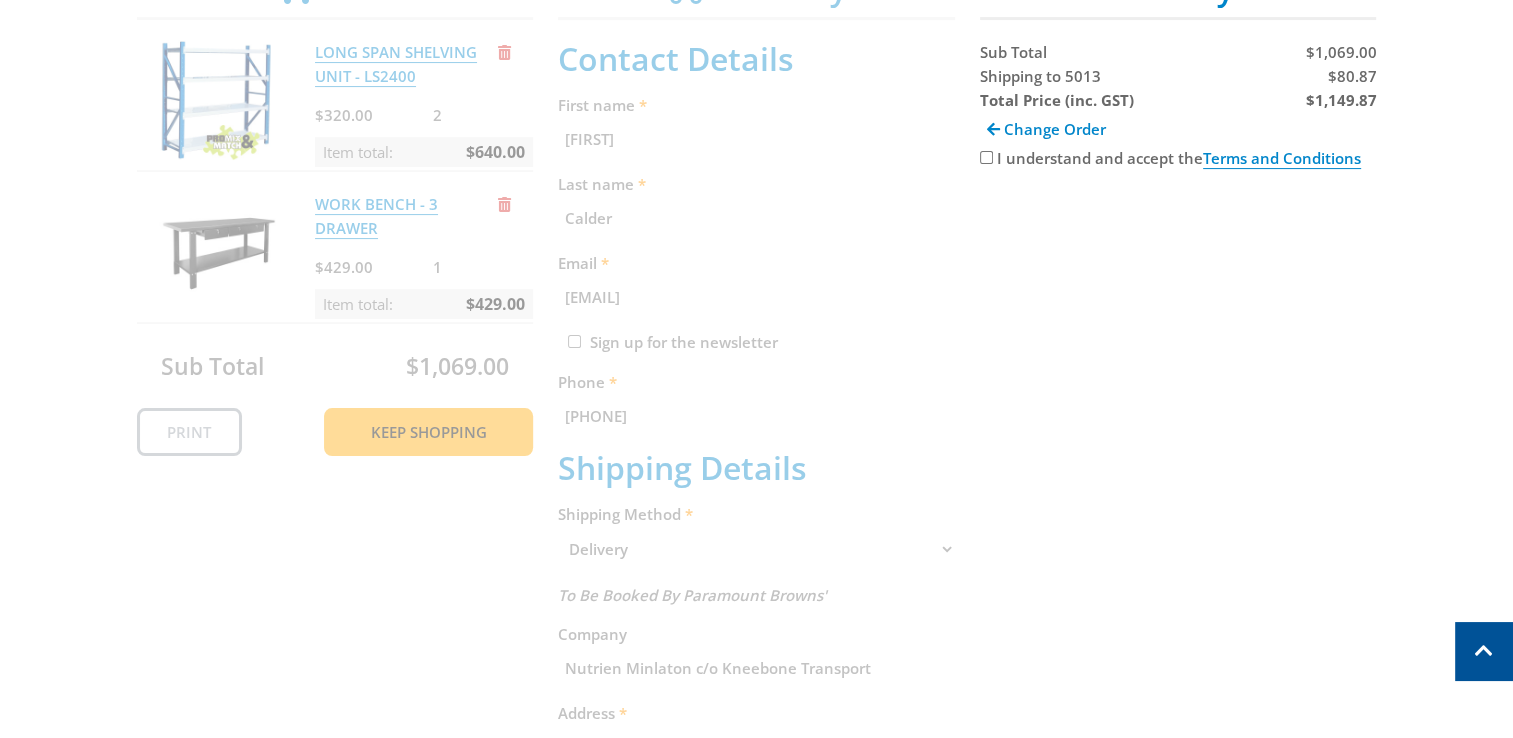 scroll, scrollTop: 410, scrollLeft: 0, axis: vertical 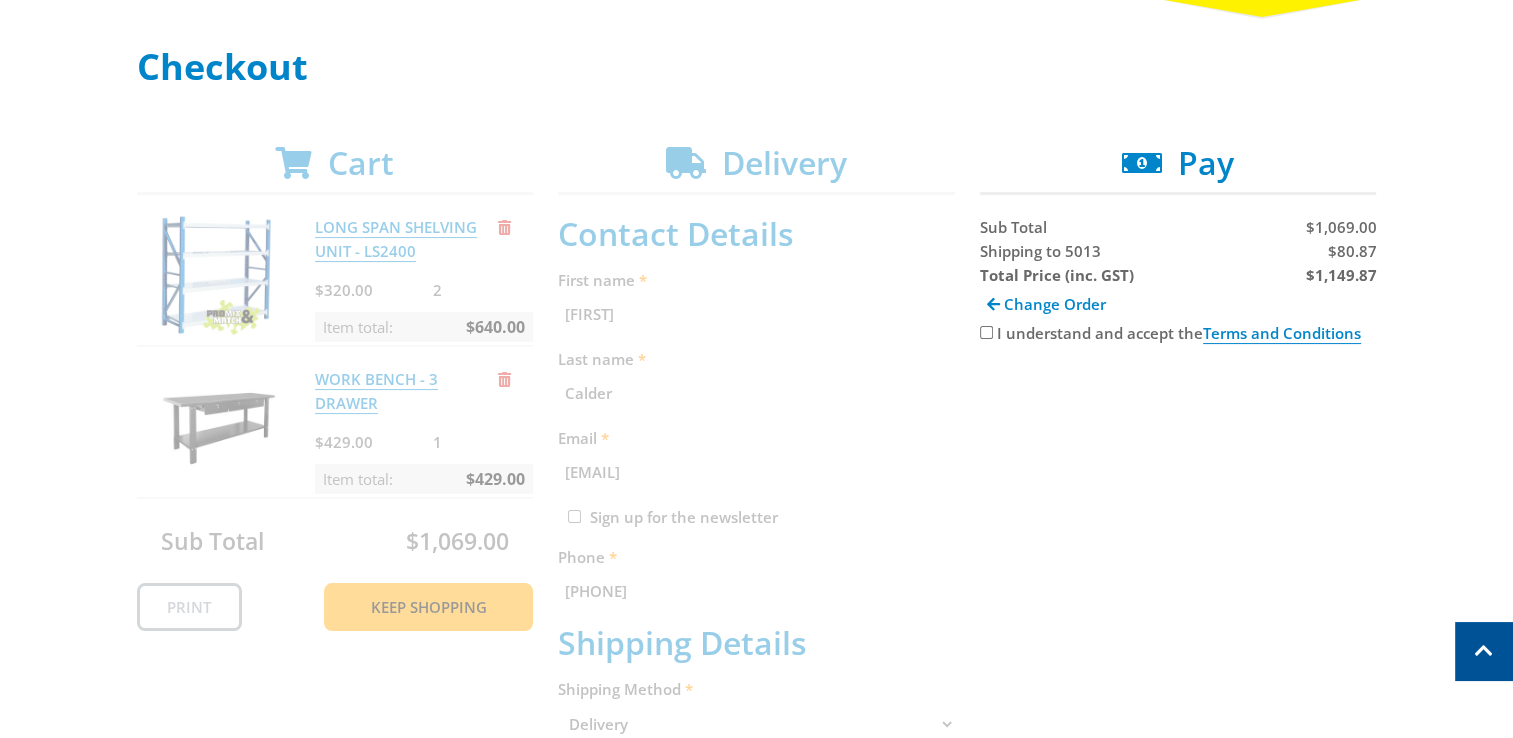 click on "I understand and accept the  Terms and Conditions" at bounding box center [986, 332] 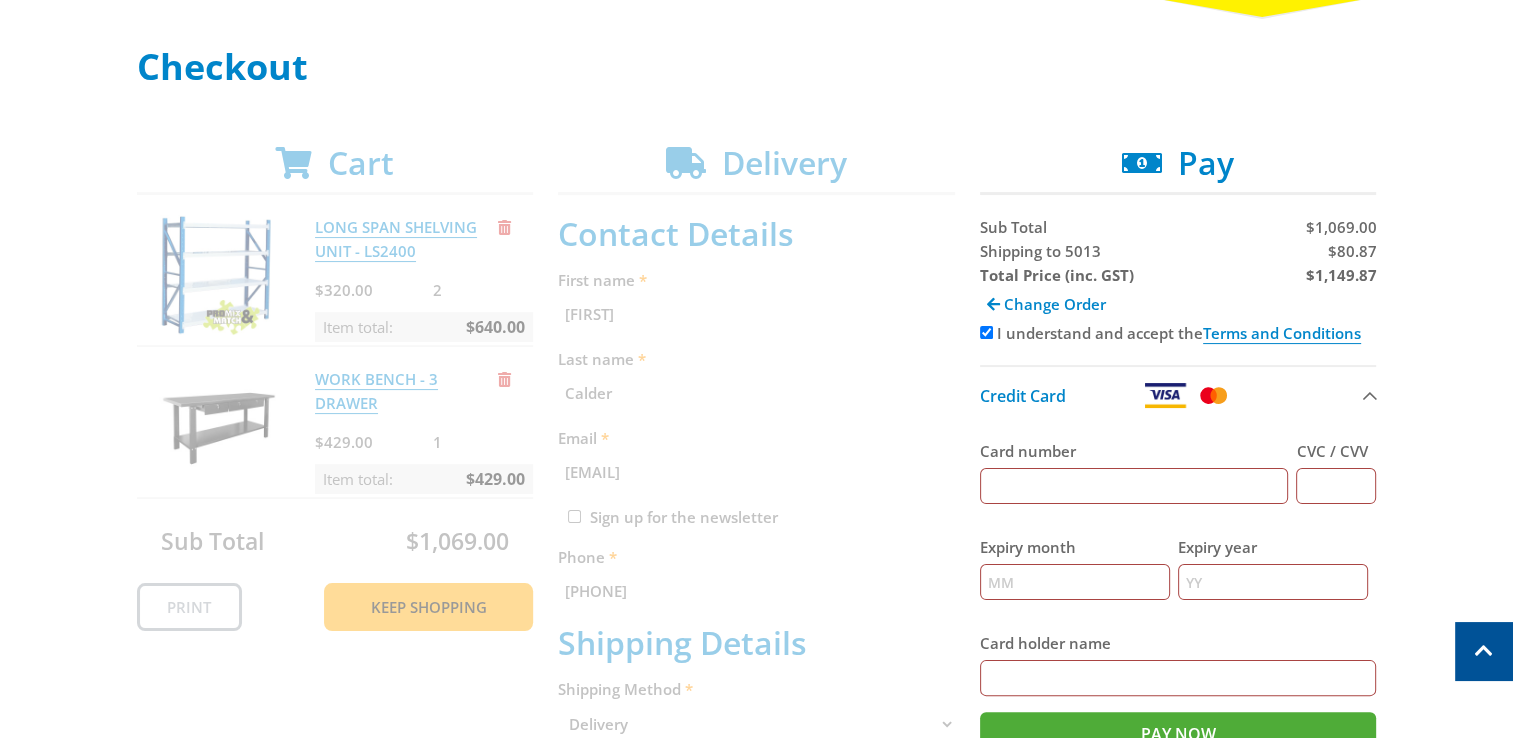 click on "Card number" at bounding box center (1134, 486) 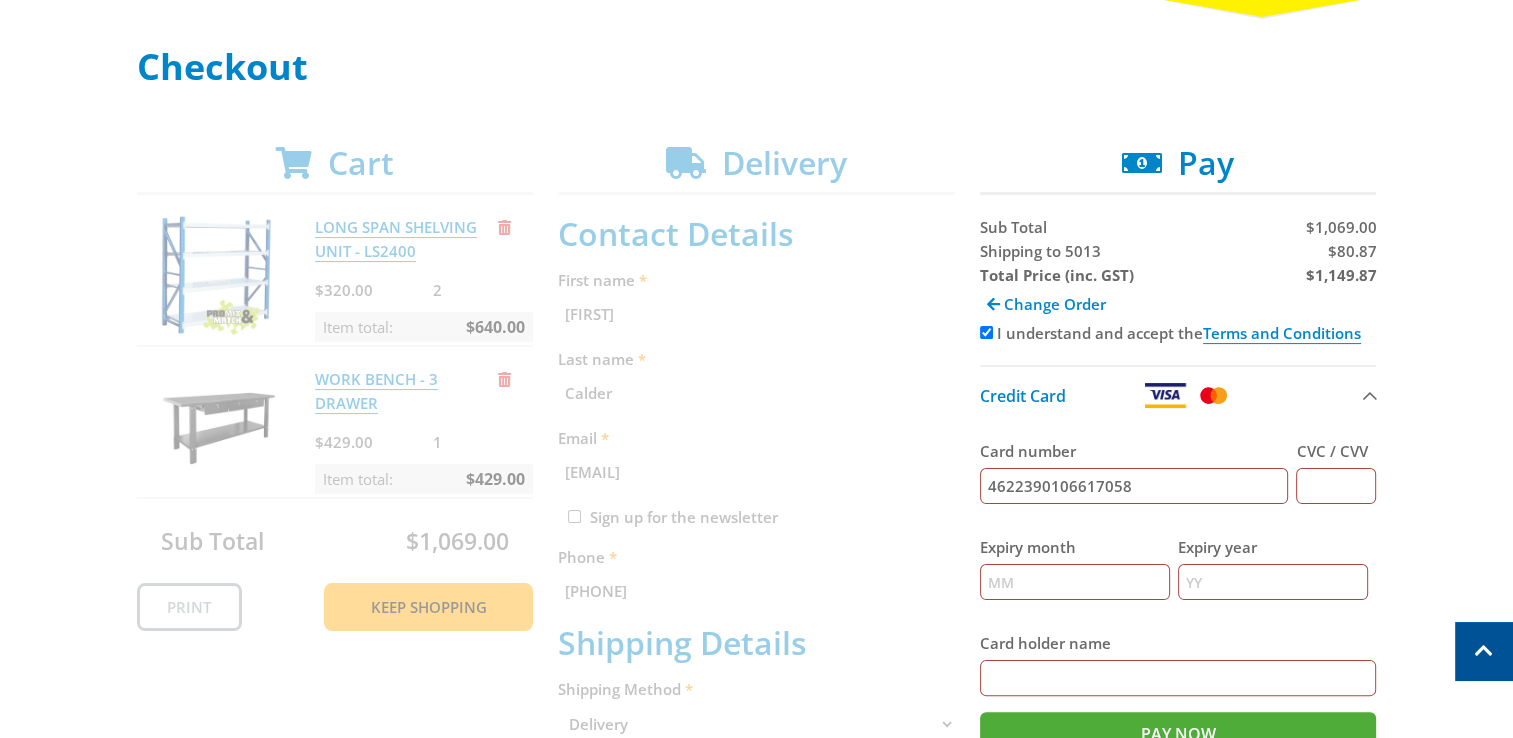 type on "4622390106617058" 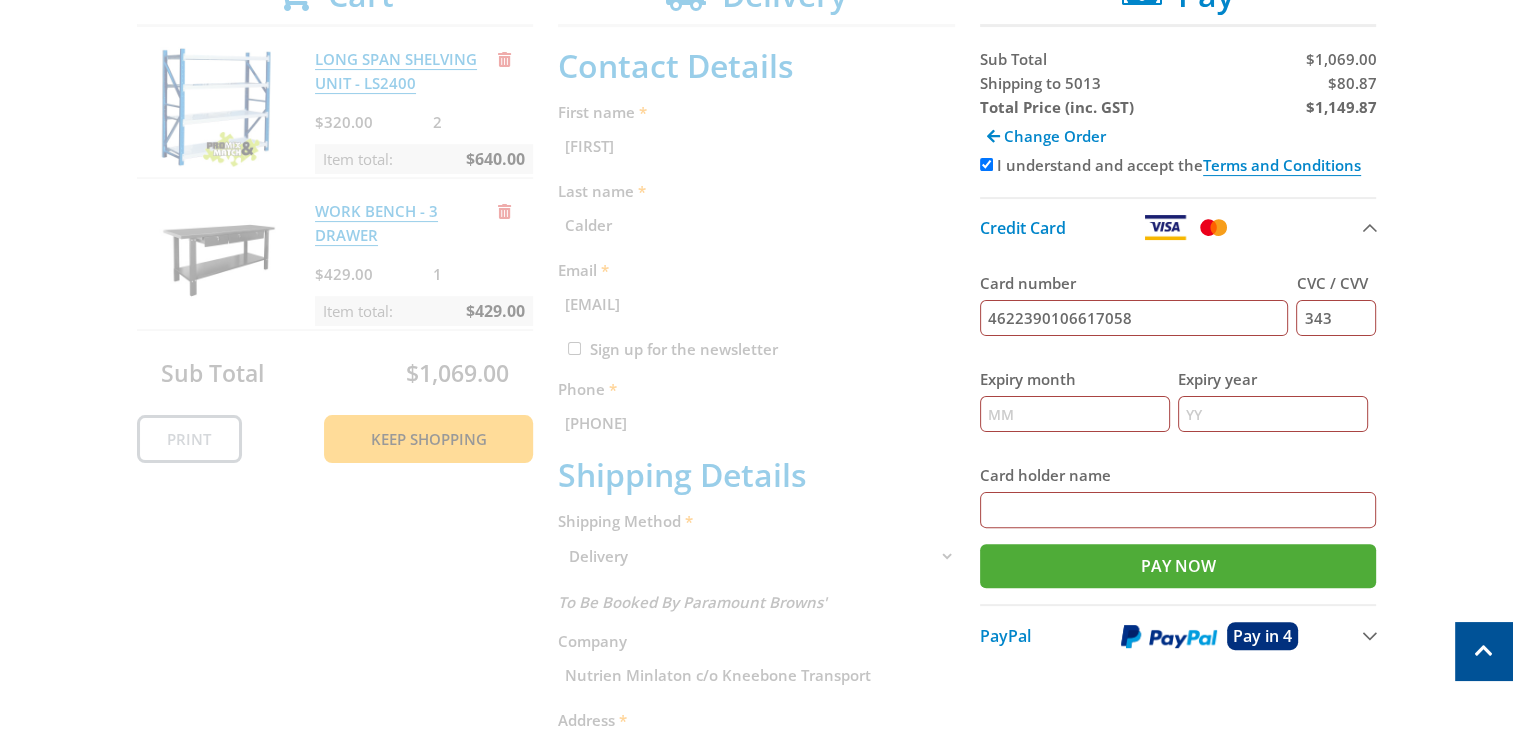 scroll, scrollTop: 498, scrollLeft: 0, axis: vertical 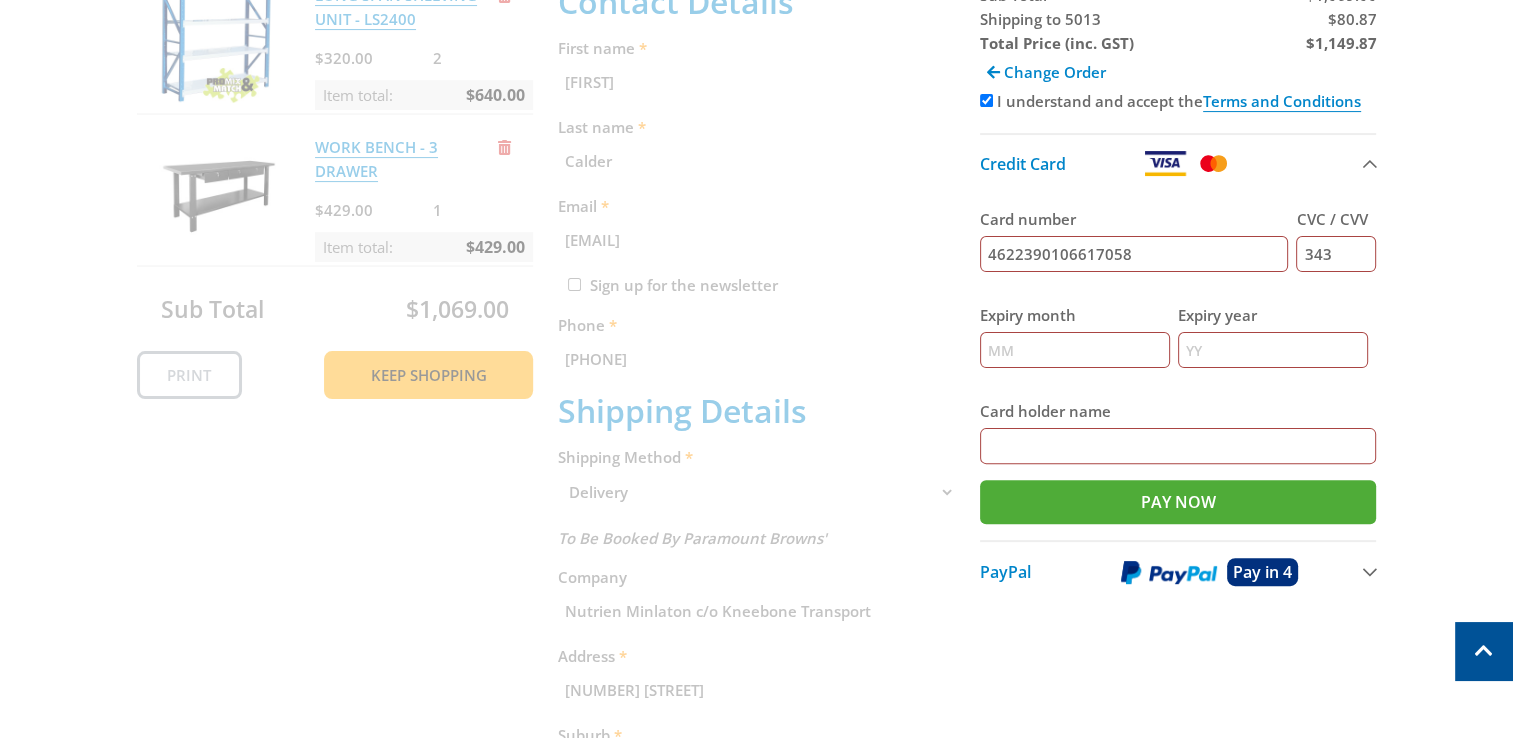 type on "343" 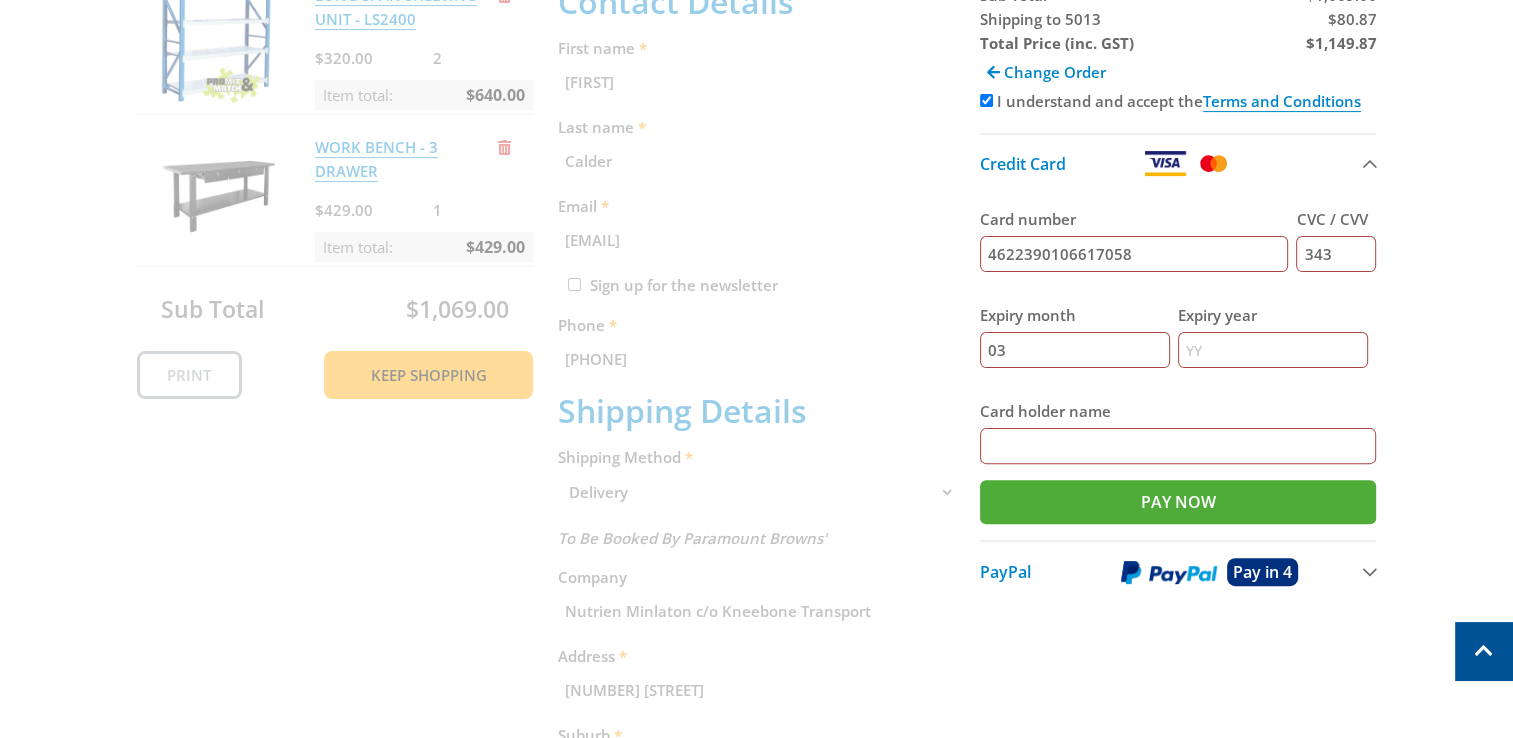 type on "03" 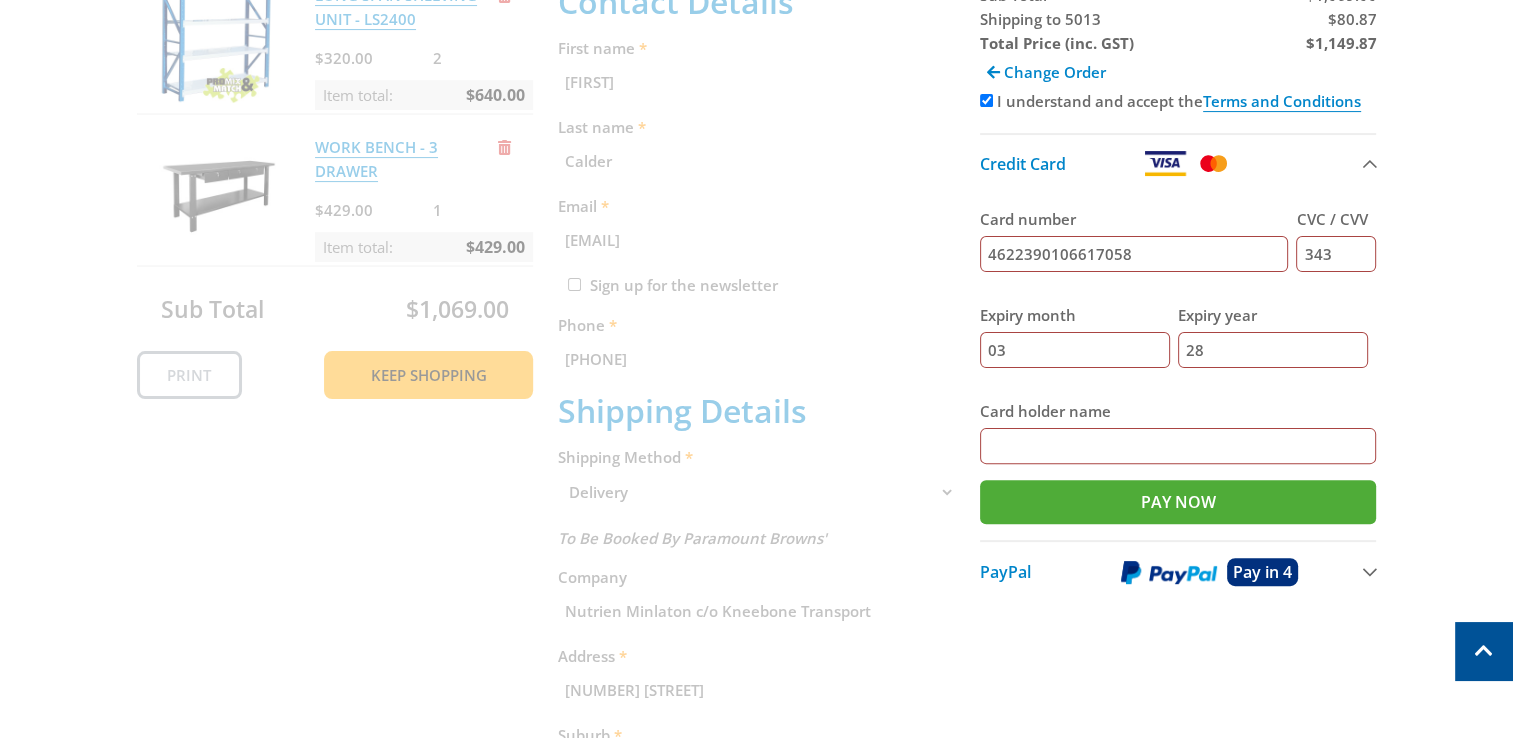 type on "28" 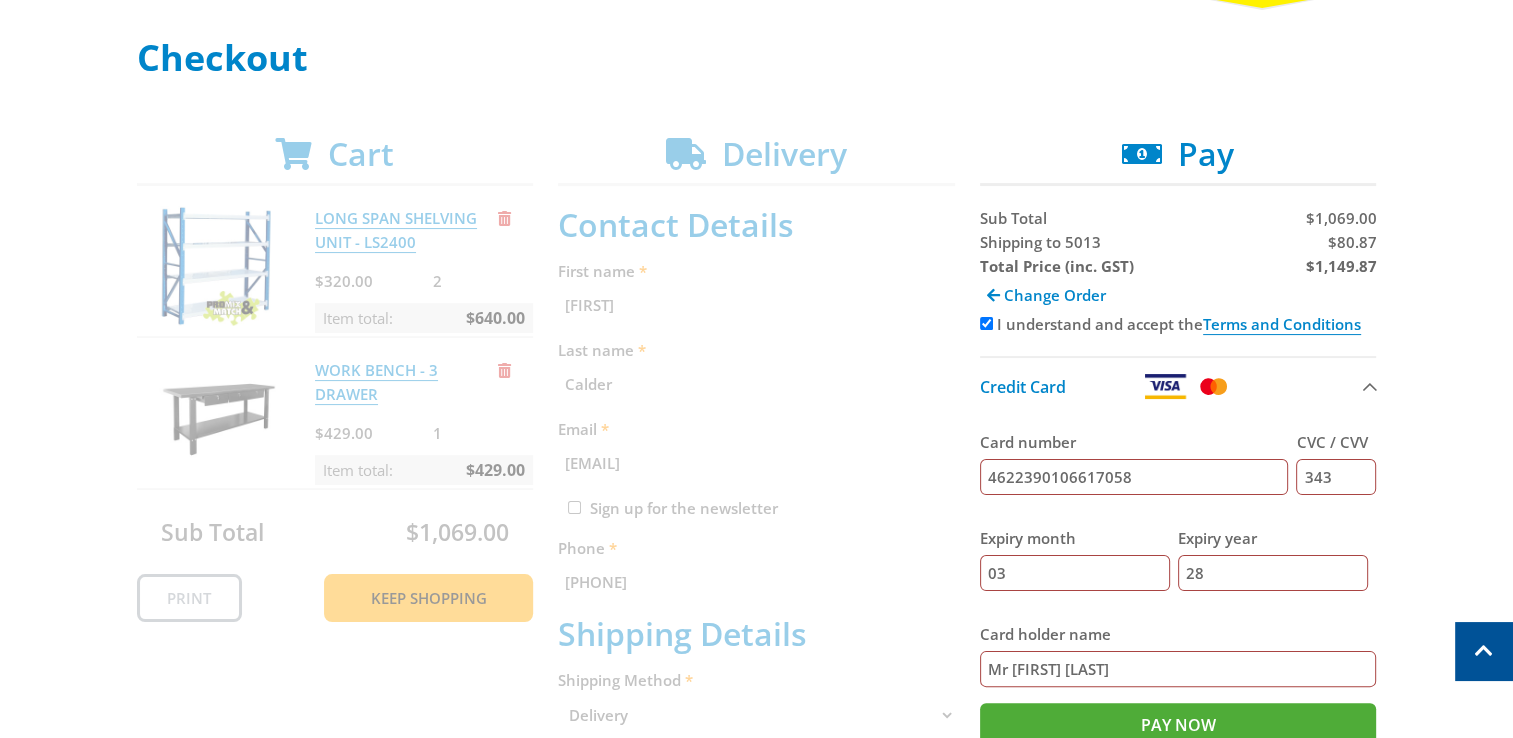 scroll, scrollTop: 264, scrollLeft: 0, axis: vertical 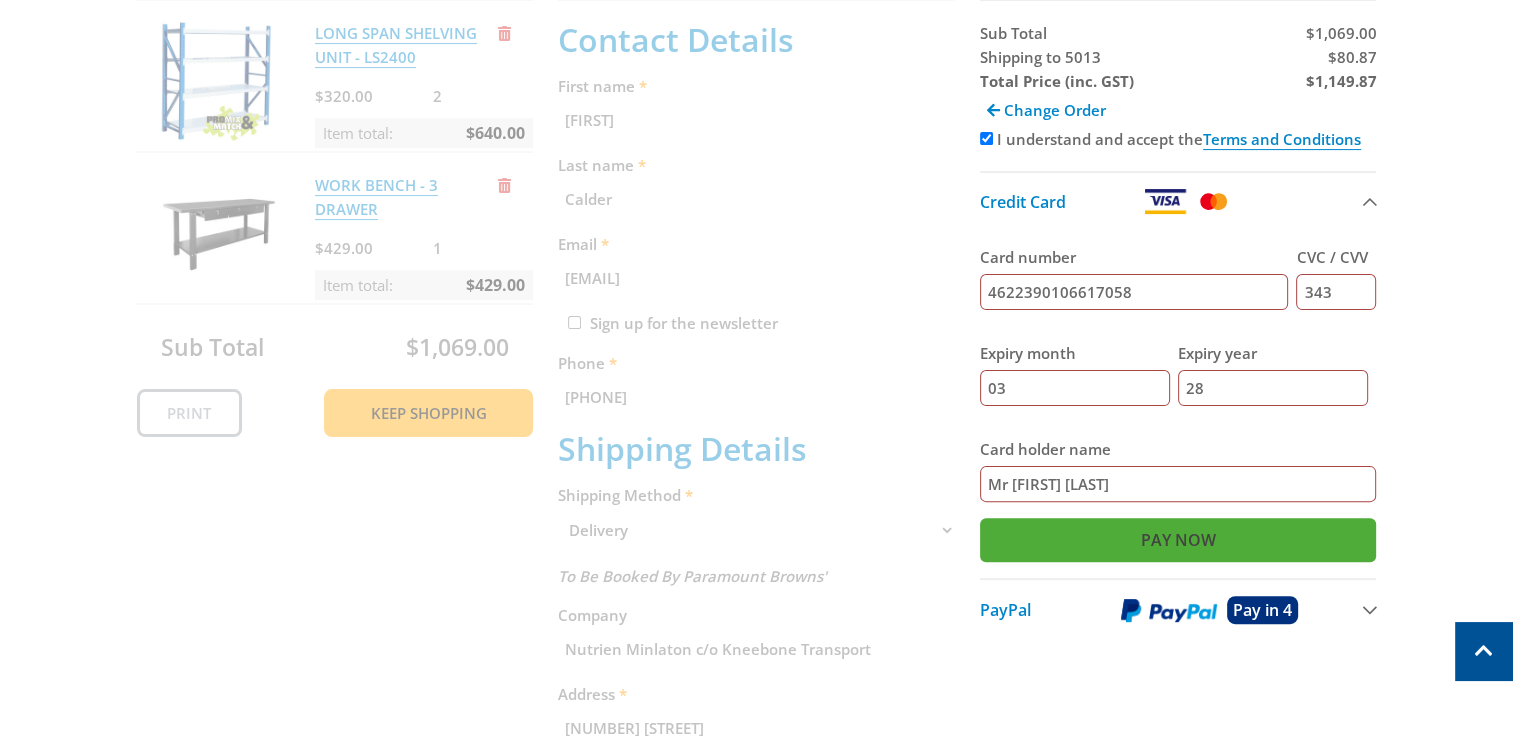 type on "Mr Angus Calder" 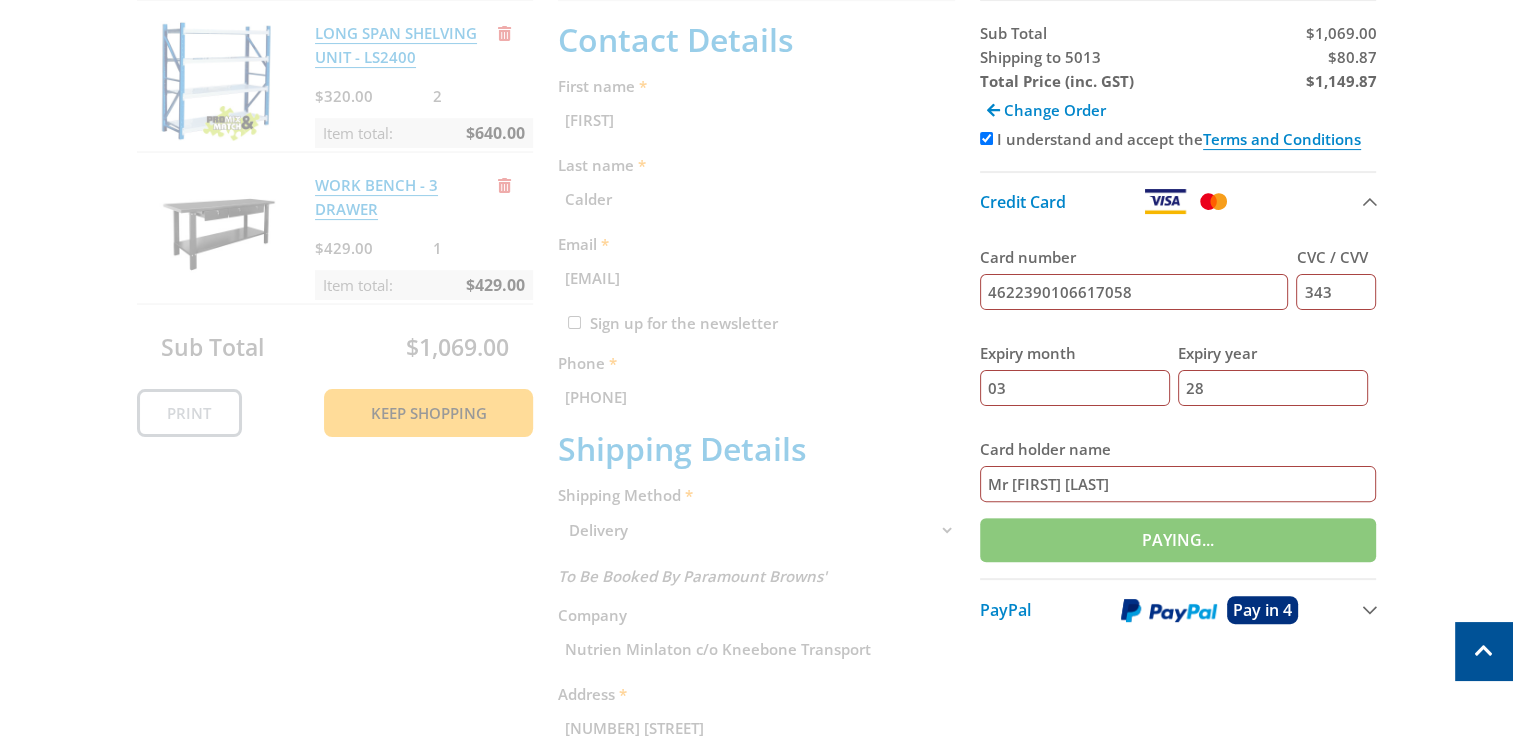 drag, startPoint x: 1505, startPoint y: 298, endPoint x: 1531, endPoint y: 292, distance: 26.683329 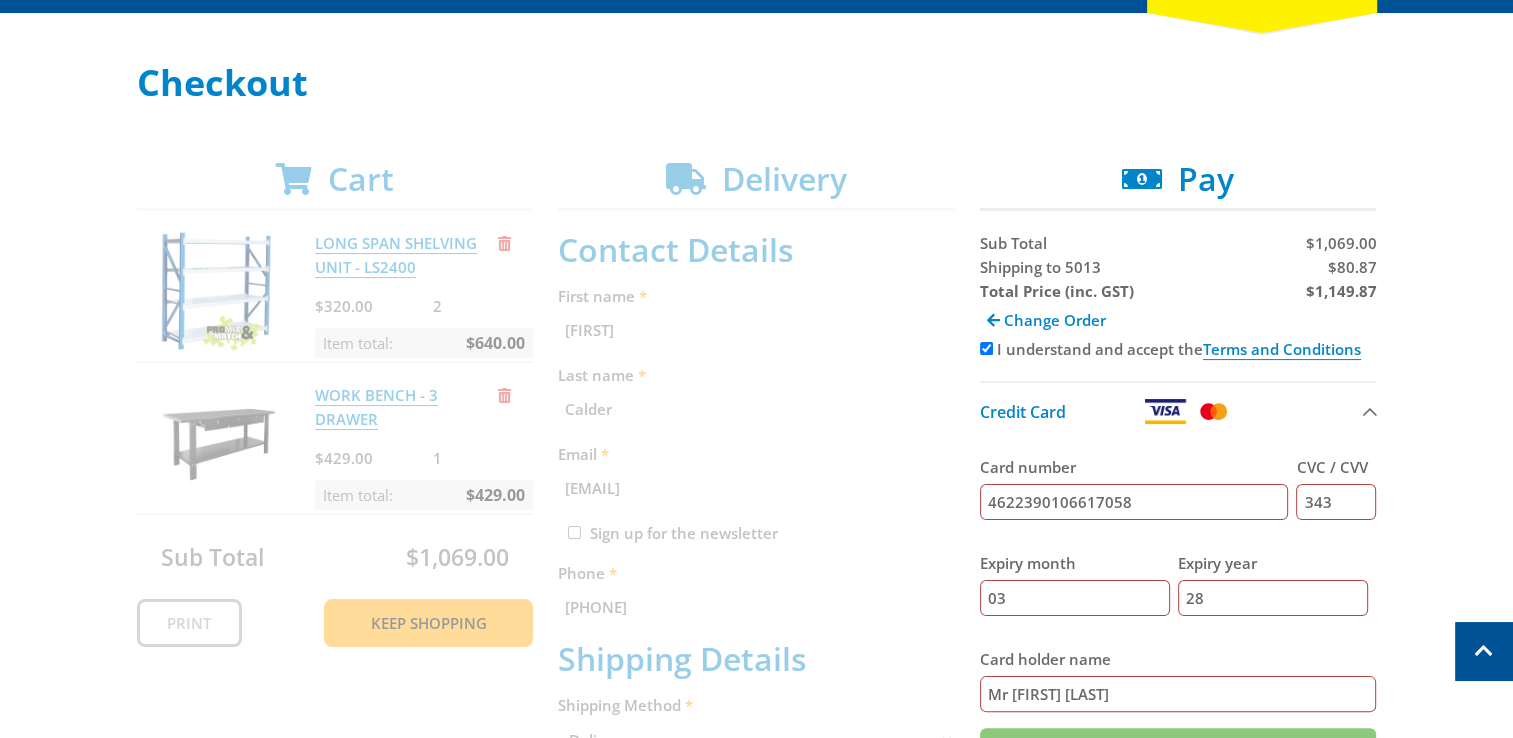 scroll, scrollTop: 244, scrollLeft: 0, axis: vertical 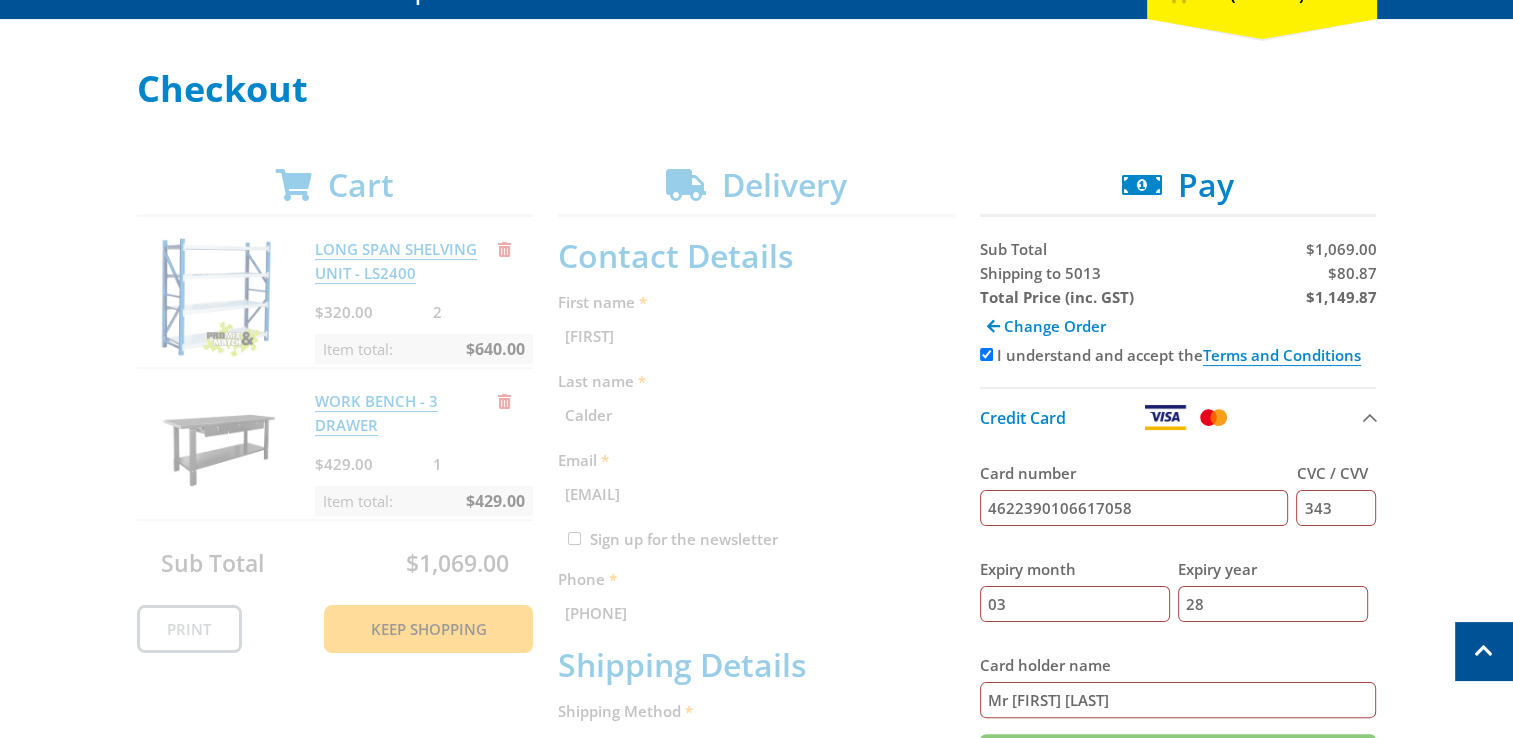 click on "343" at bounding box center [1336, 508] 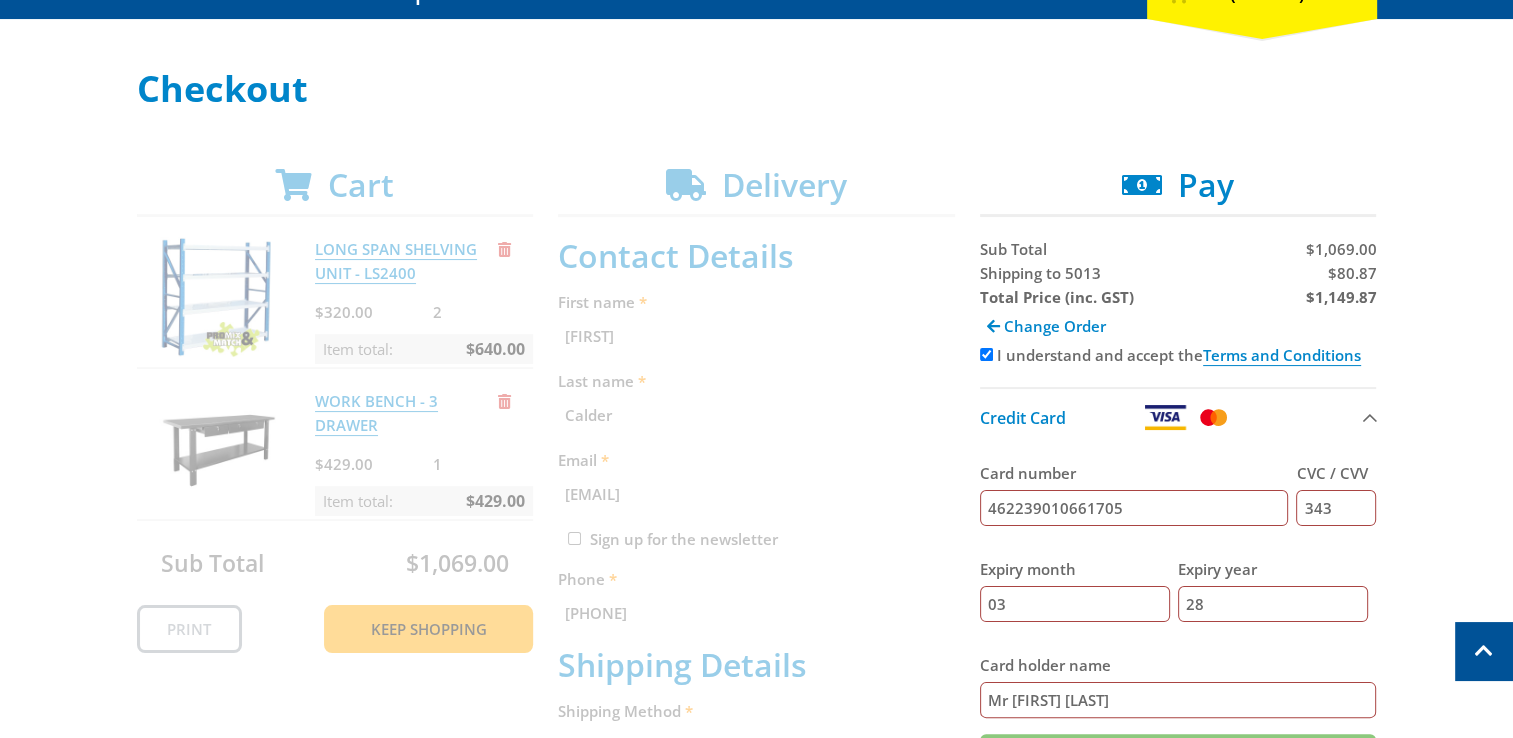 type on "4622390106617058" 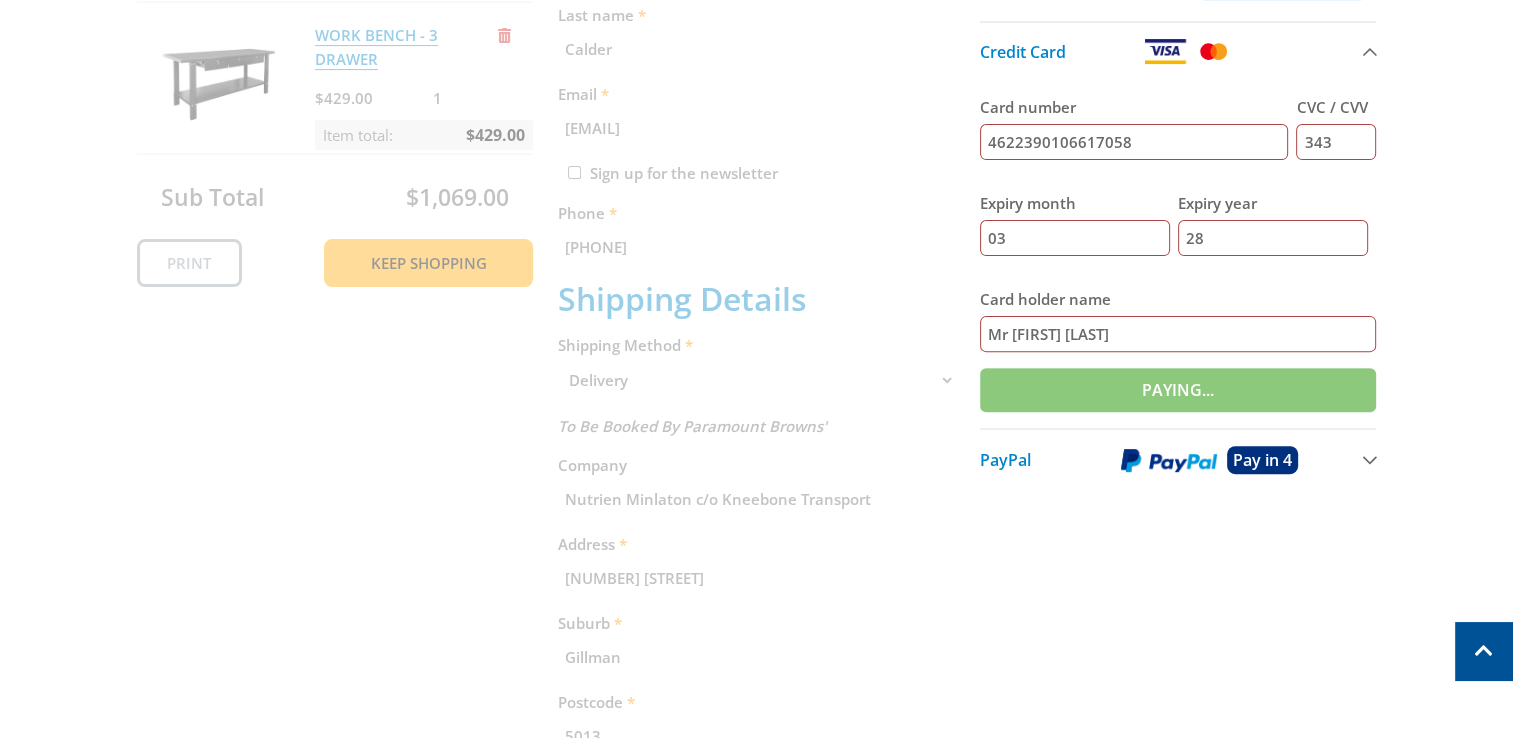 scroll, scrollTop: 628, scrollLeft: 0, axis: vertical 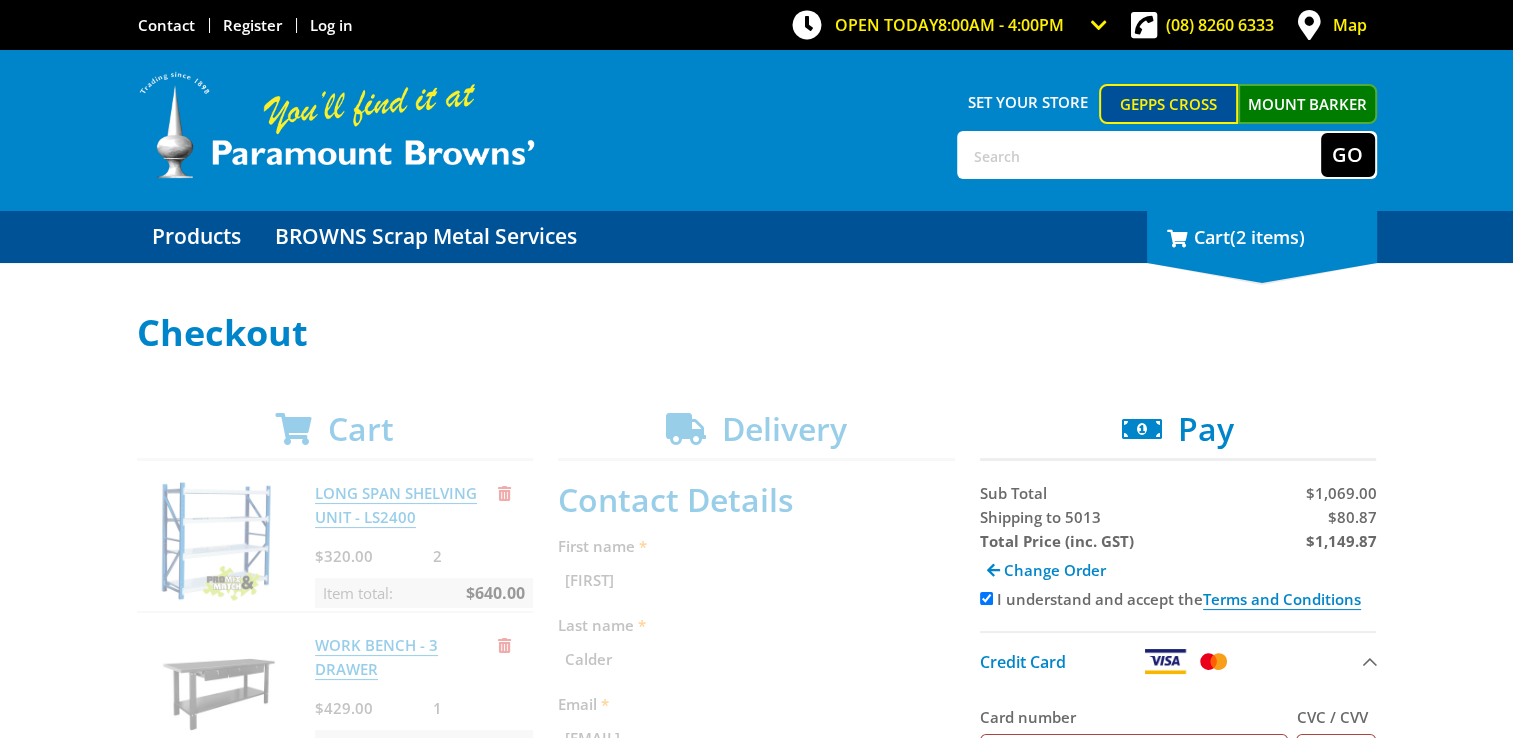 click on "2  Cart  (2 items)" at bounding box center (1262, 237) 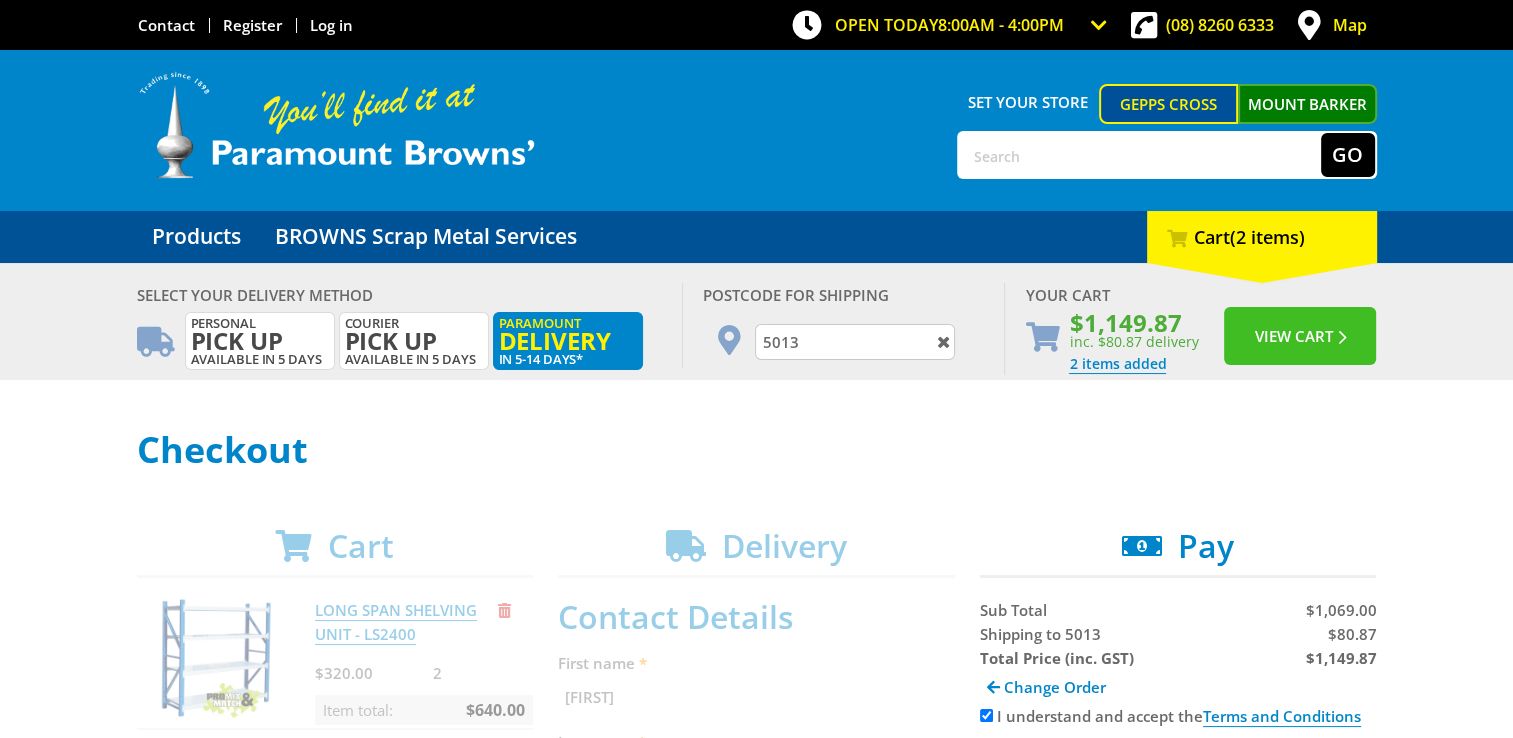 click on "View Cart" at bounding box center [1300, 336] 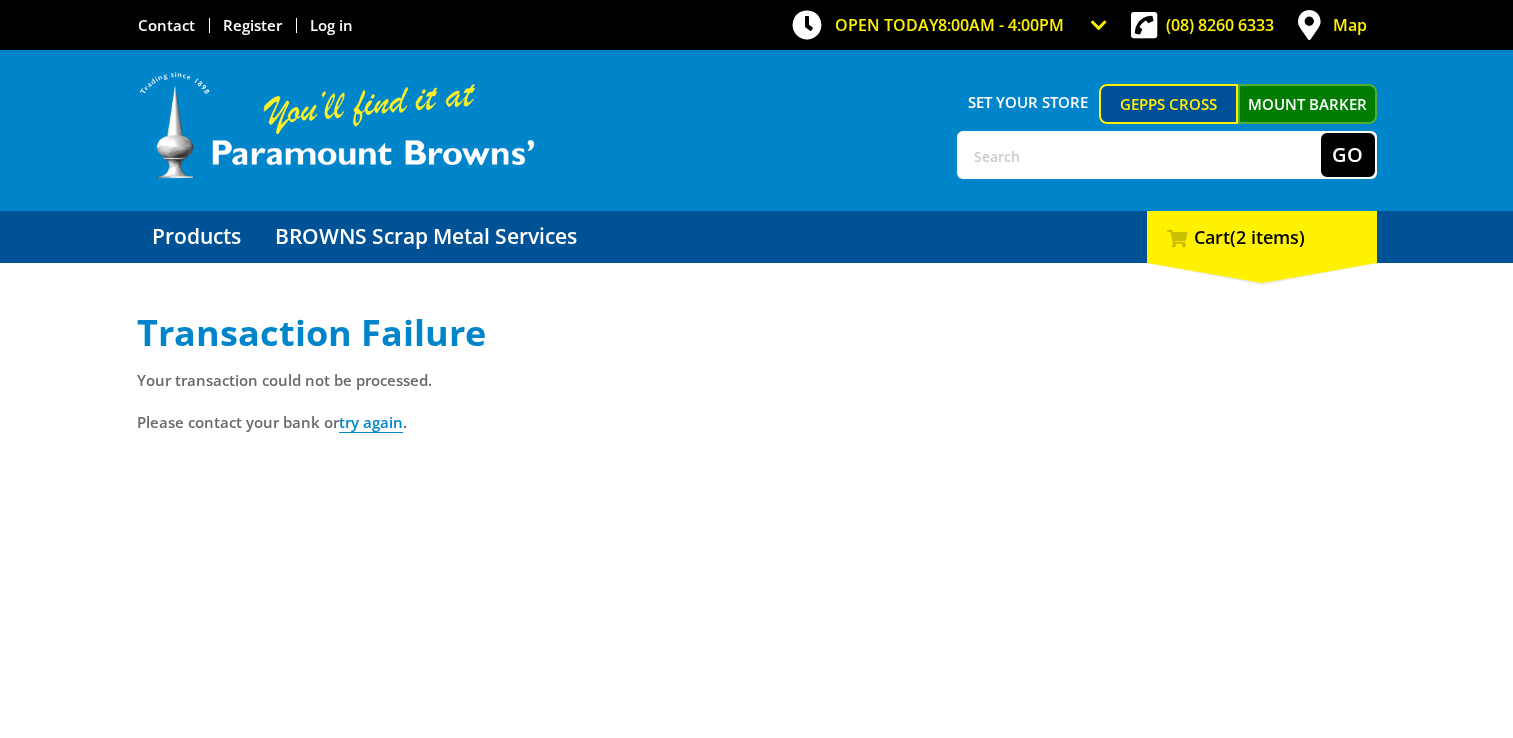 scroll, scrollTop: 0, scrollLeft: 0, axis: both 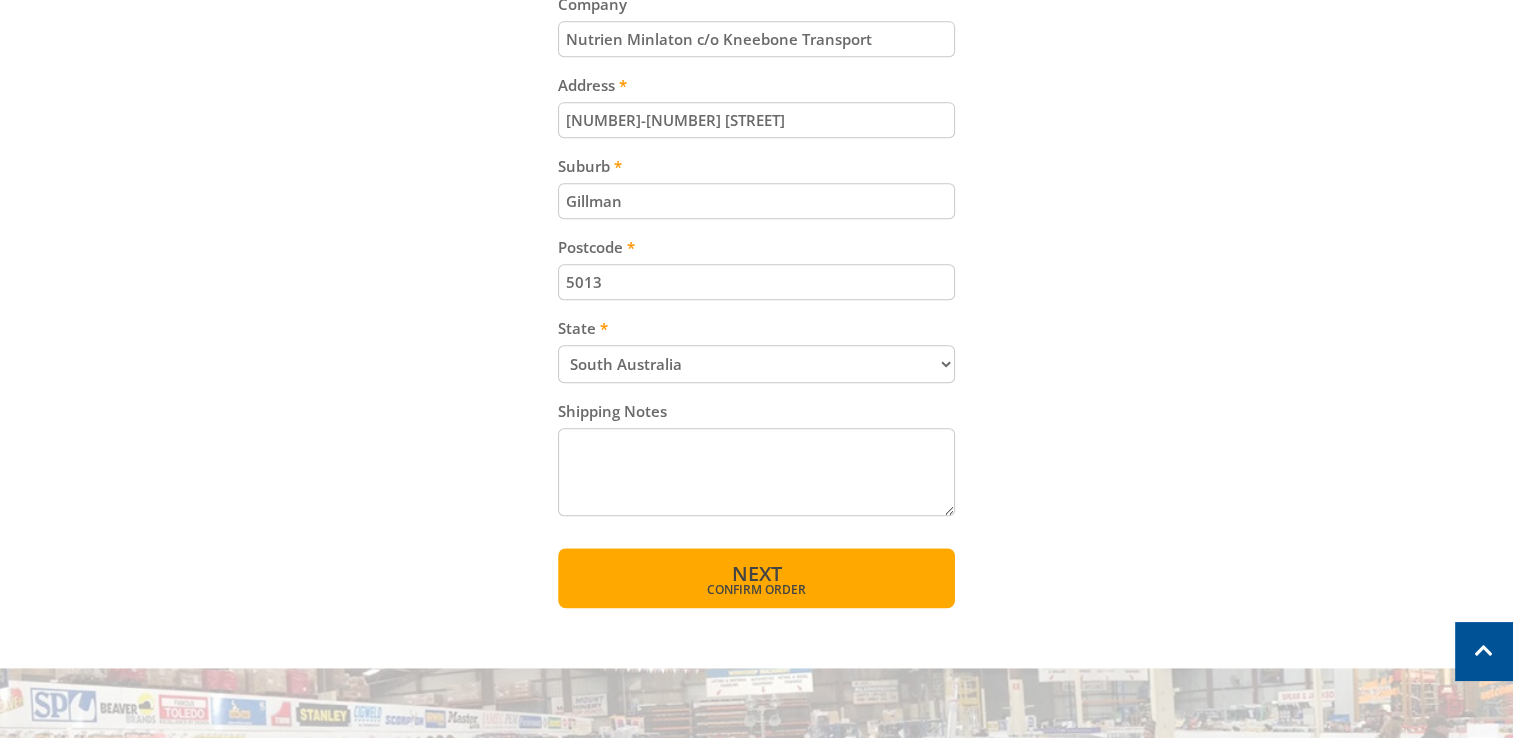 click on "Next
Confirm order" at bounding box center (756, 578) 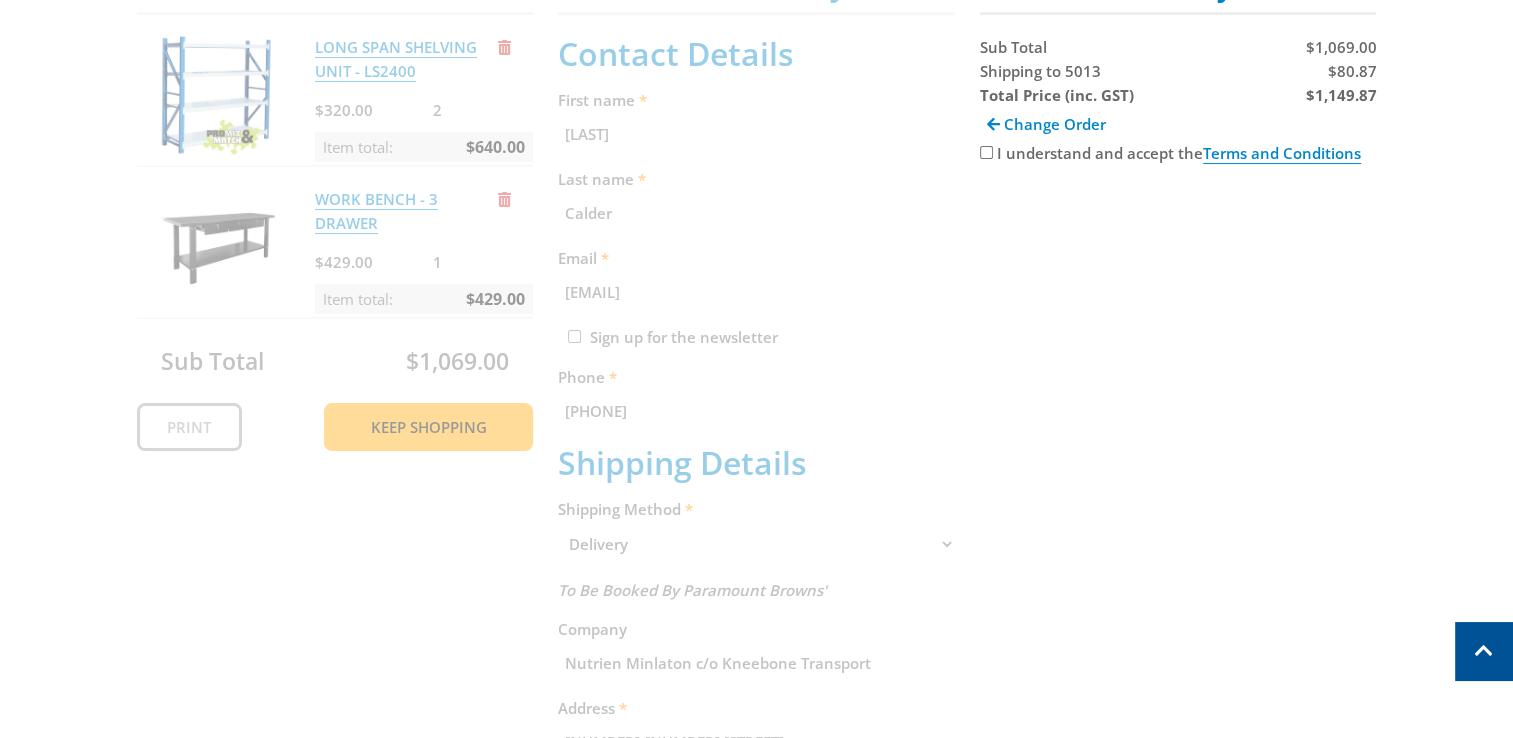 scroll, scrollTop: 410, scrollLeft: 0, axis: vertical 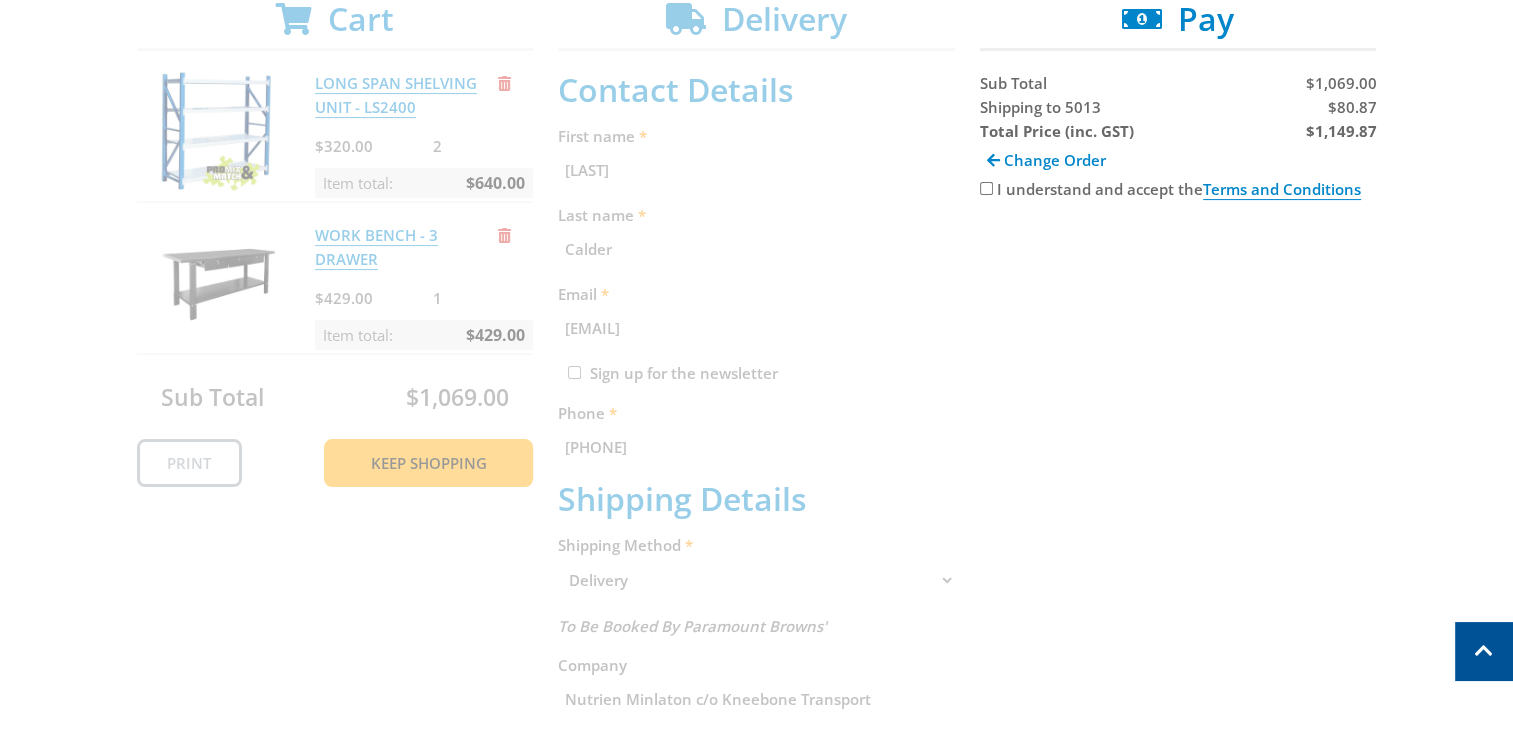 click on "I understand and accept the  Terms and Conditions" at bounding box center [986, 188] 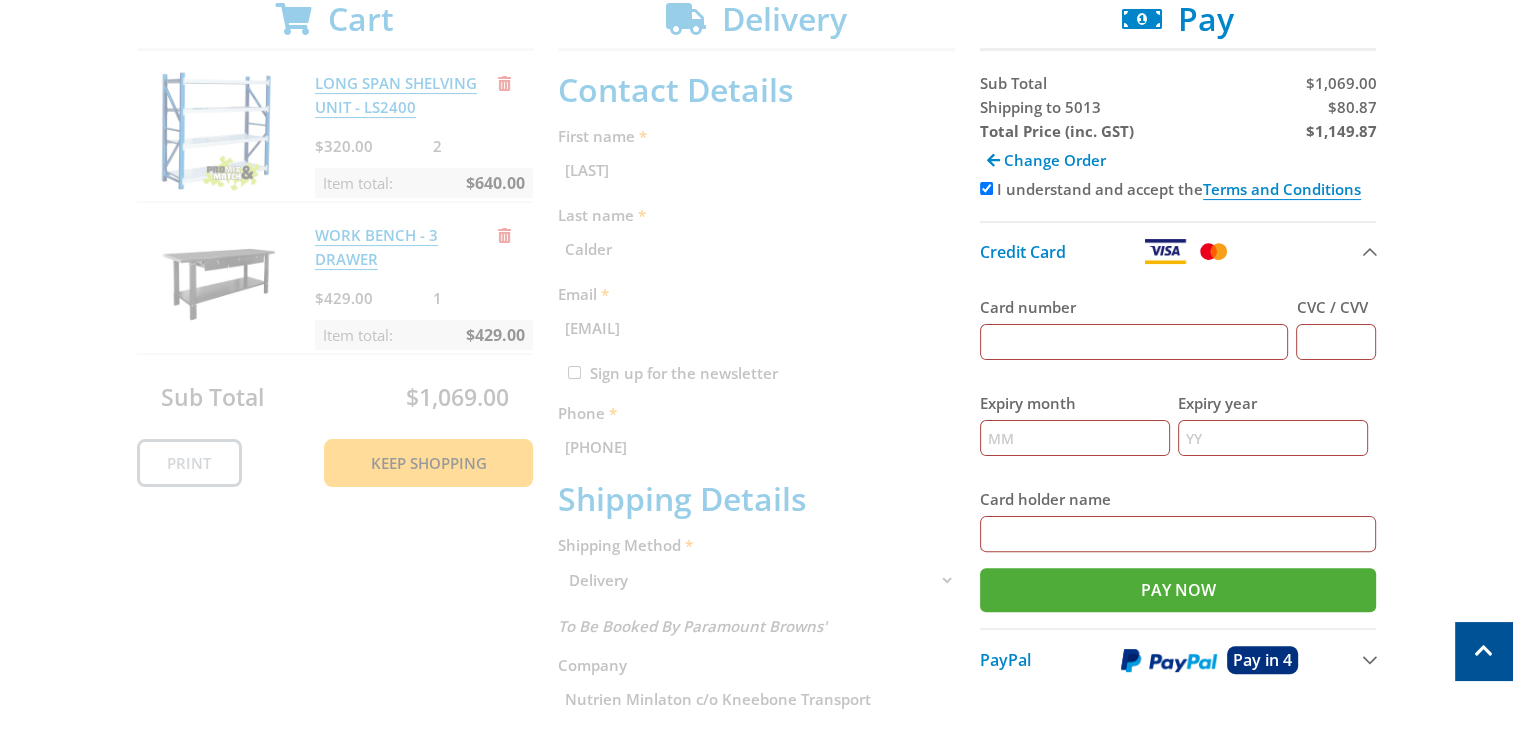 click on "Card number" at bounding box center [1134, 342] 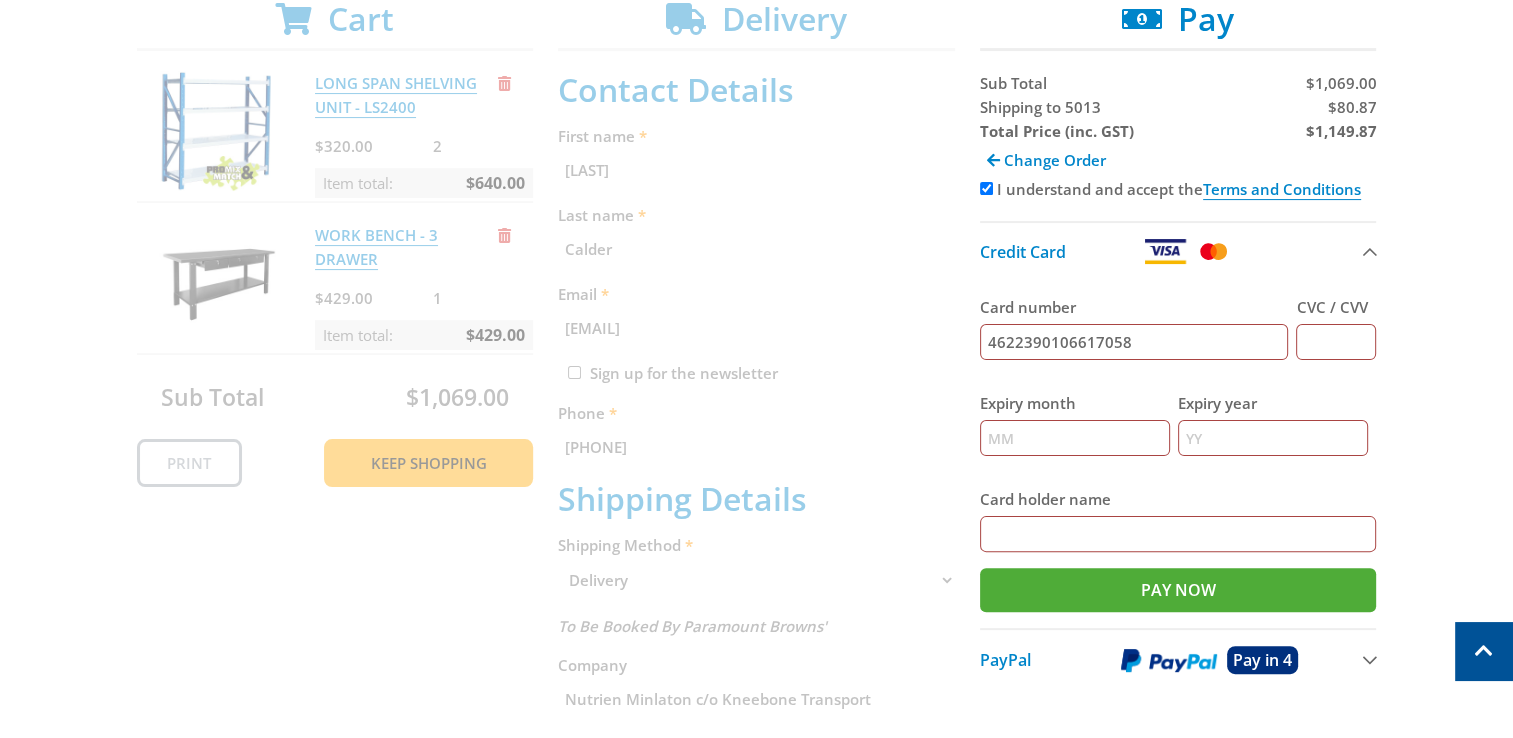 type on "4622390106617058" 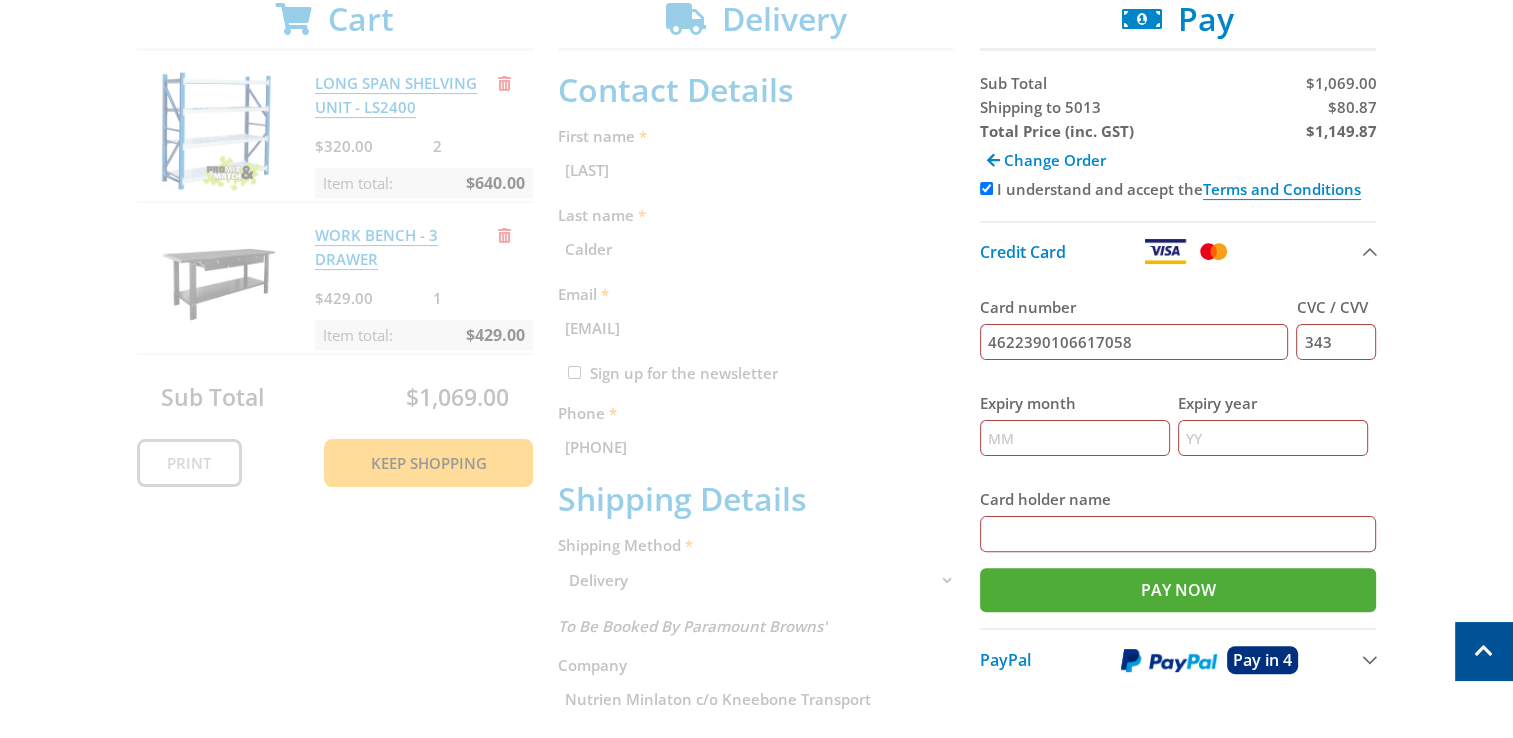 type on "343" 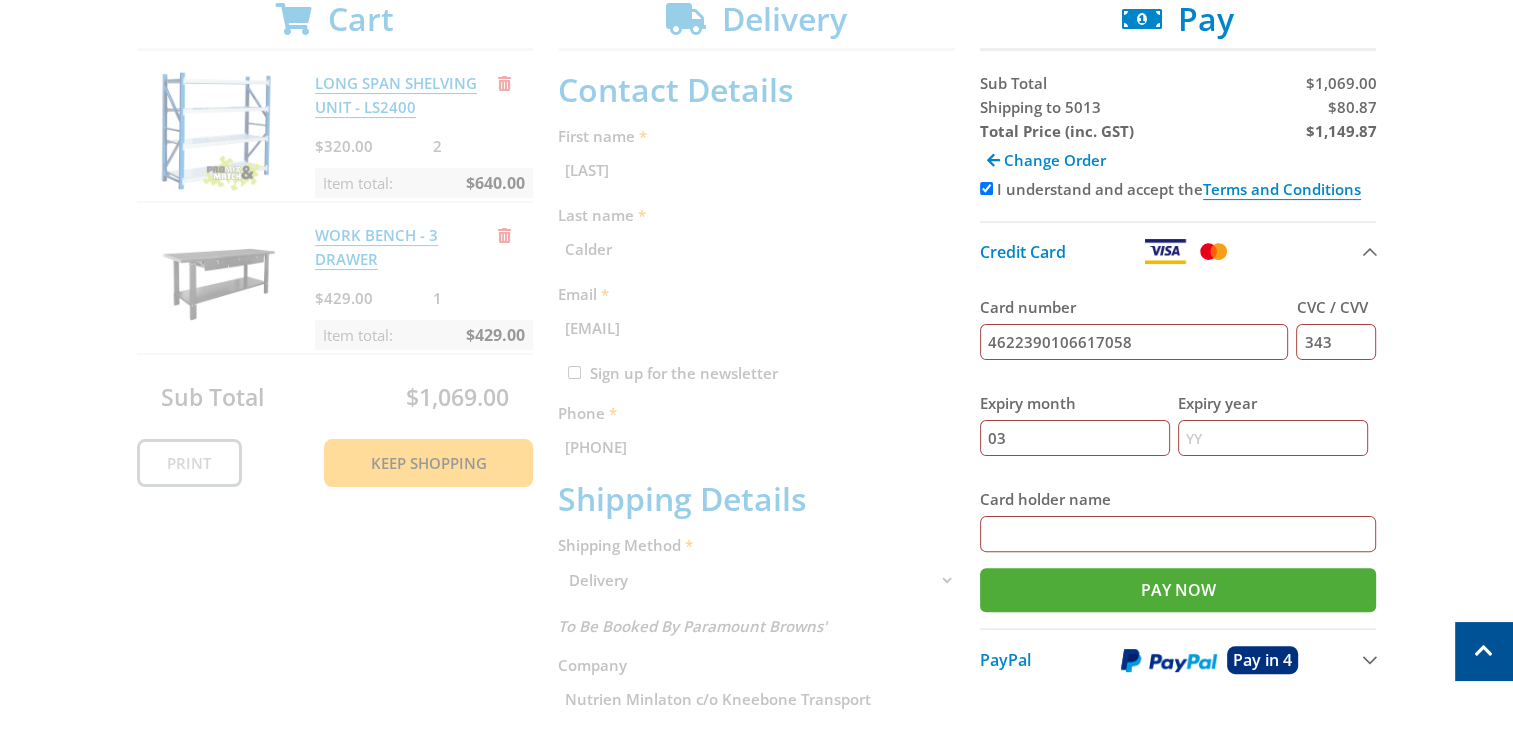 type on "03" 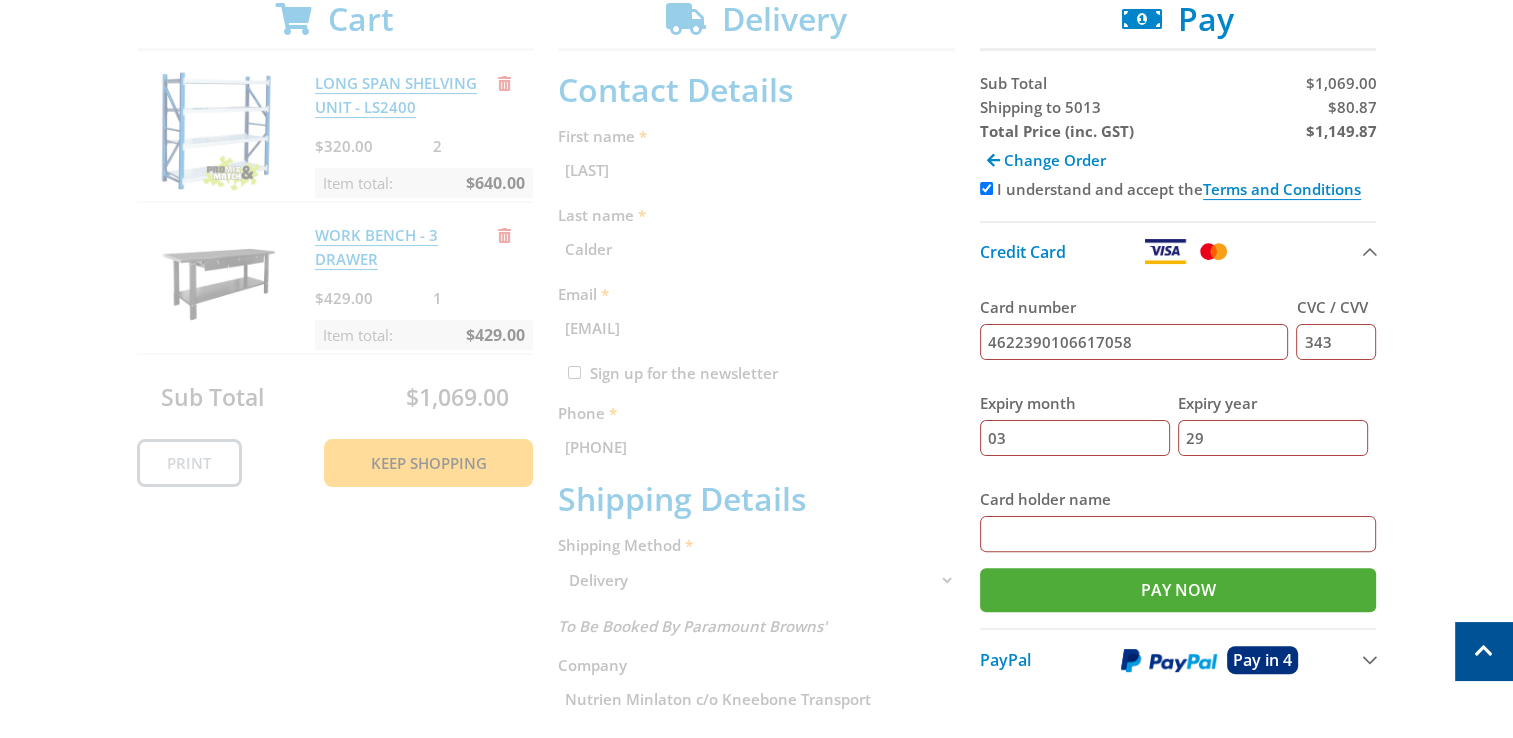 type on "29" 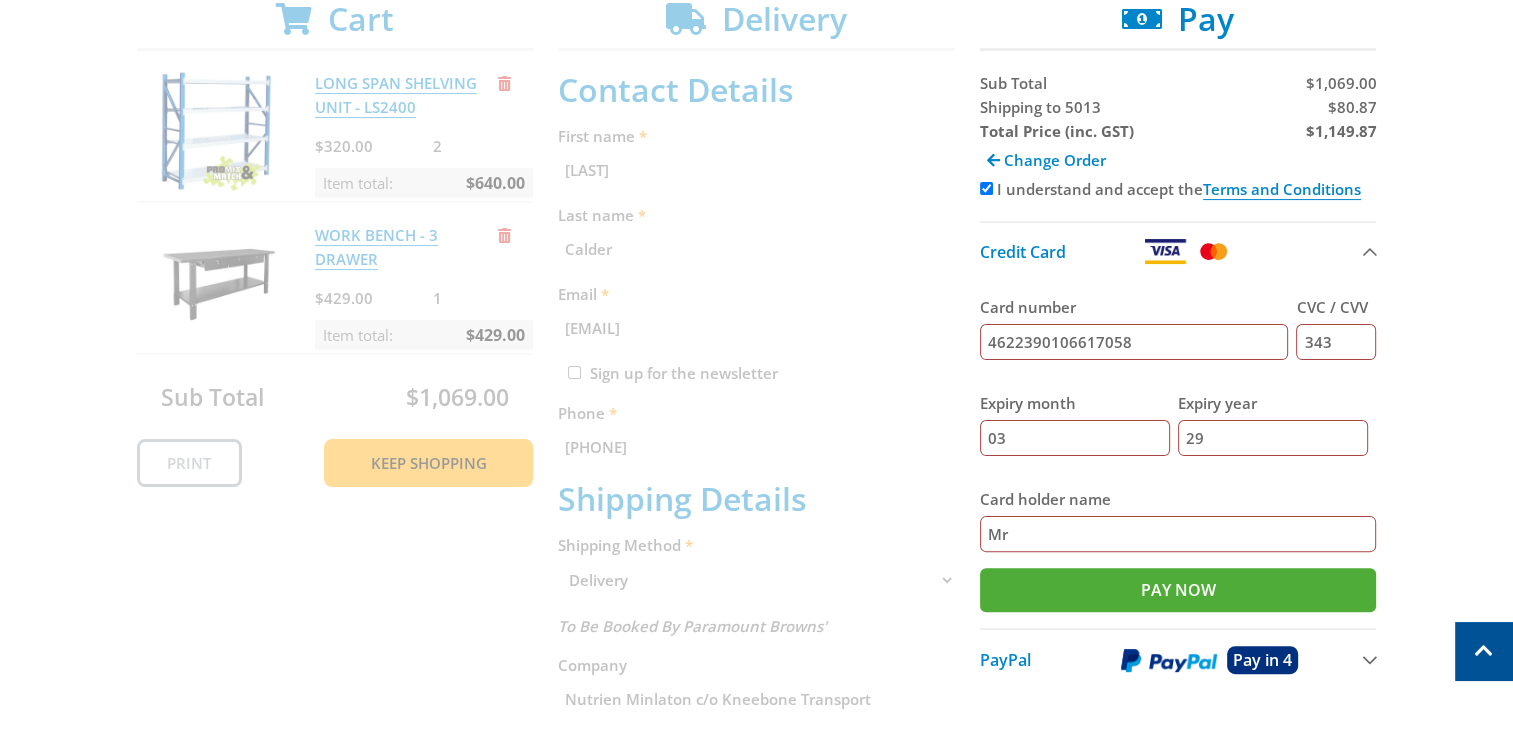 type on "Mr" 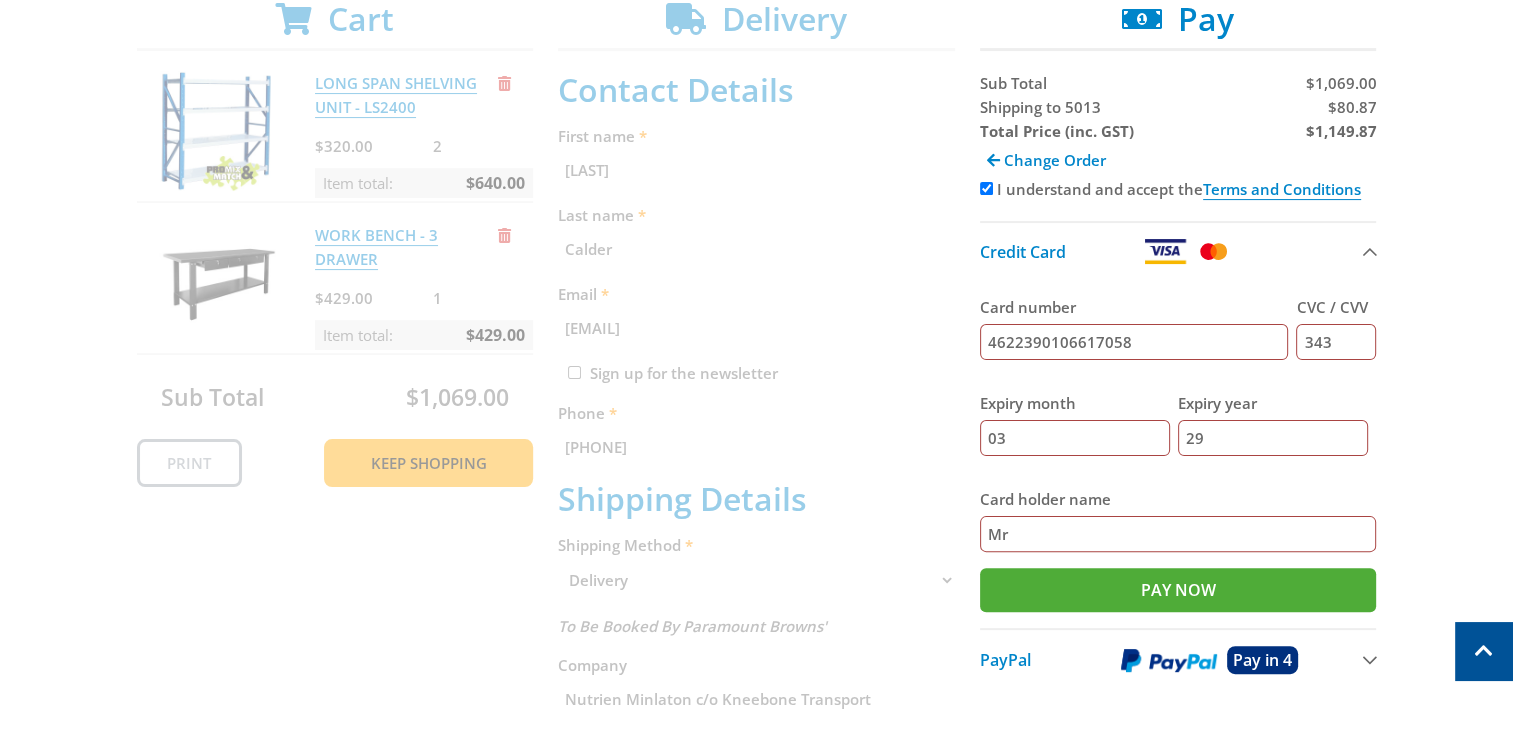 click on "Pay Now" at bounding box center [1178, 590] 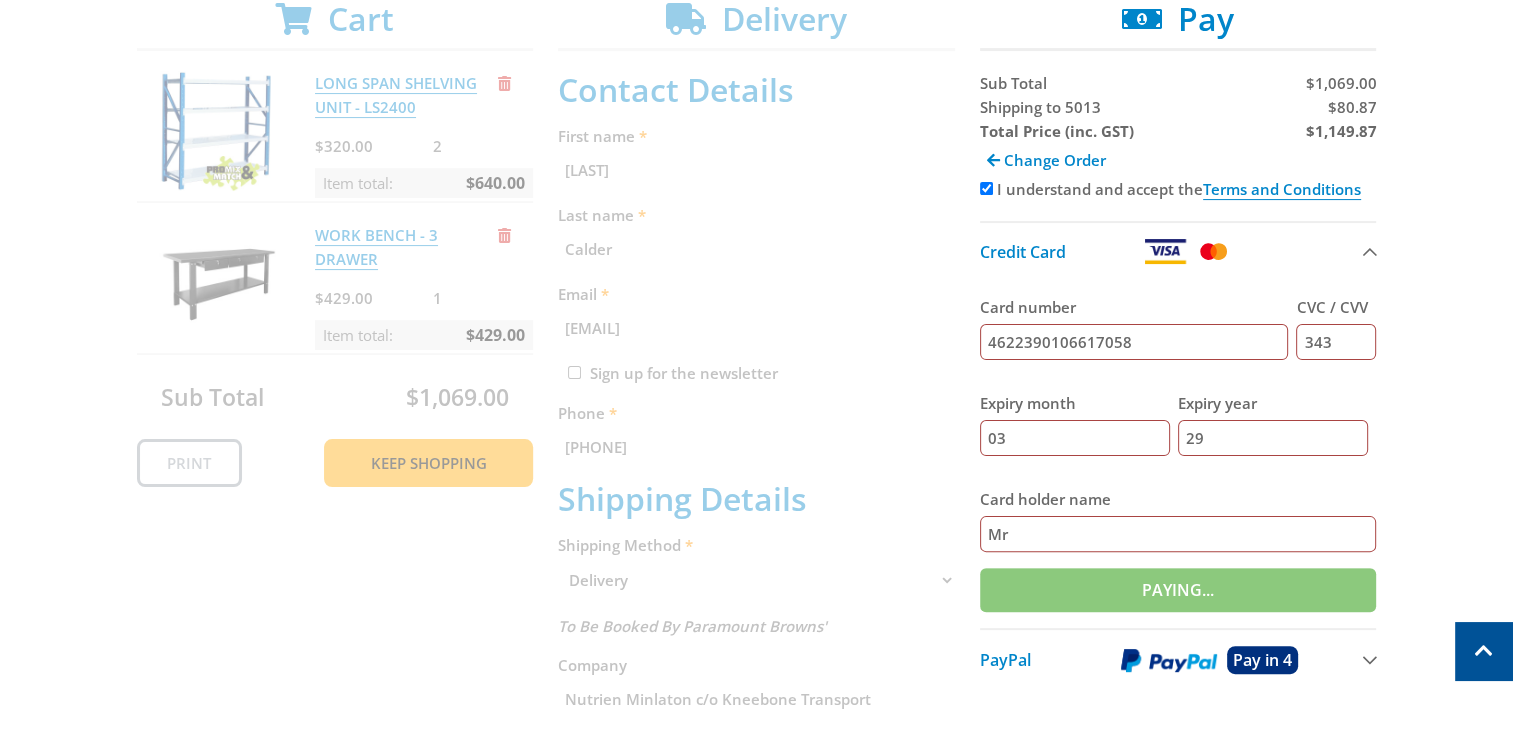 type on "Mr [FIRST] [LAST]" 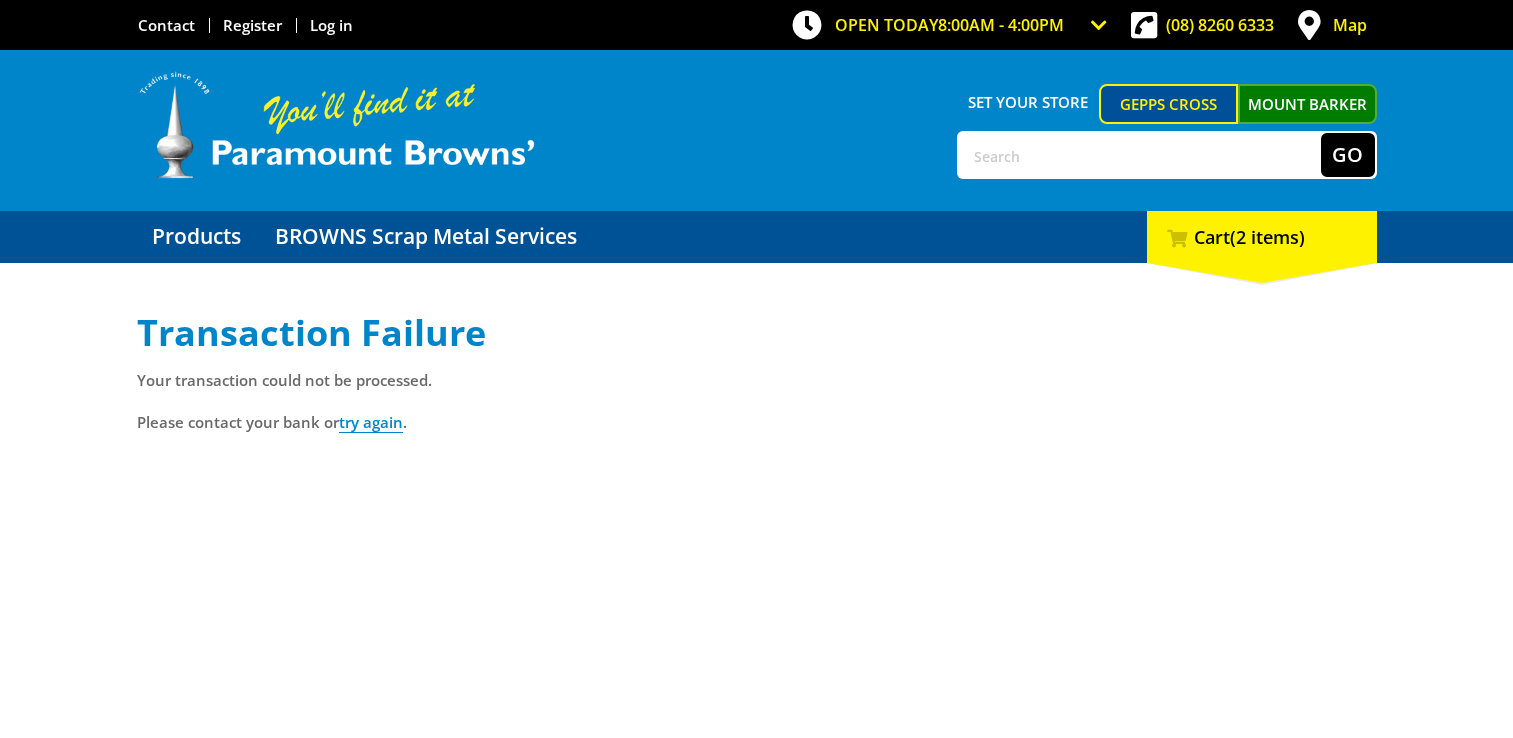scroll, scrollTop: 0, scrollLeft: 0, axis: both 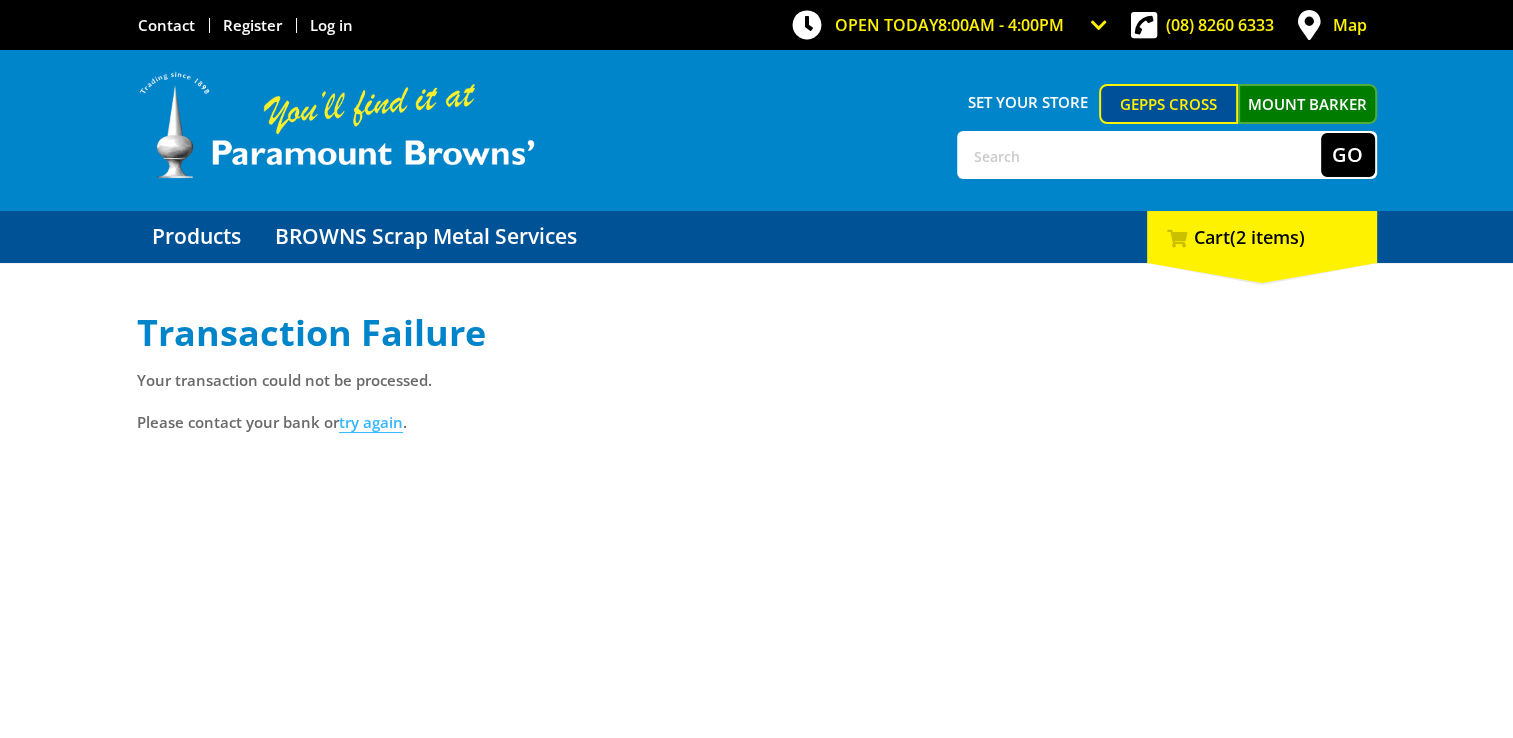 click on "try again" at bounding box center [371, 422] 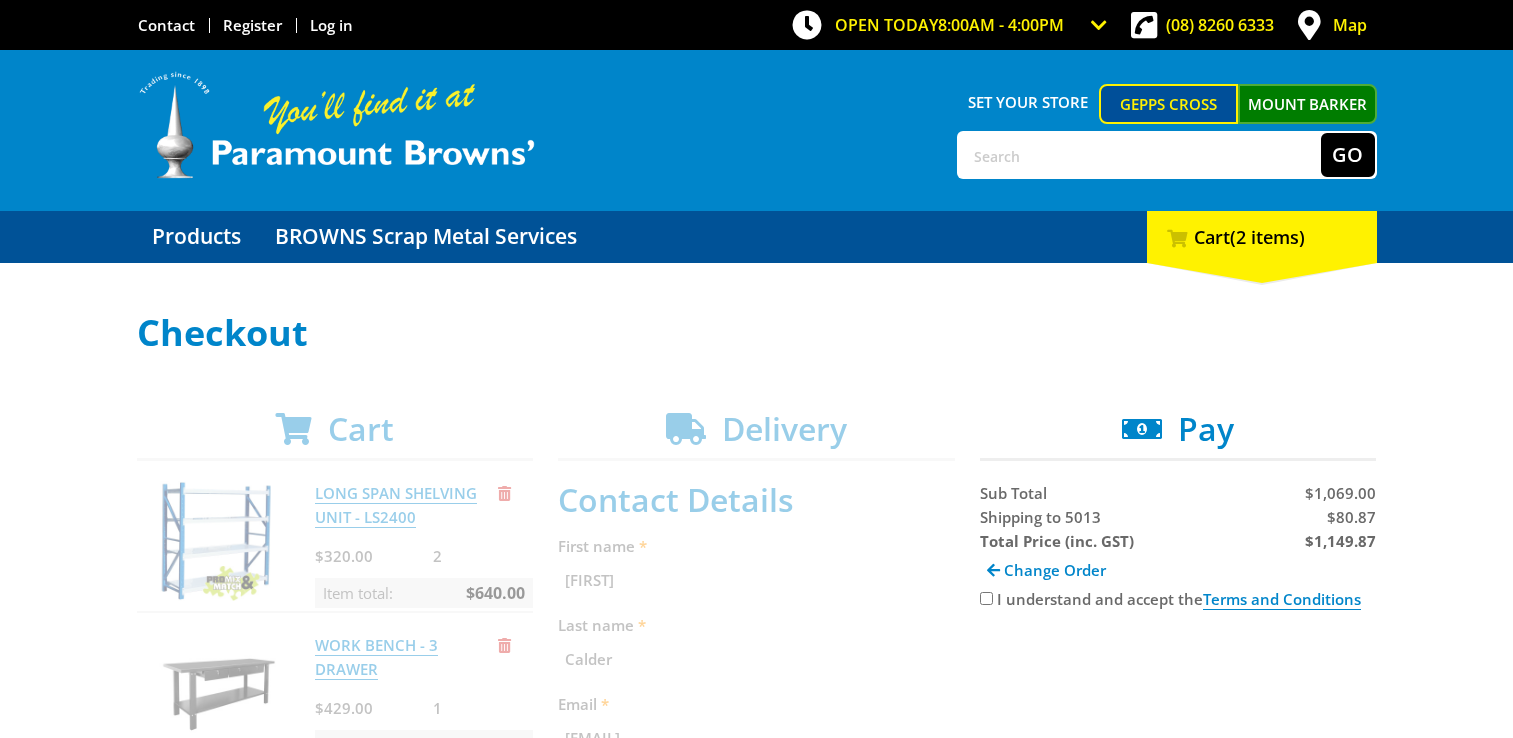 scroll, scrollTop: 0, scrollLeft: 0, axis: both 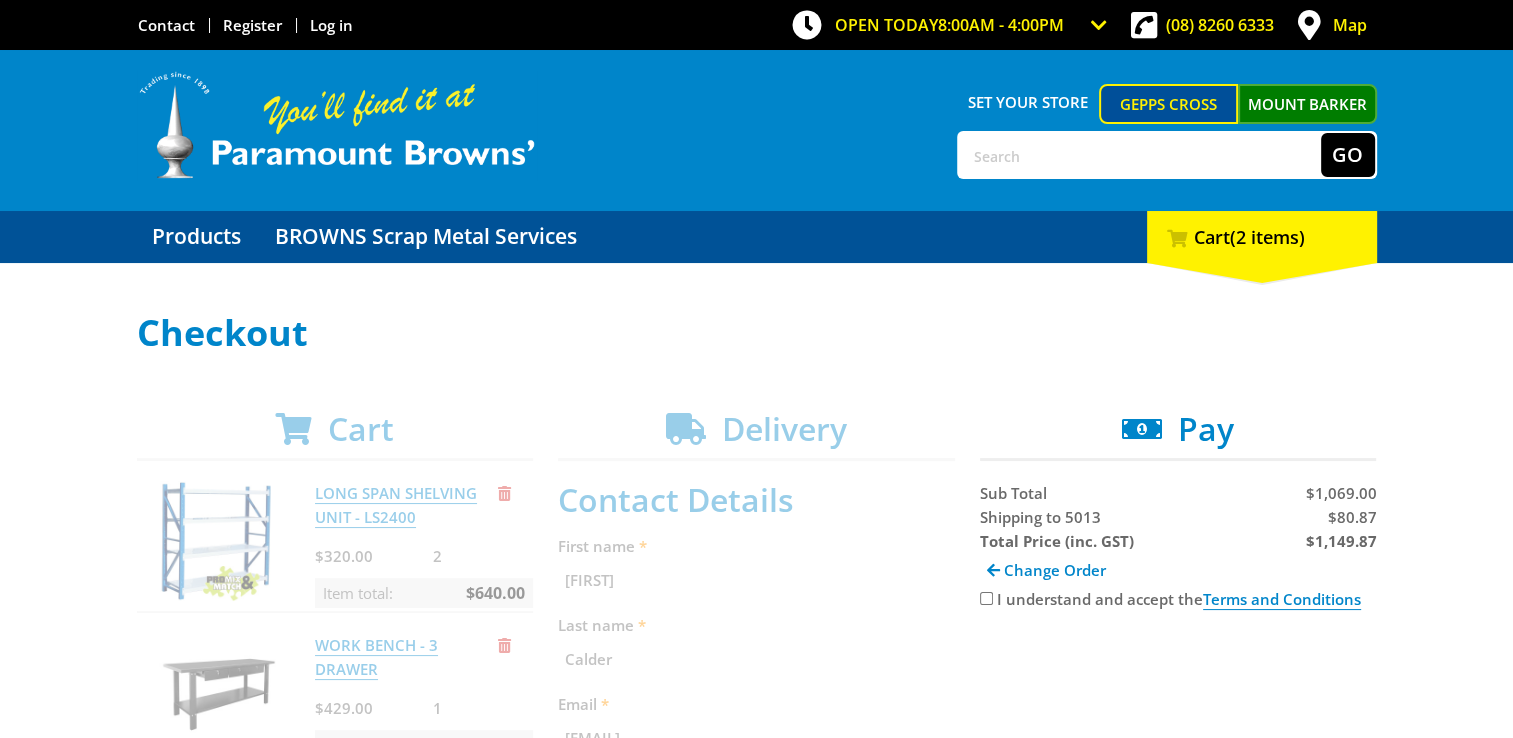 drag, startPoint x: 1510, startPoint y: 133, endPoint x: 1523, endPoint y: 154, distance: 24.698177 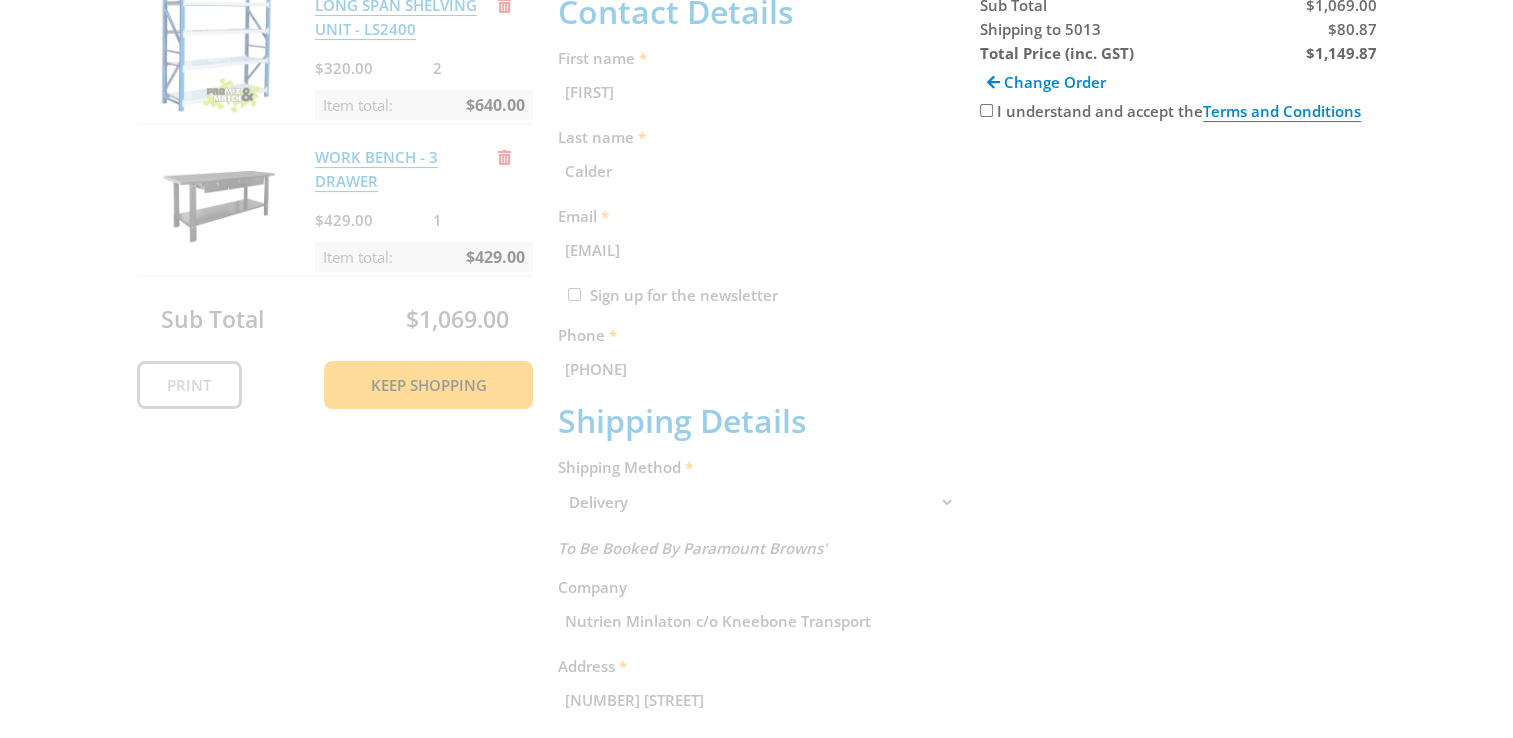 scroll, scrollTop: 491, scrollLeft: 0, axis: vertical 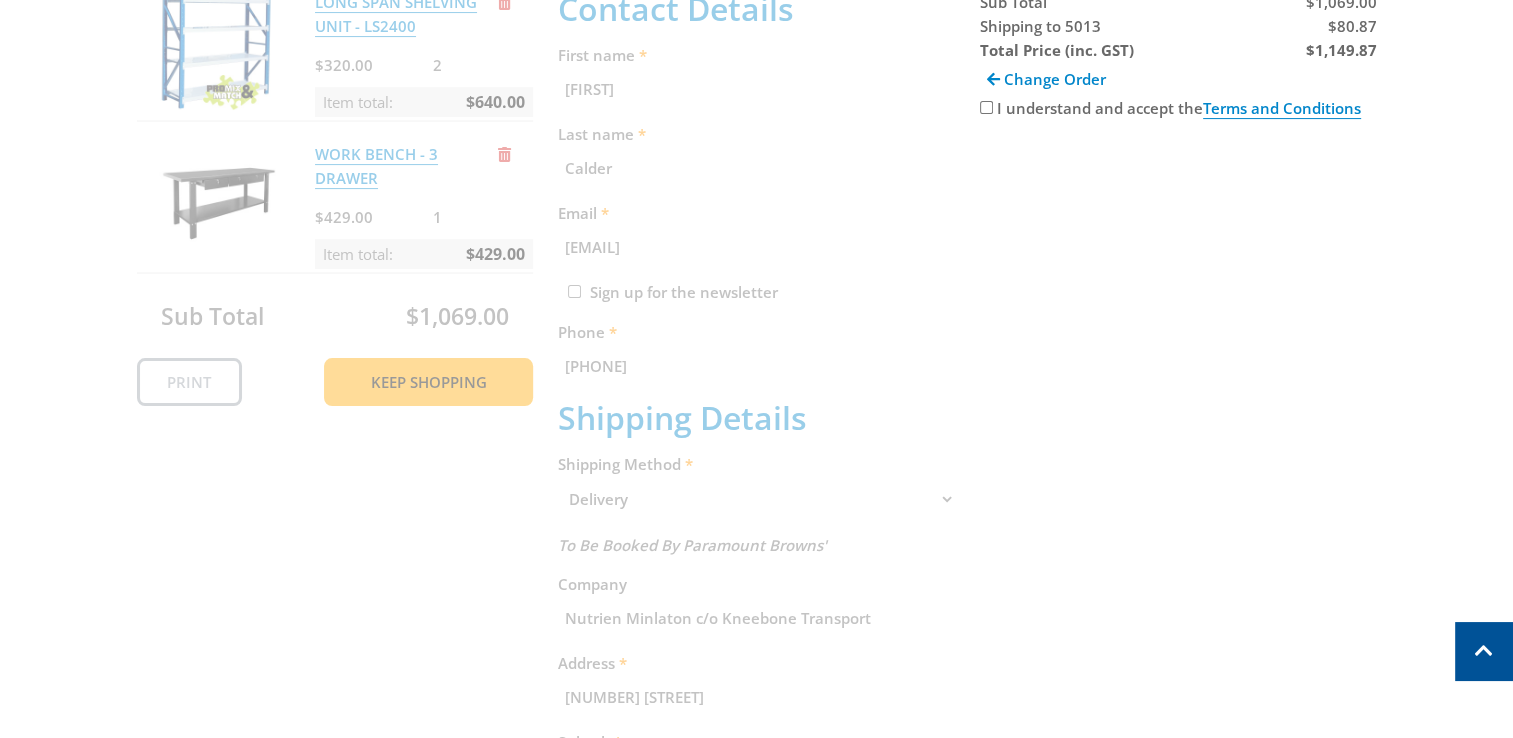 click on "I understand and accept the  Terms and Conditions" at bounding box center (986, 107) 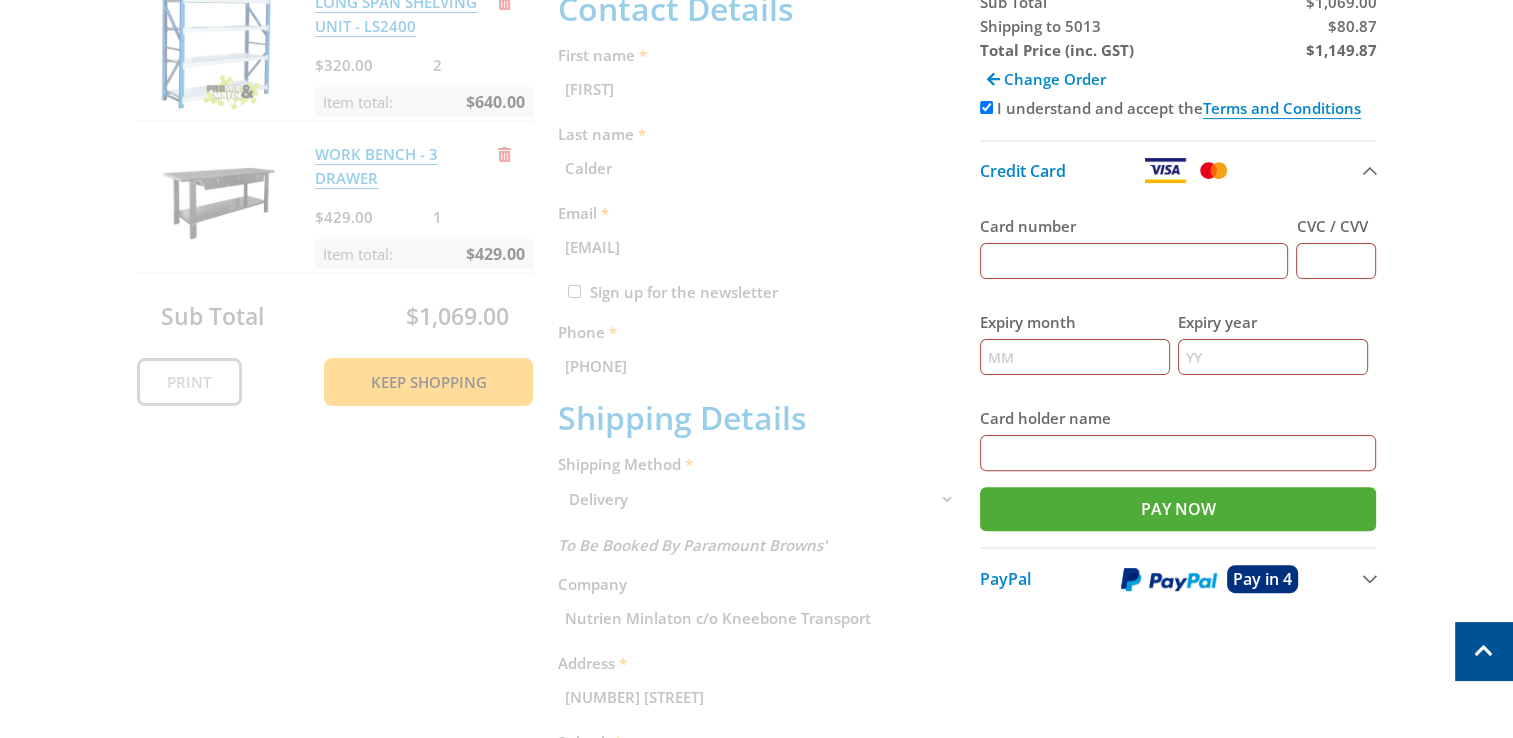 click on "Card number" at bounding box center [1134, 261] 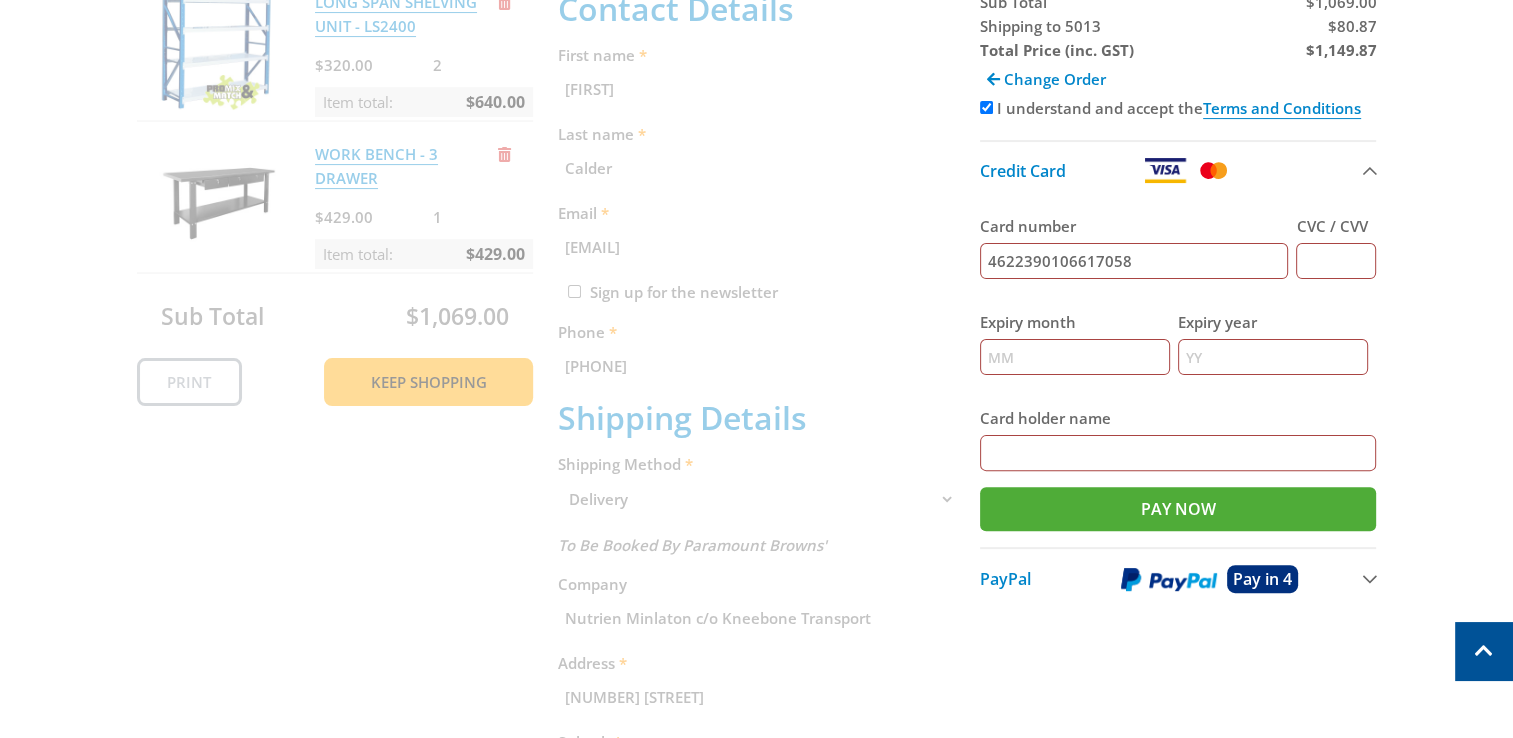 type on "4622390106617058" 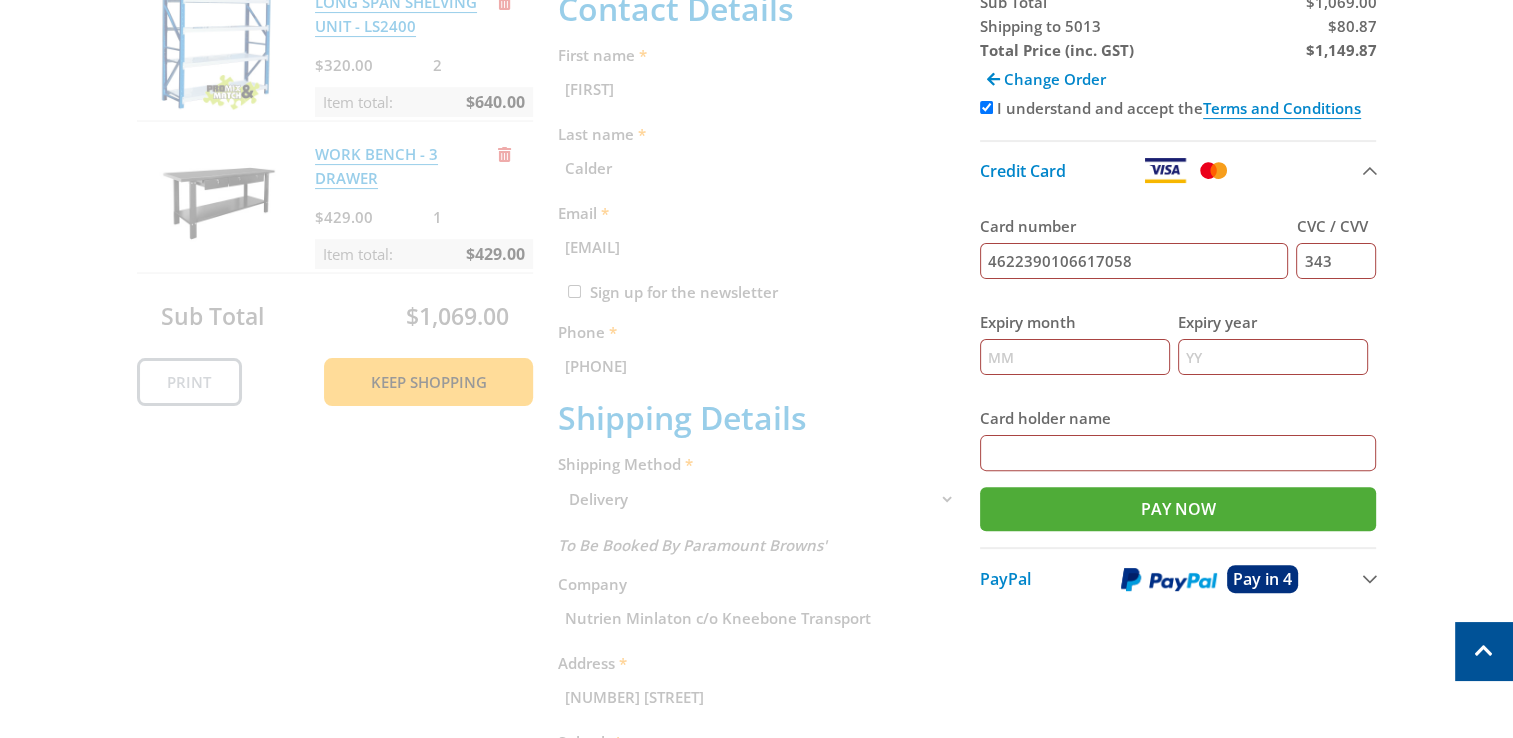 type on "343" 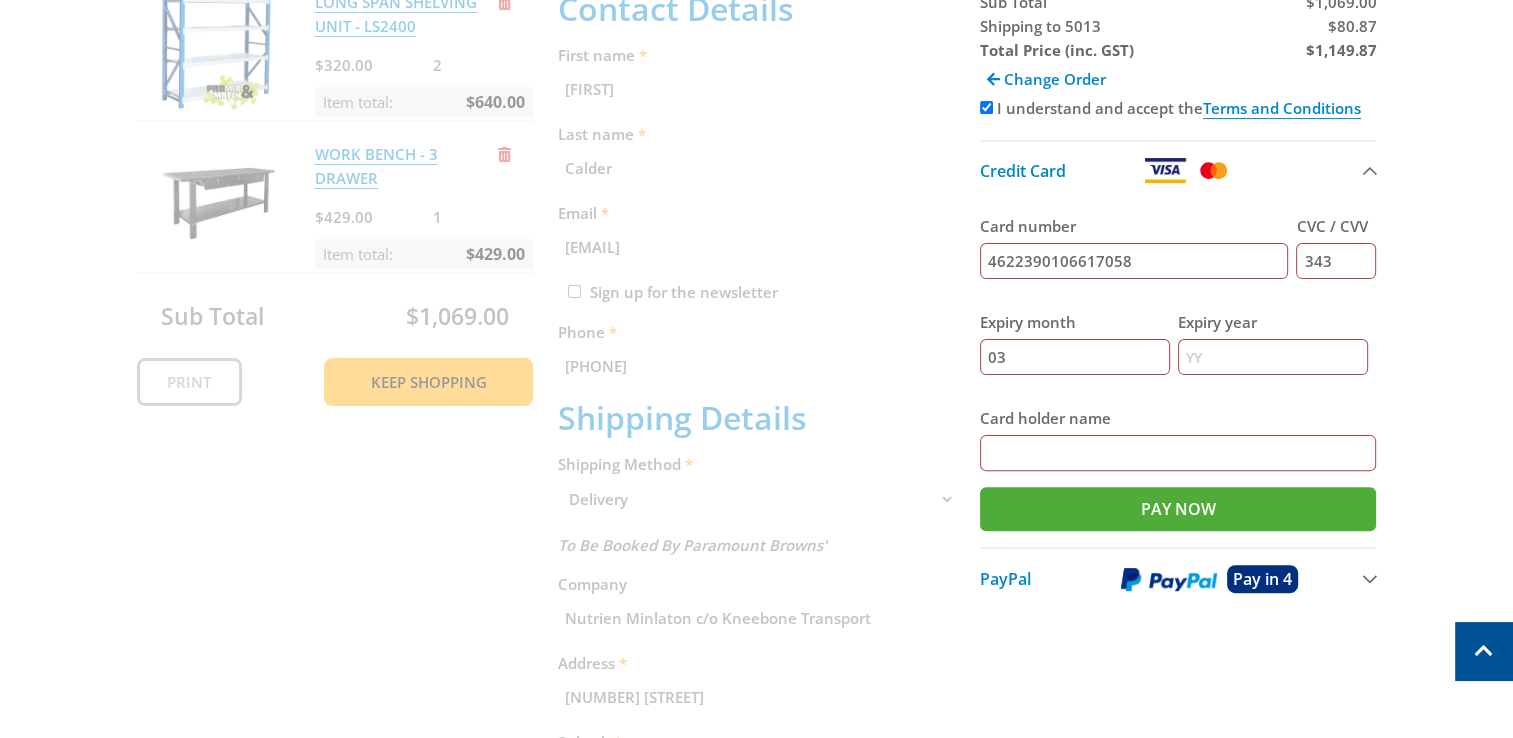 type on "03" 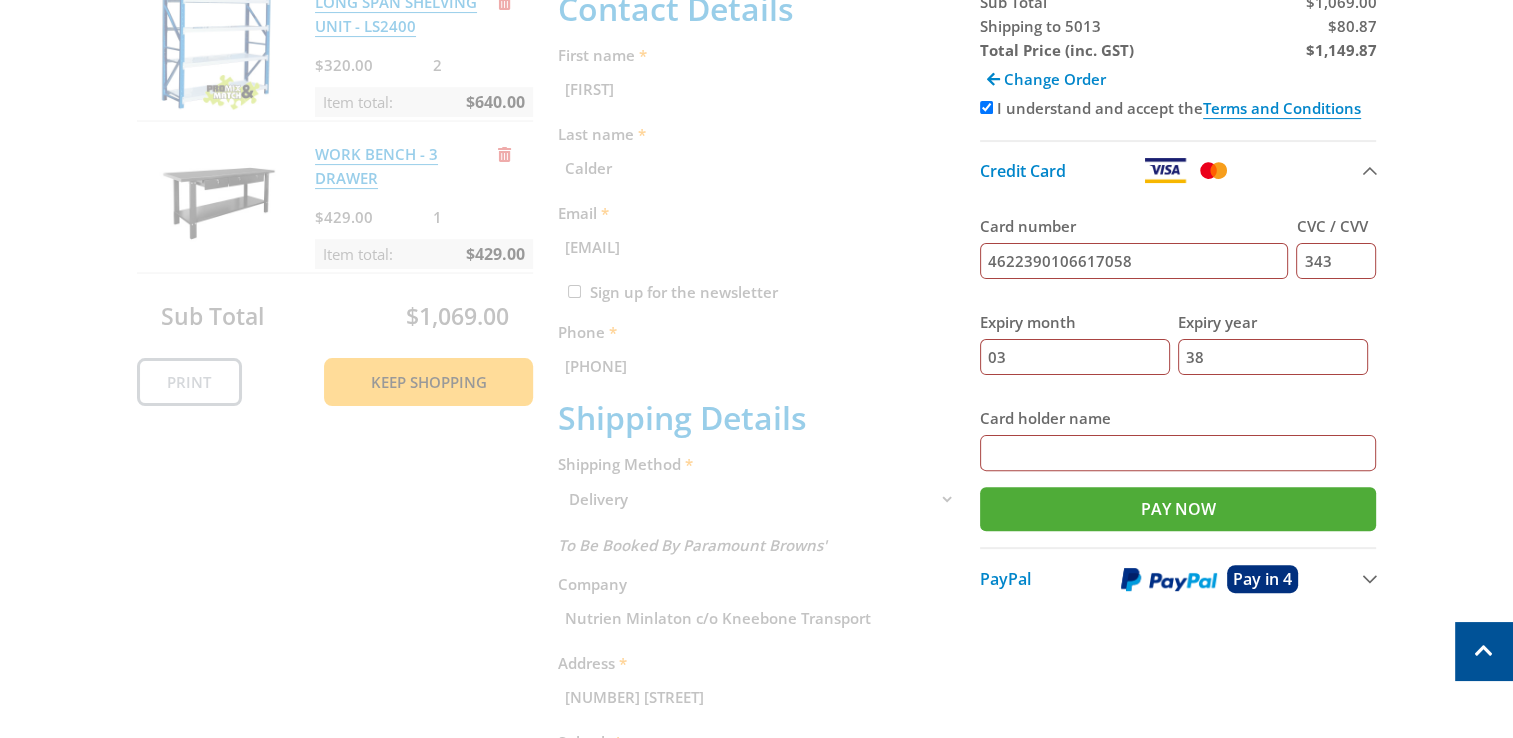 type on "38" 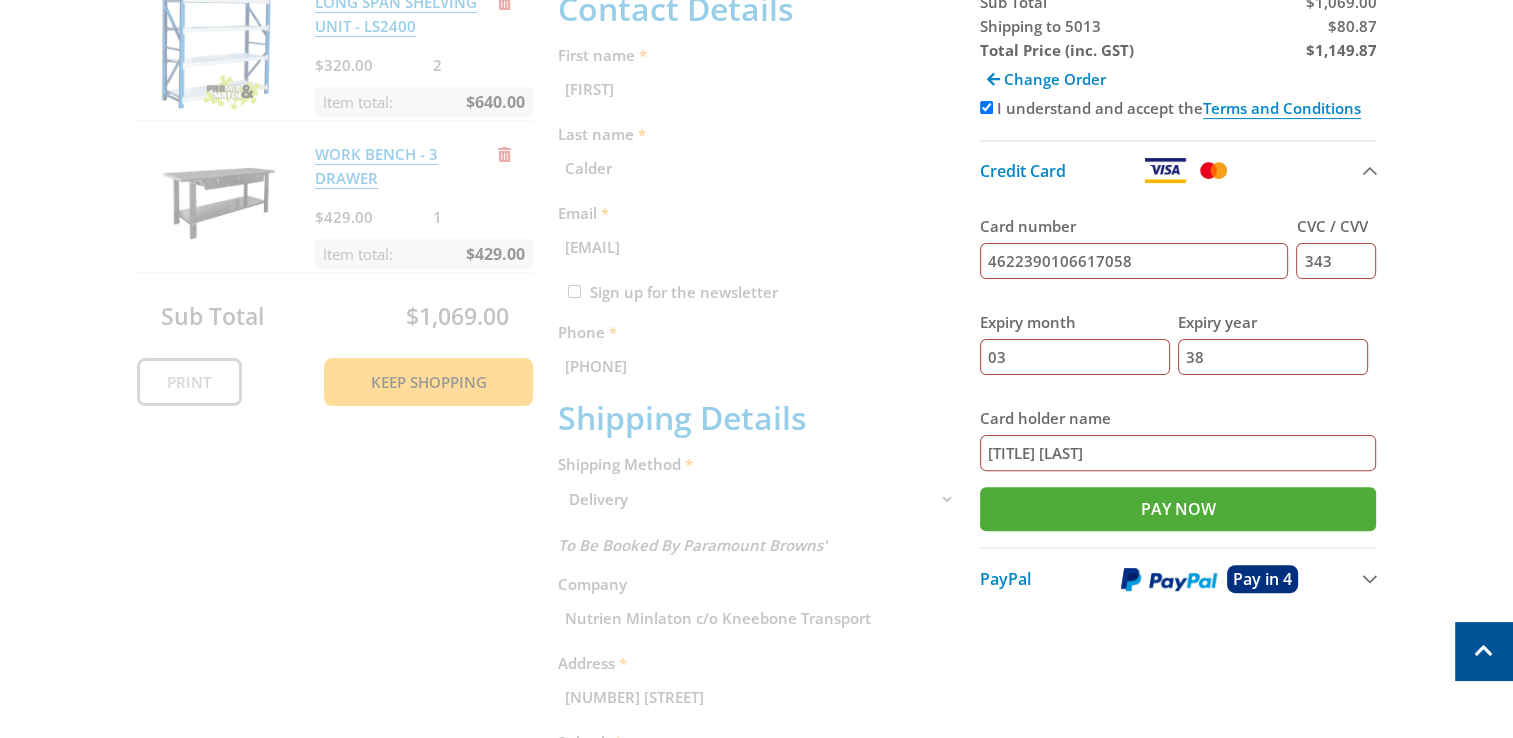 type on "[TITLE] [LAST]" 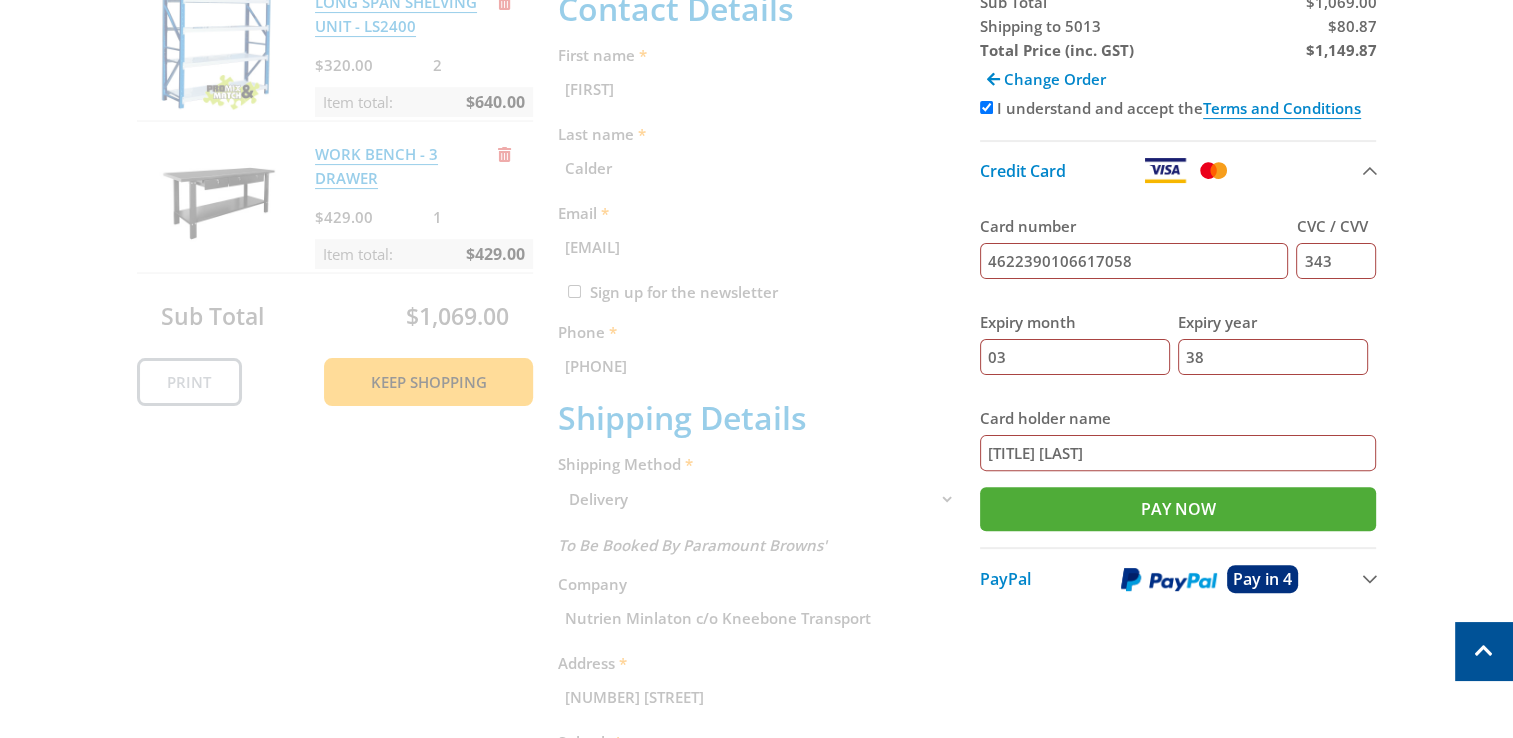 click on "Pay Now" at bounding box center (1178, 509) 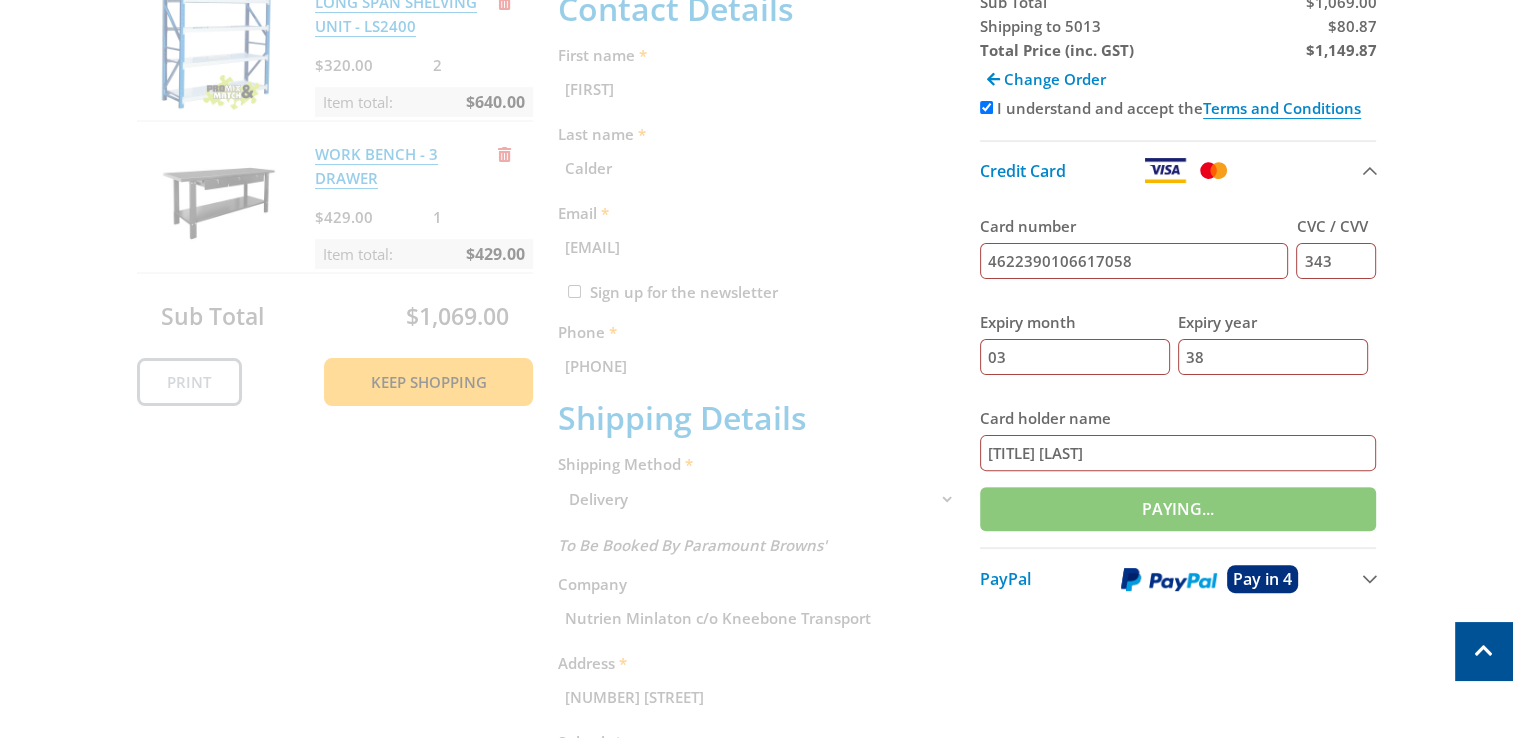 type on "[TITLE] [FIRST] [LAST]" 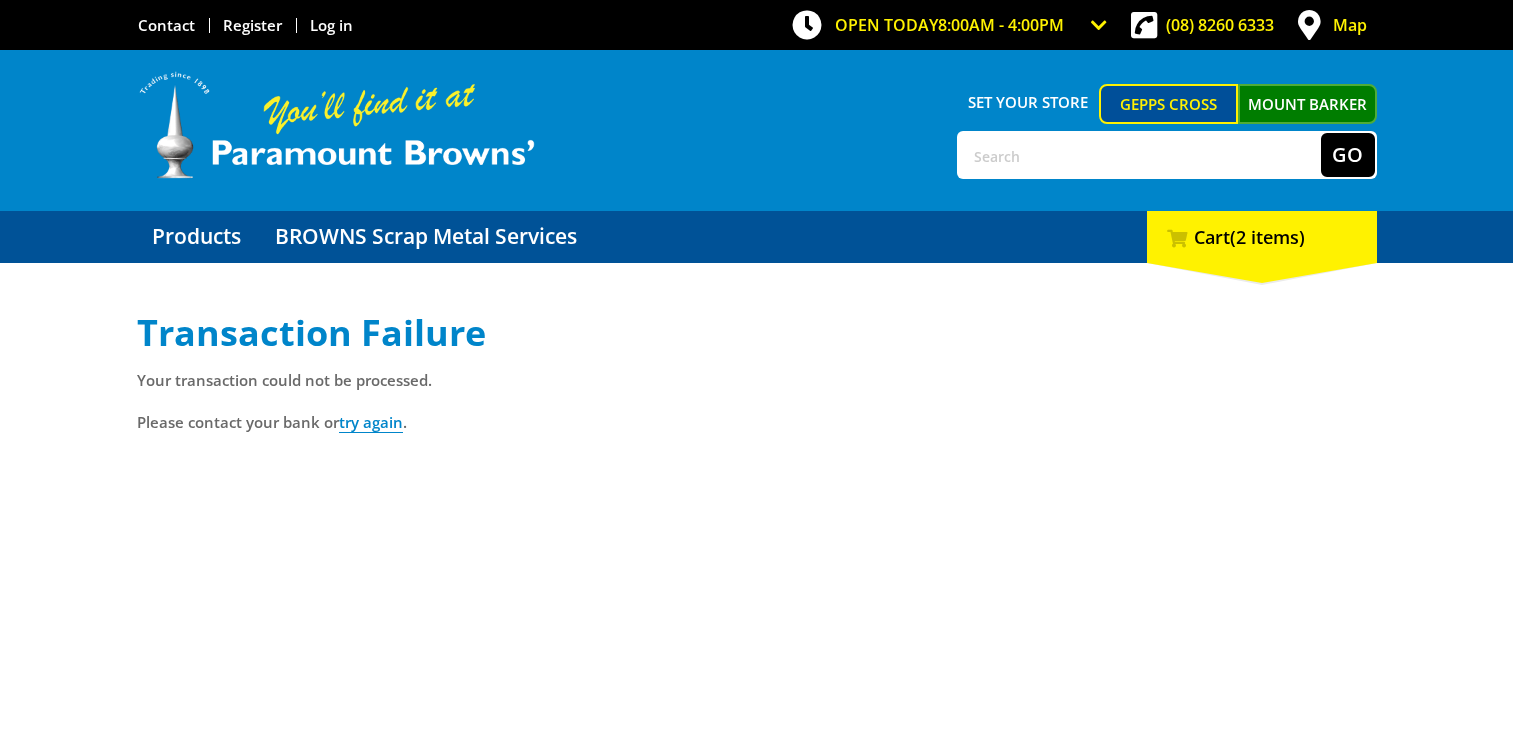 scroll, scrollTop: 0, scrollLeft: 0, axis: both 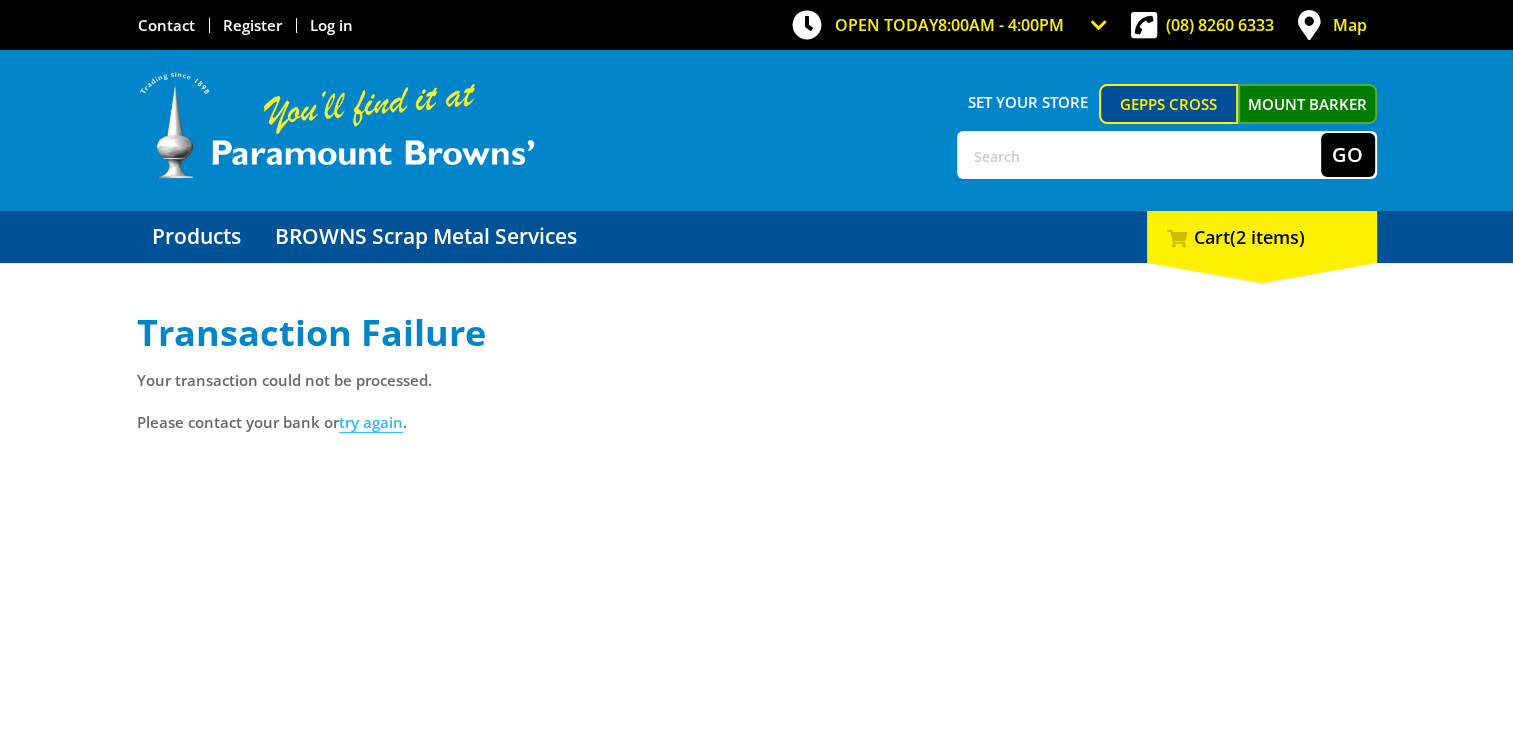 click on "try again" at bounding box center [371, 422] 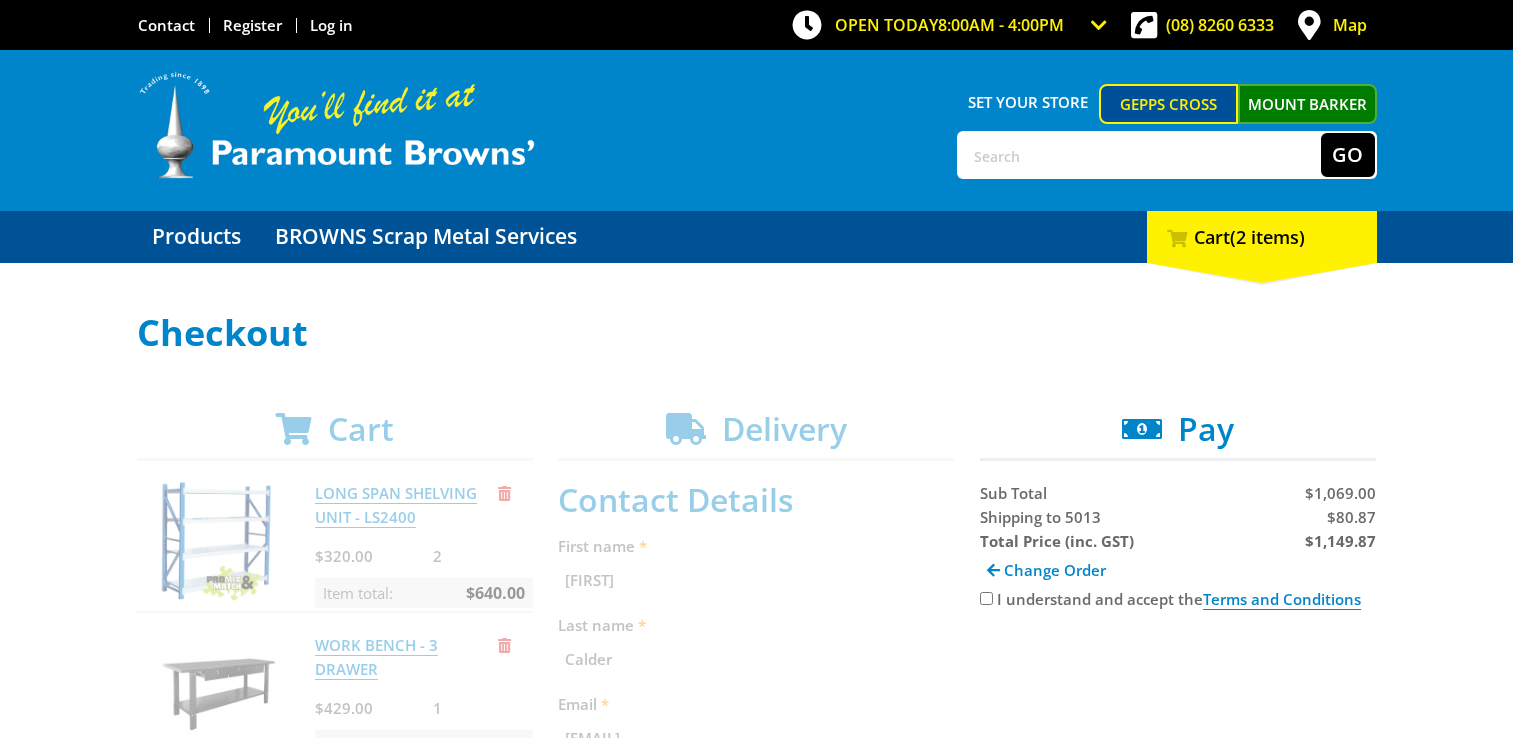 scroll, scrollTop: 0, scrollLeft: 0, axis: both 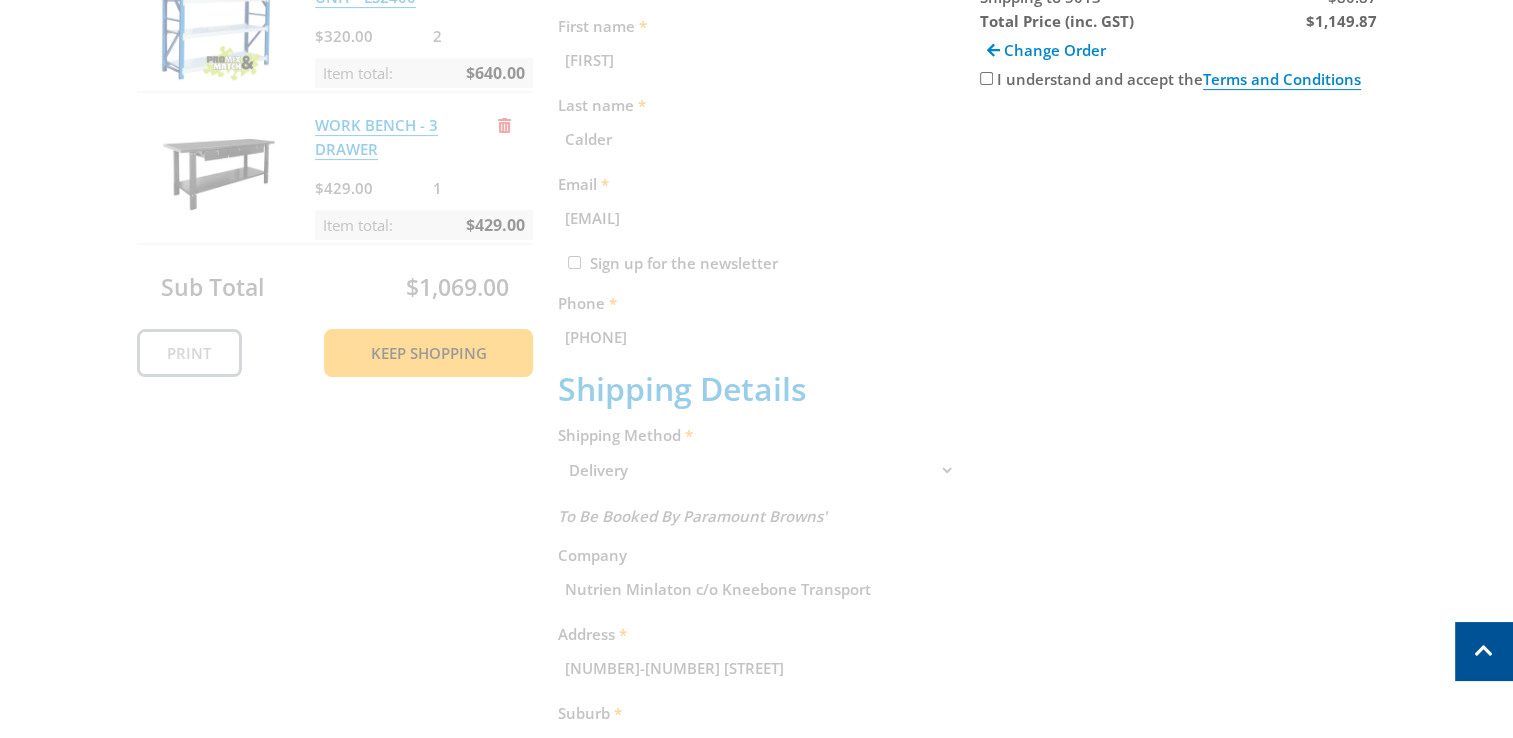 click on "I understand and accept the  Terms and Conditions" at bounding box center [986, 78] 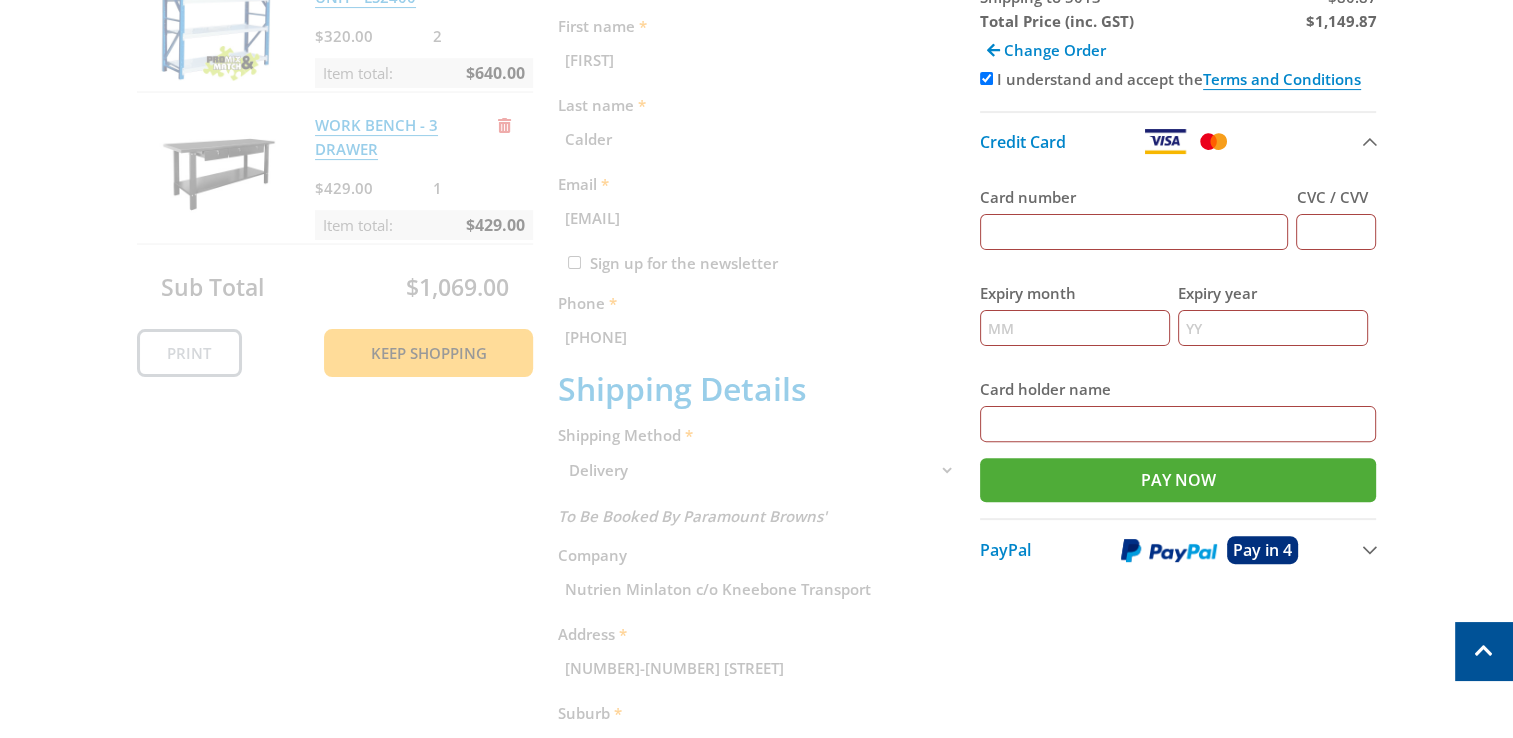click on "Card number" at bounding box center [1134, 232] 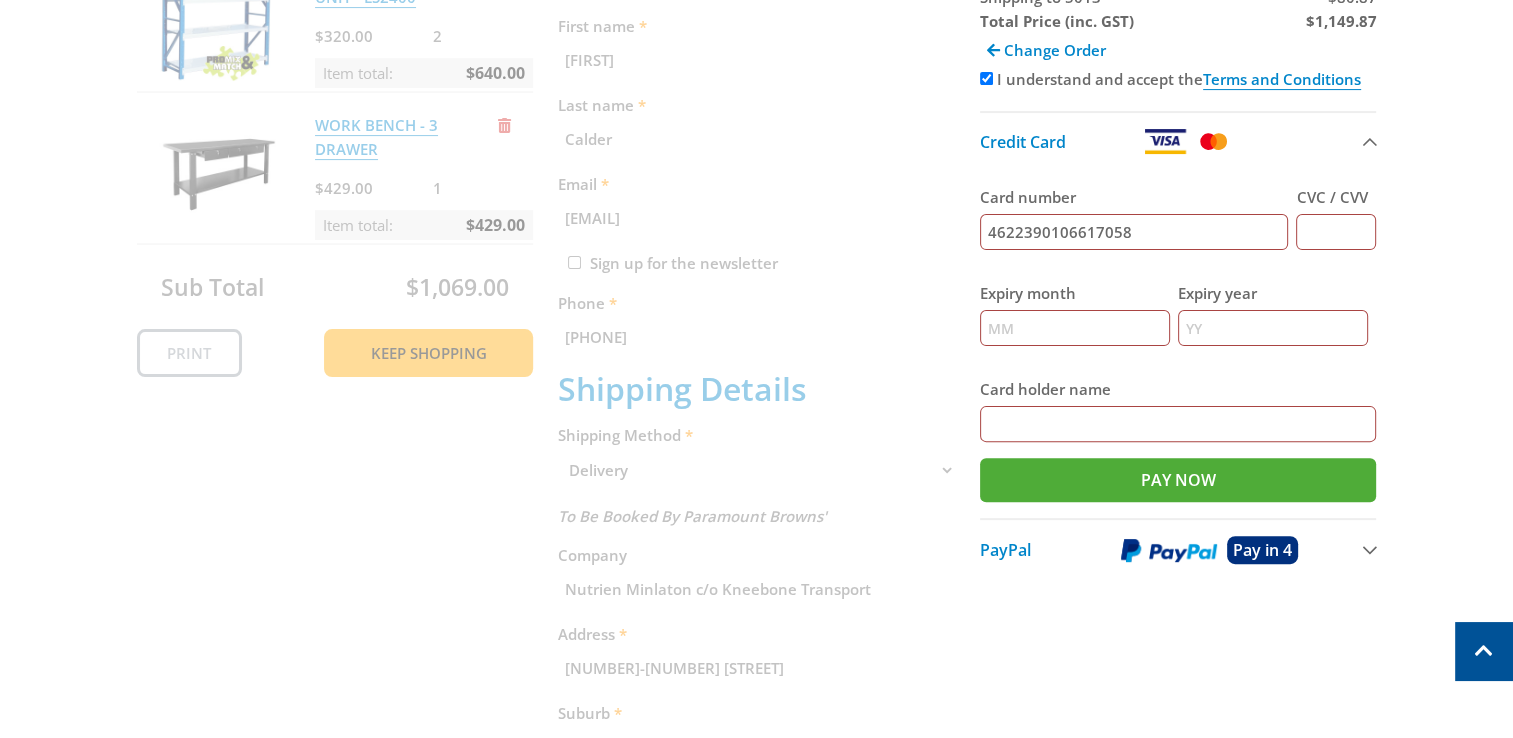 type on "4622390106617058" 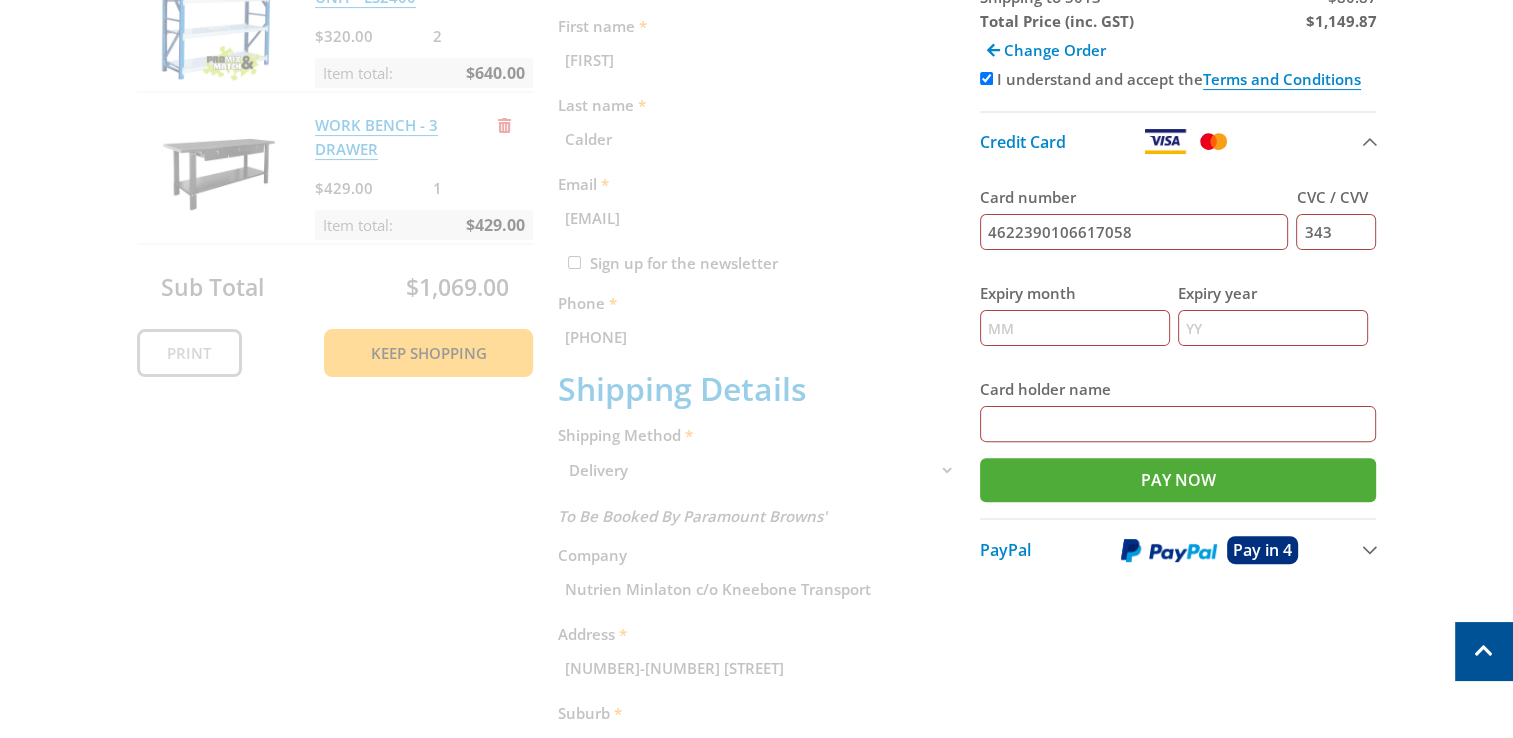 type on "343" 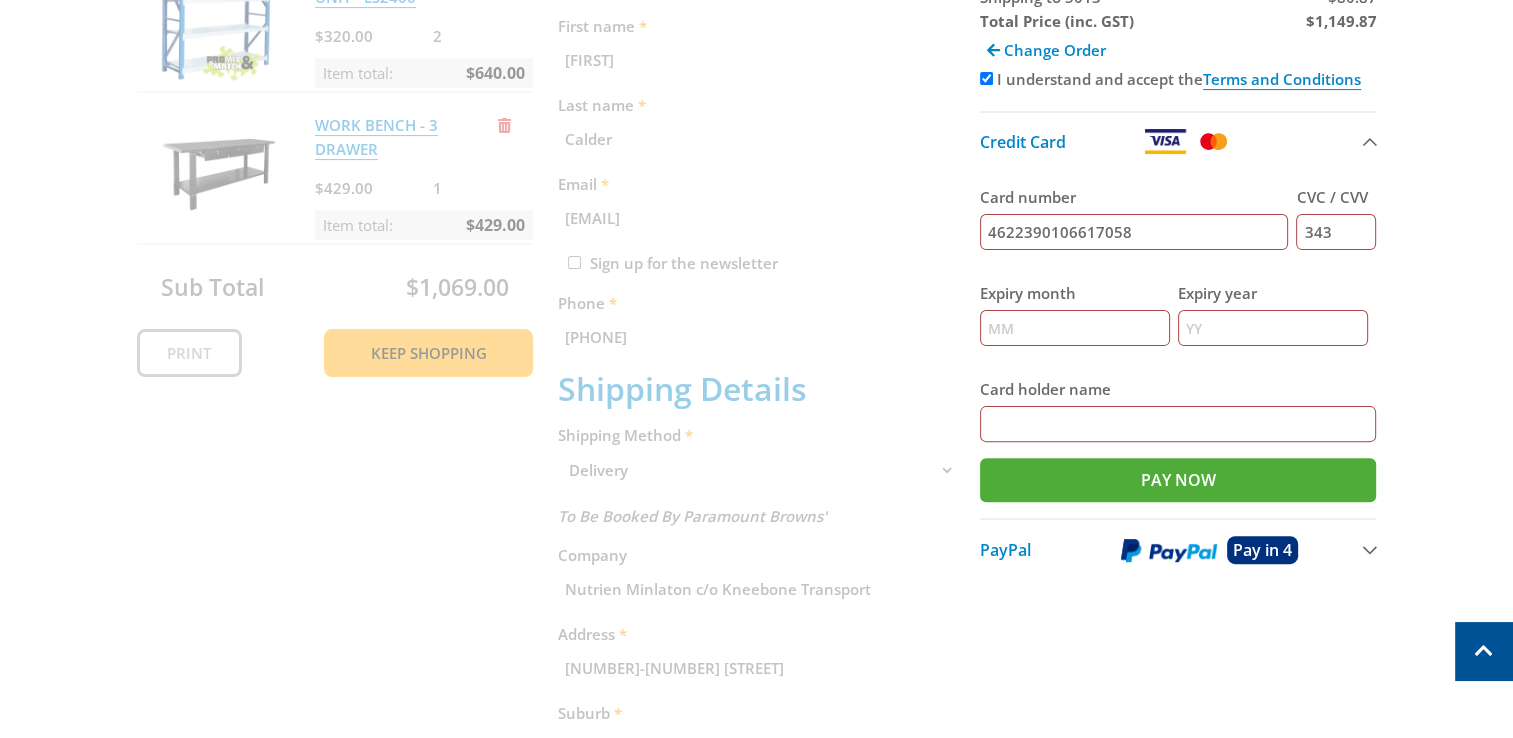 click on "Card holder name" at bounding box center (1178, 424) 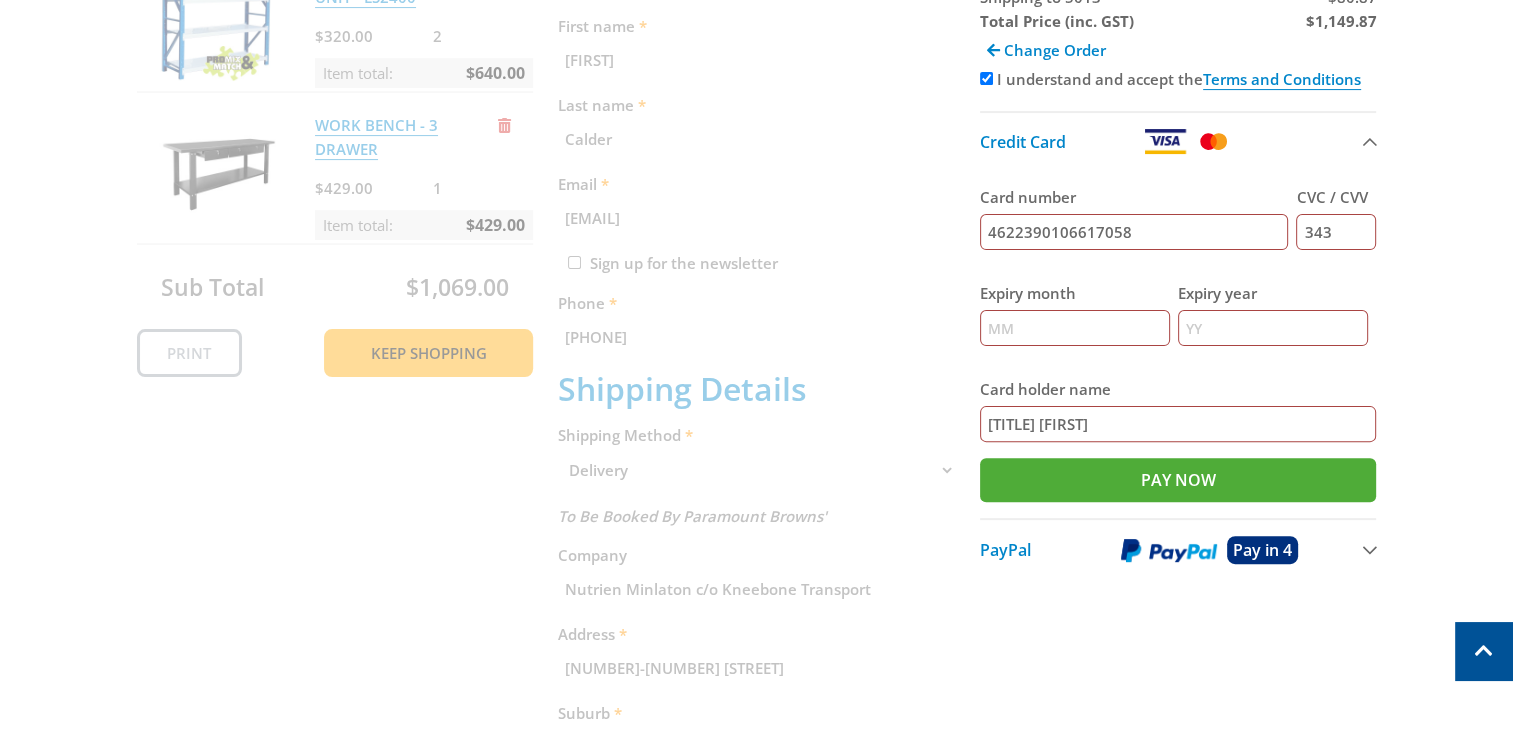 type on "Mr Angus Calder" 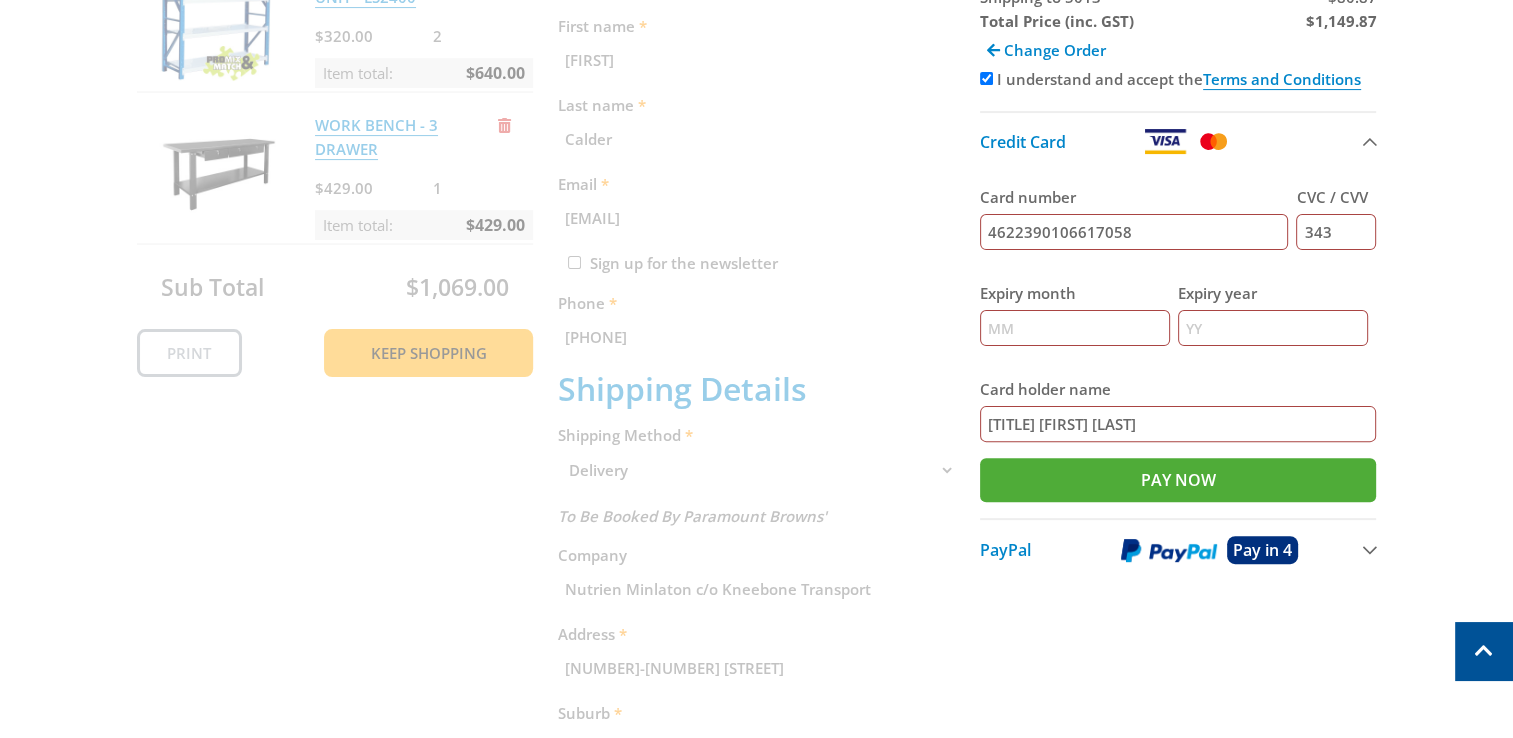 click on "Expiry month" at bounding box center [1075, 328] 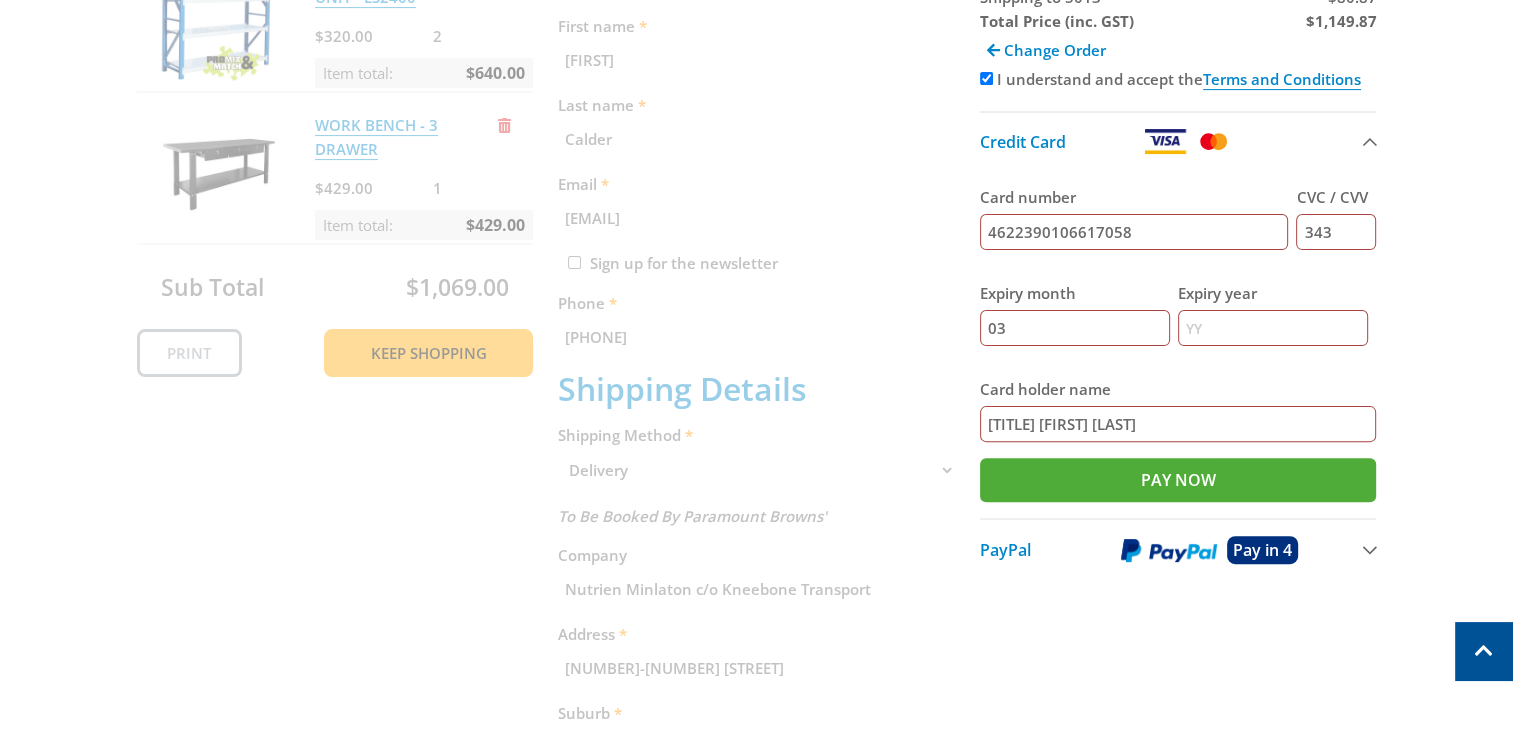 type on "03" 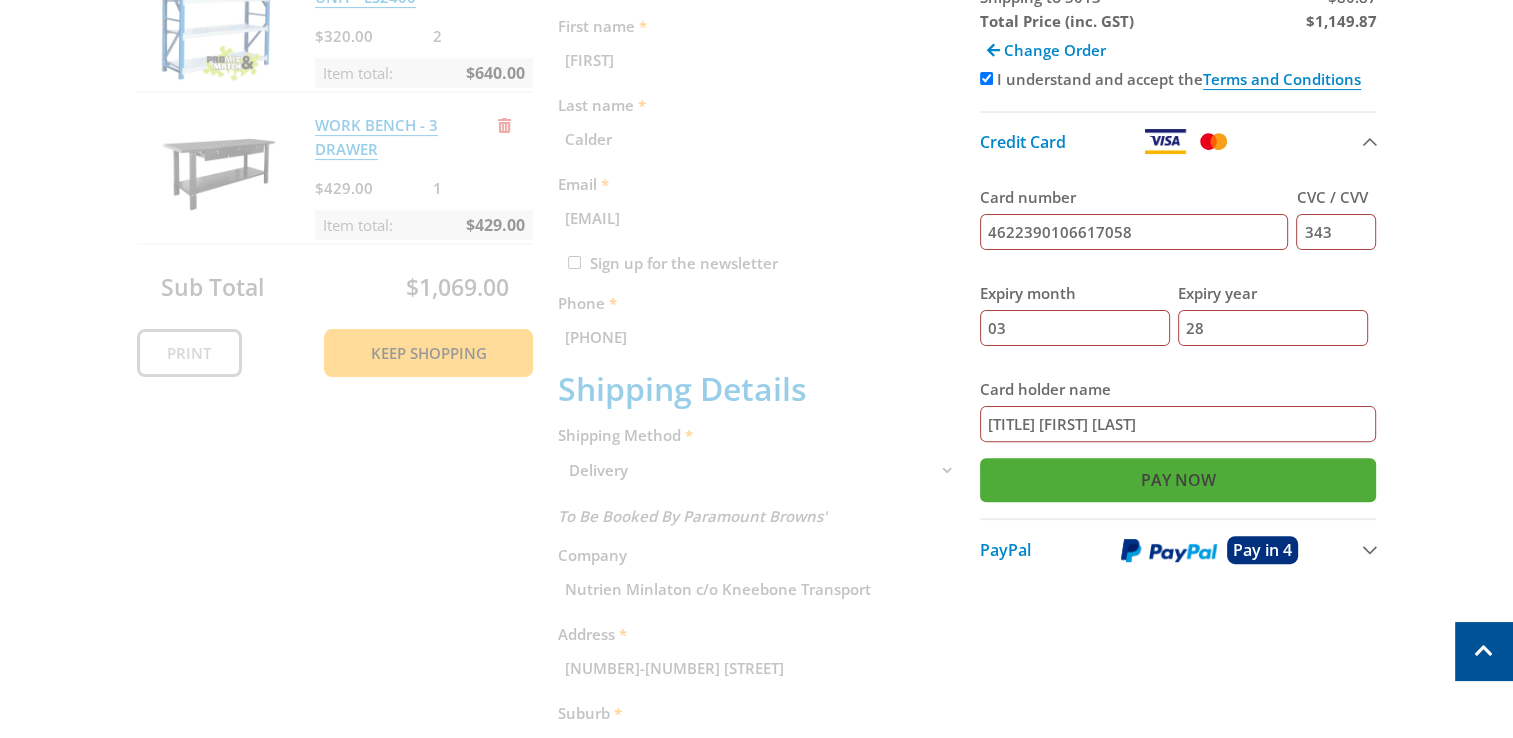 type on "28" 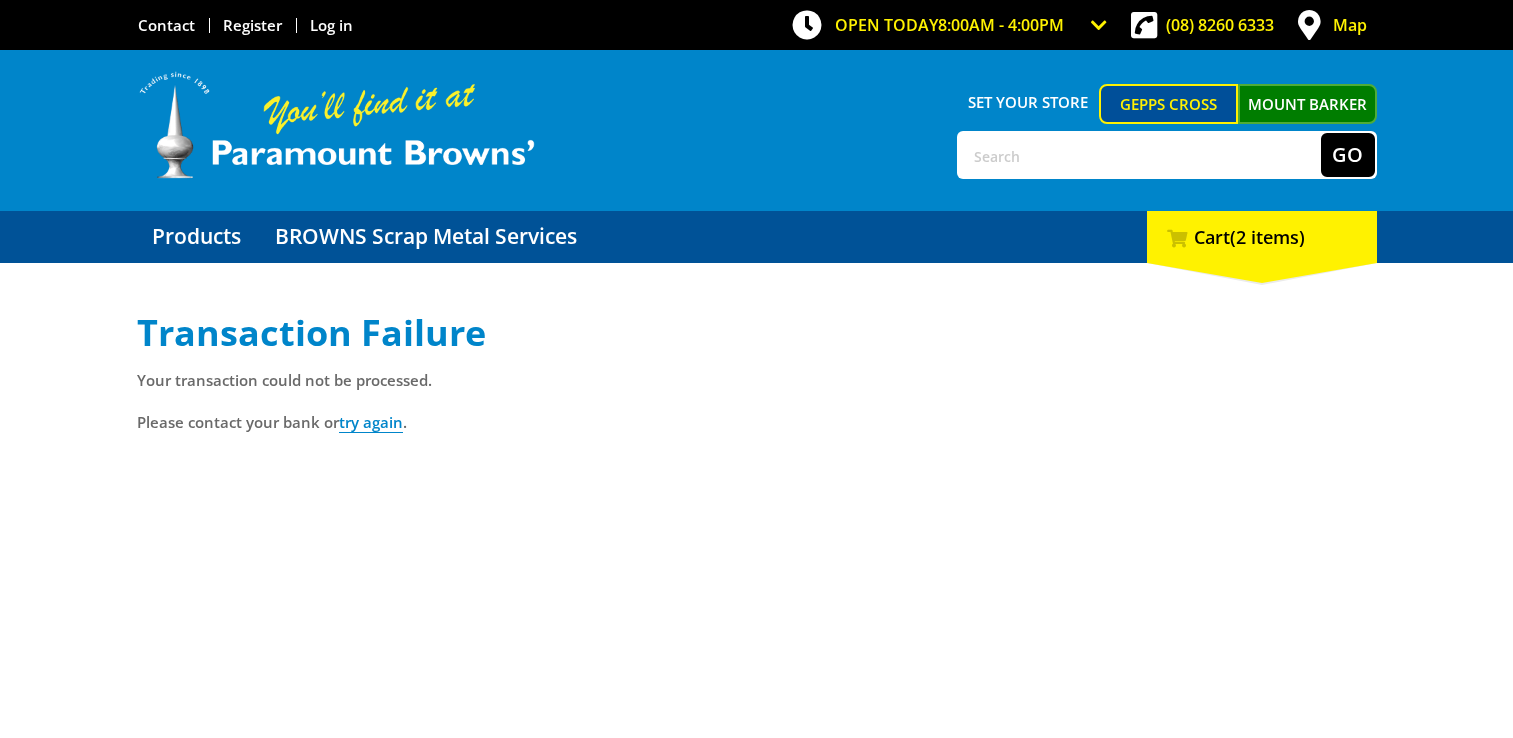 scroll, scrollTop: 0, scrollLeft: 0, axis: both 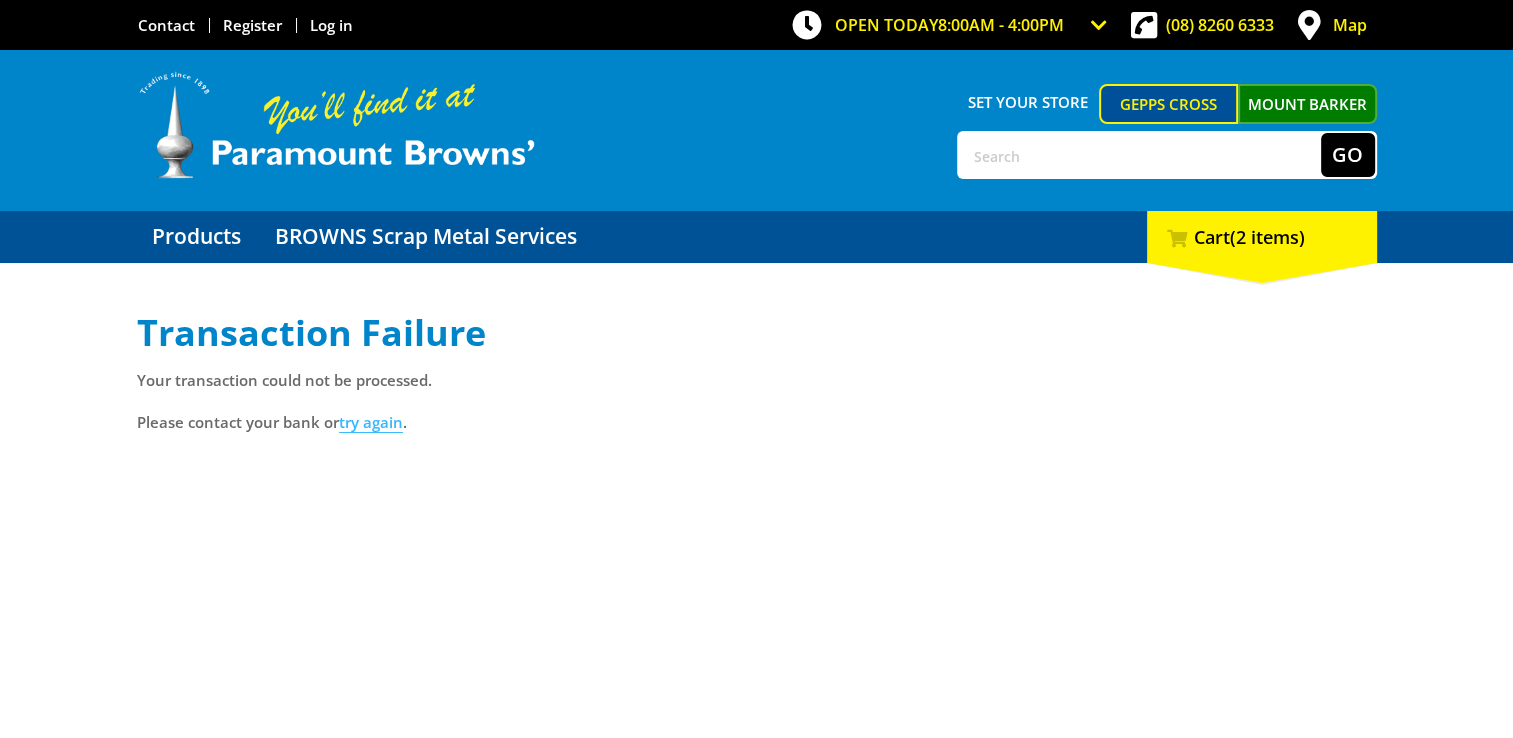 click on "try again" at bounding box center (371, 422) 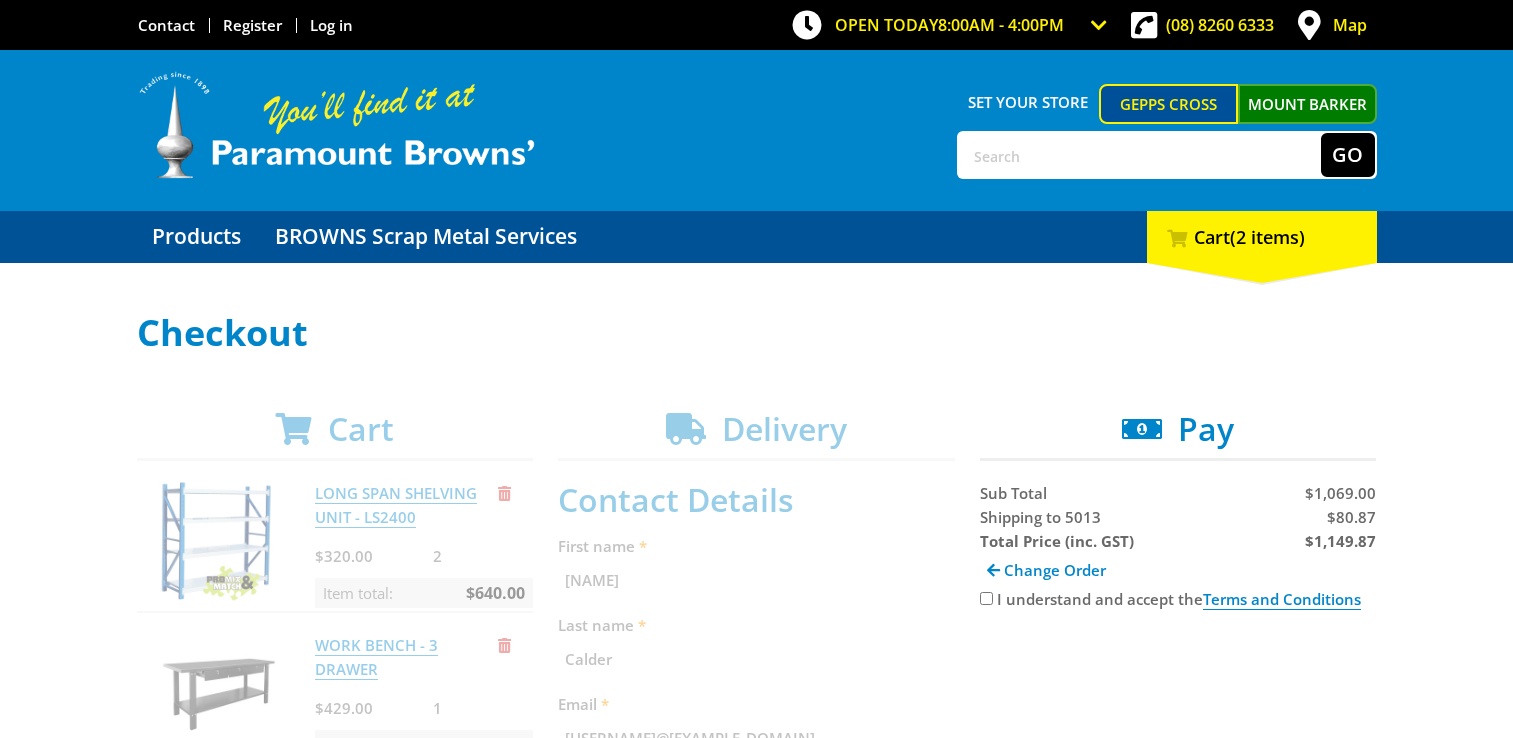 scroll, scrollTop: 0, scrollLeft: 0, axis: both 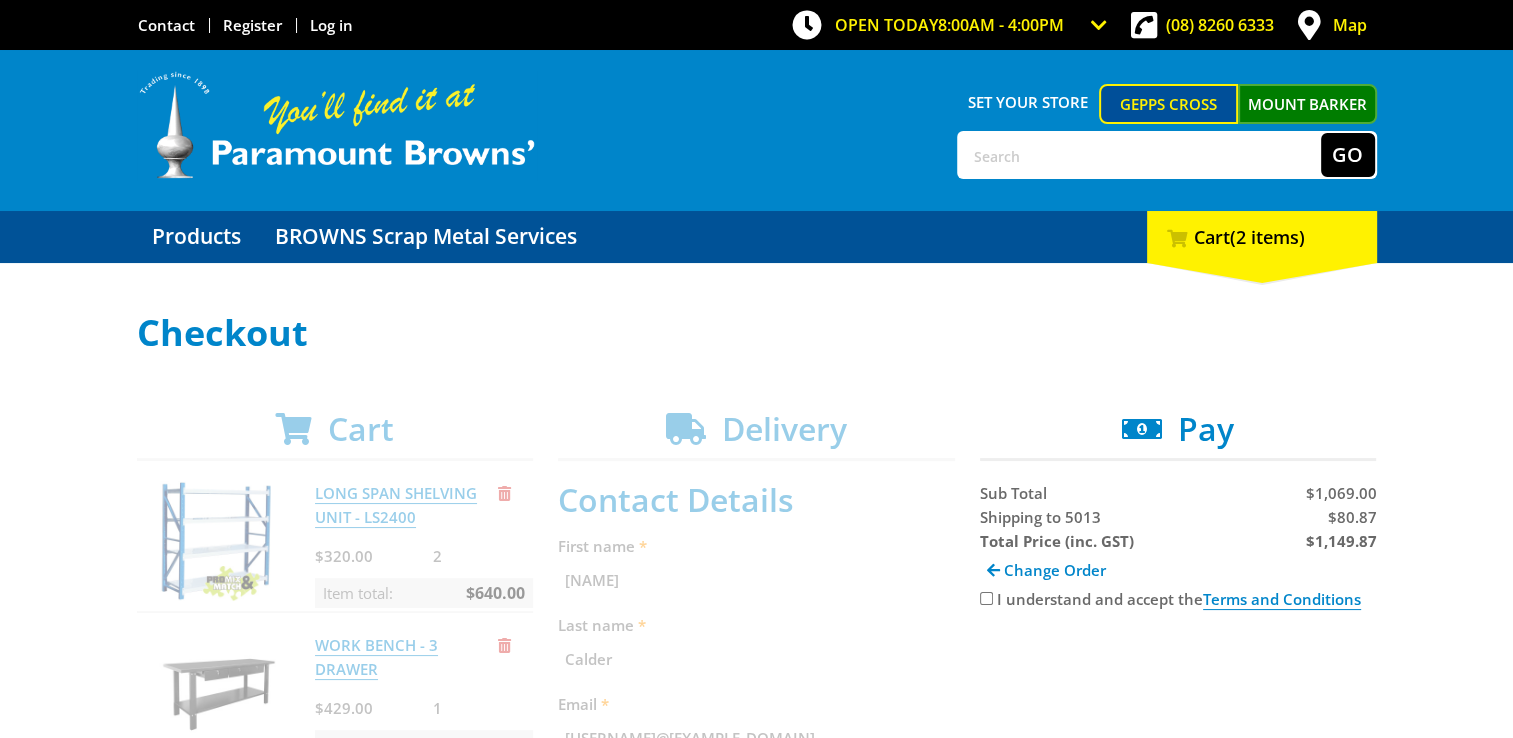 click on "I understand and accept the  Terms and Conditions" at bounding box center [986, 598] 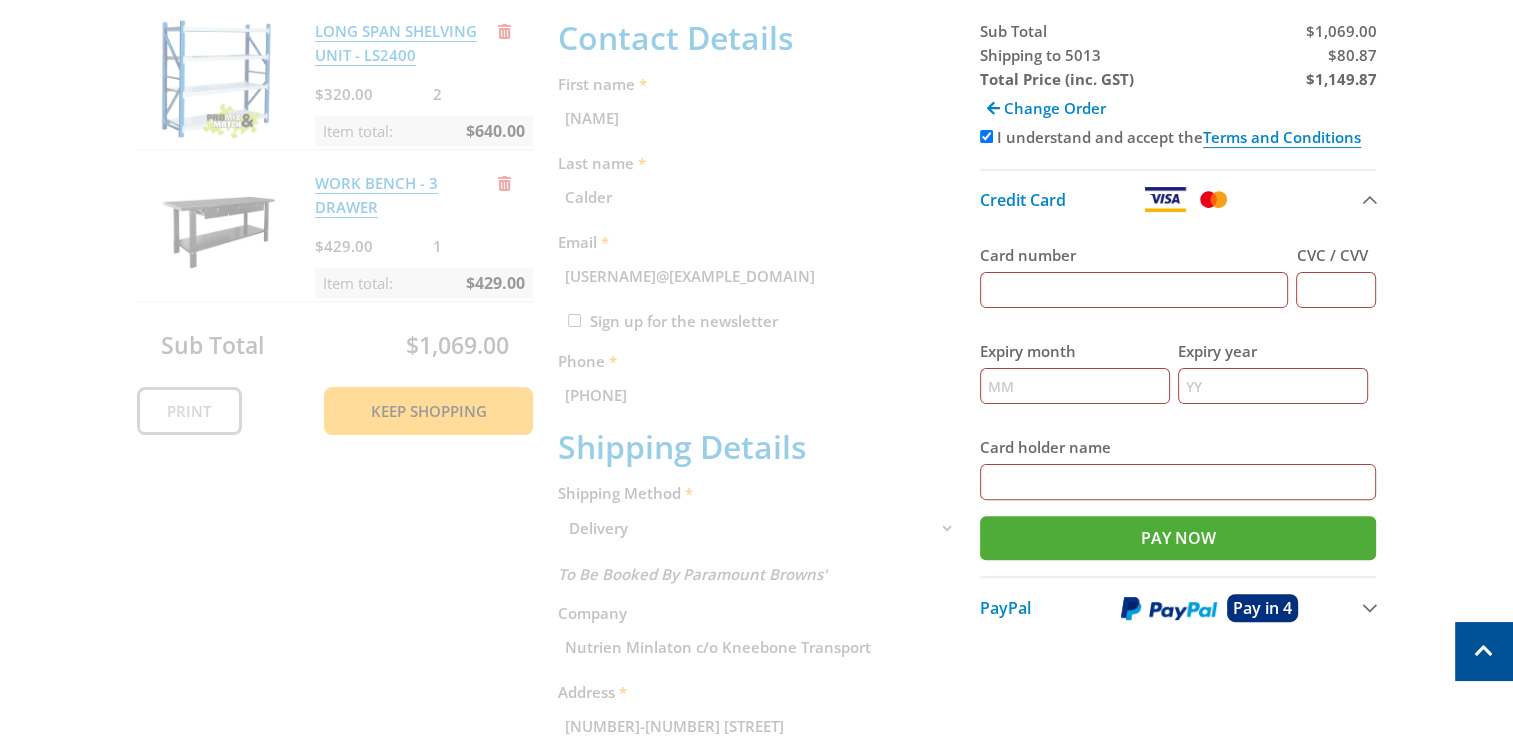 scroll, scrollTop: 488, scrollLeft: 0, axis: vertical 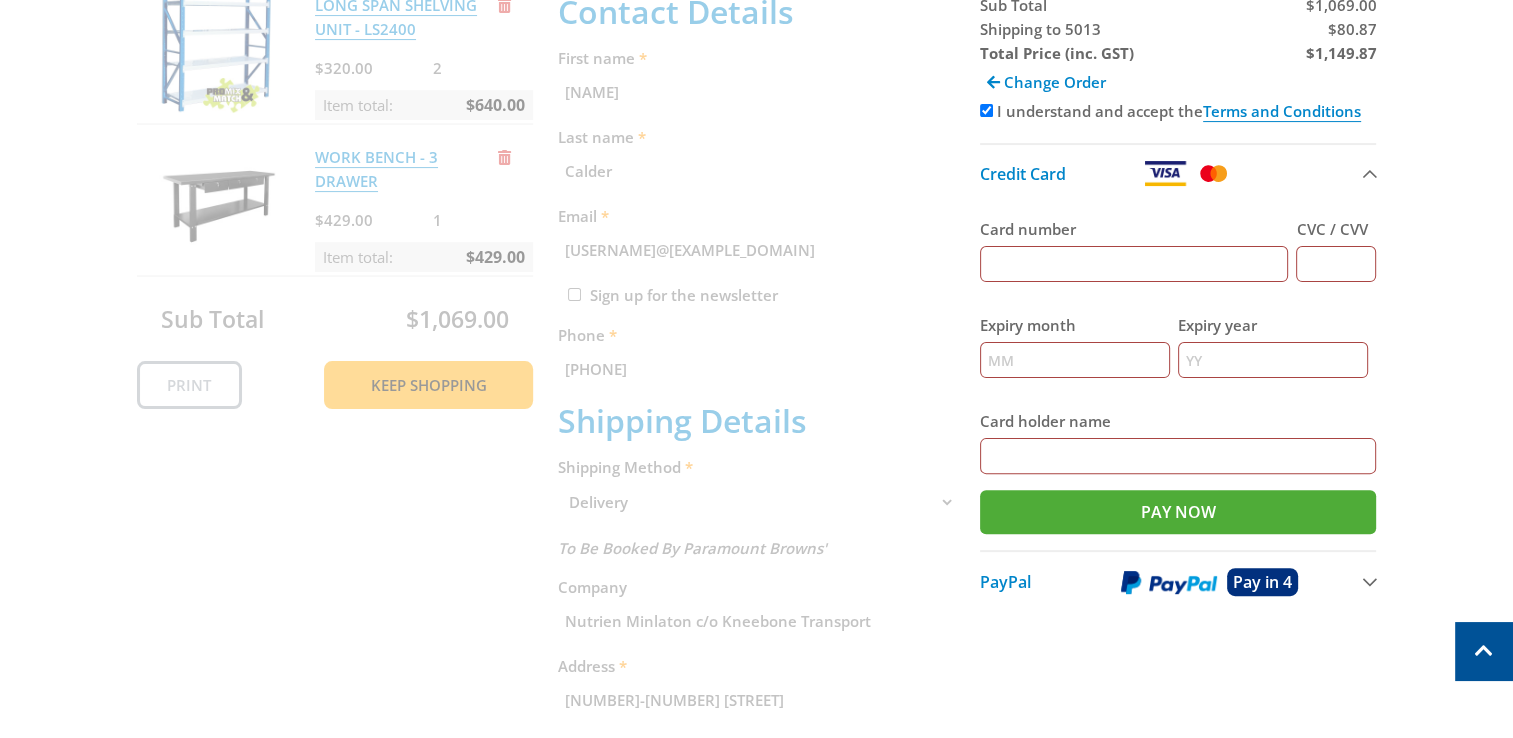 click on "Card number" at bounding box center [1134, 264] 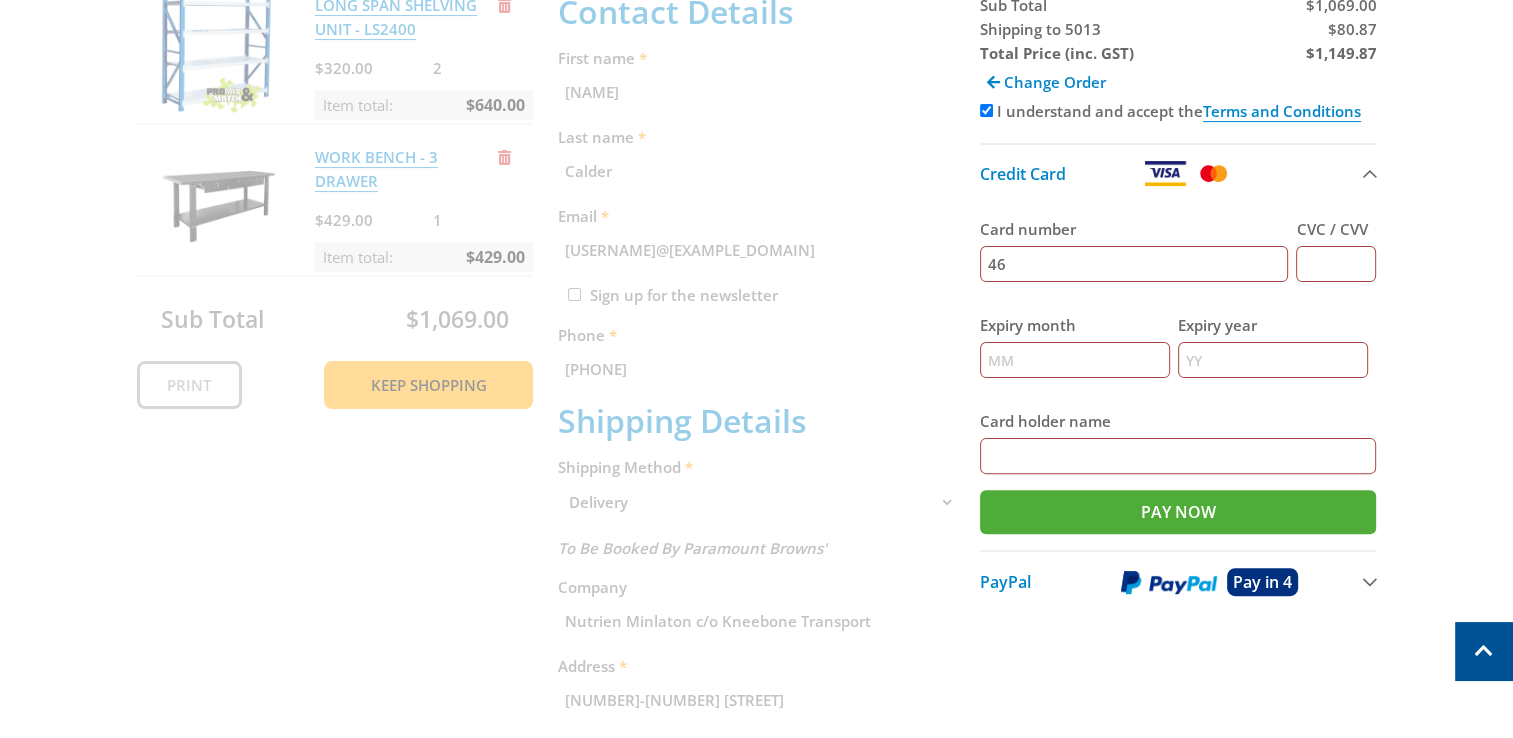 type on "4" 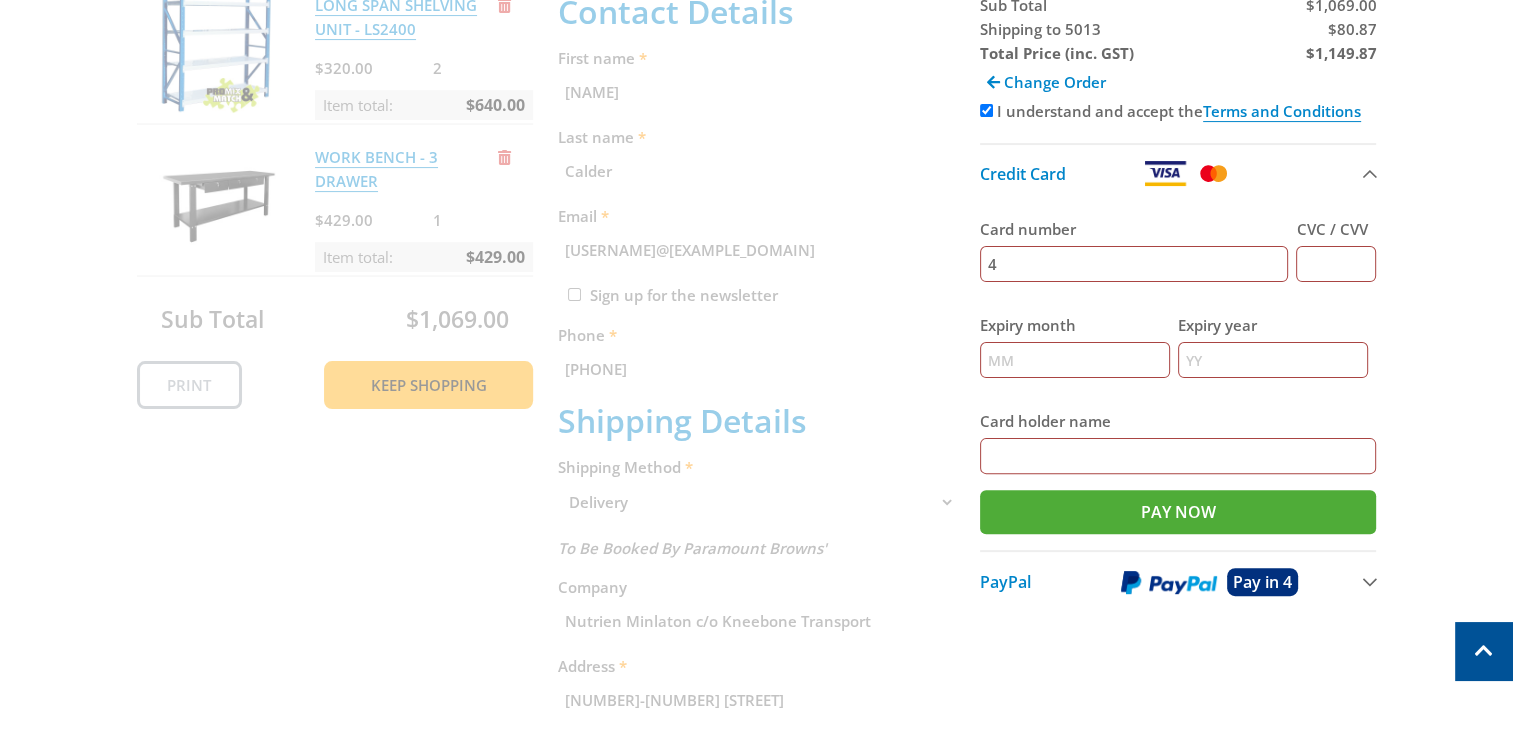 type 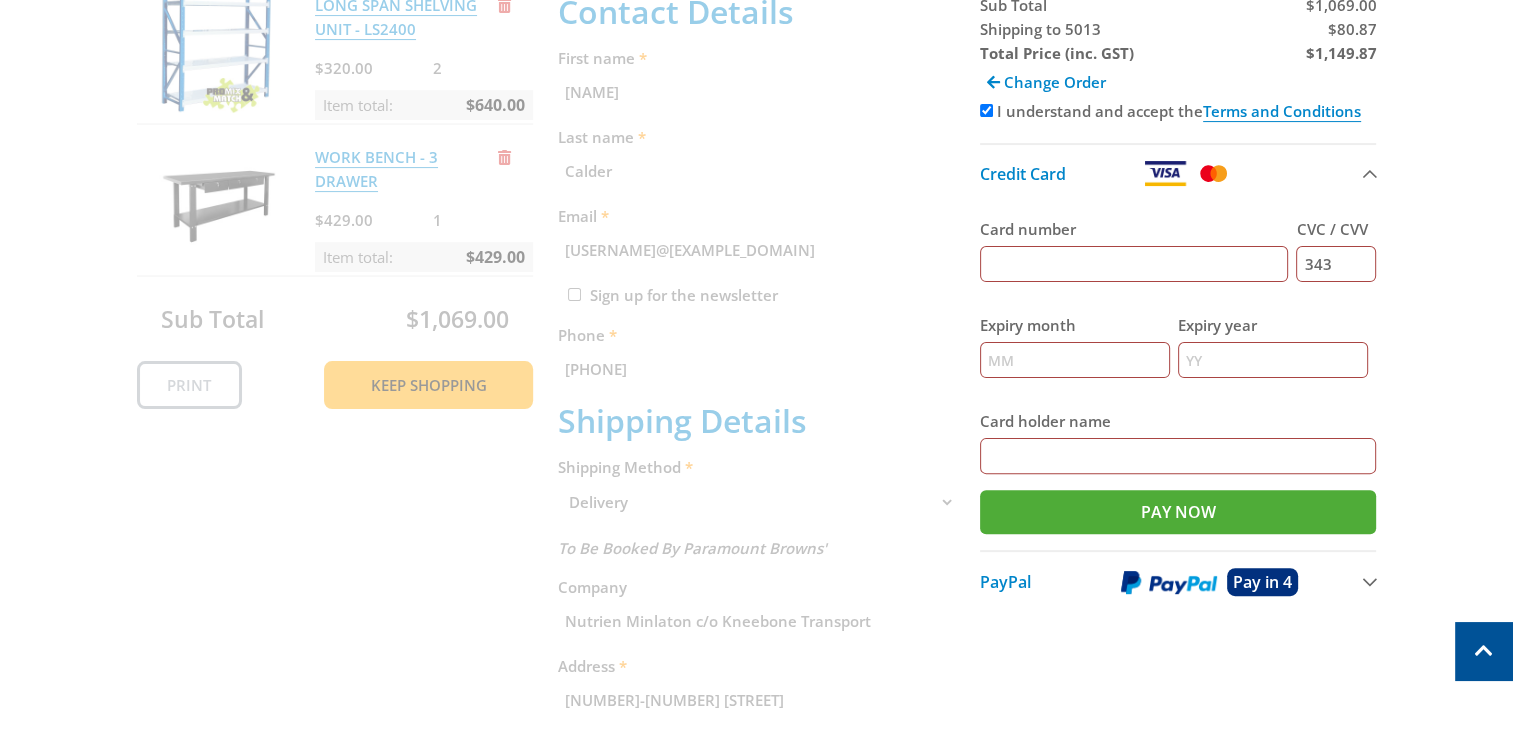 type on "343" 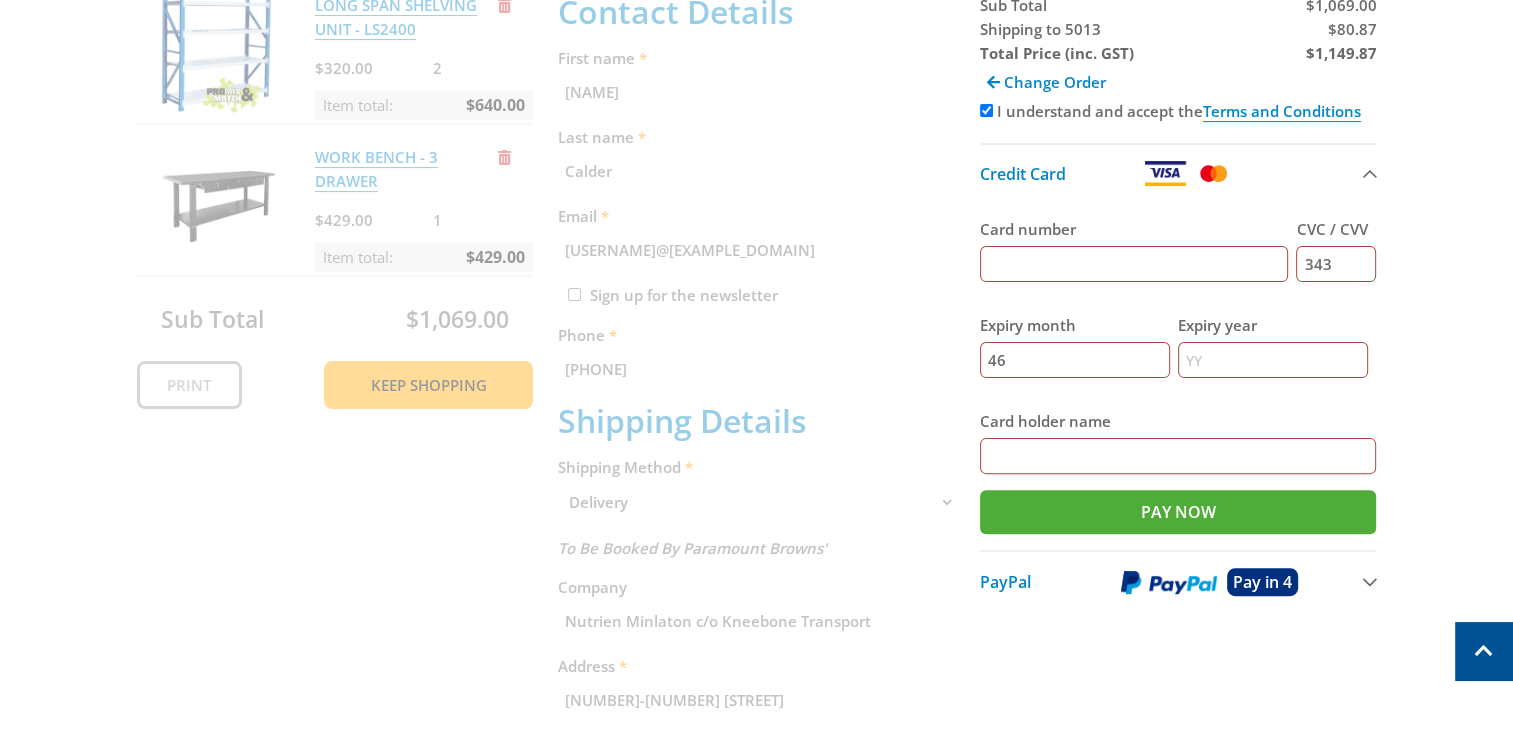 type on "4" 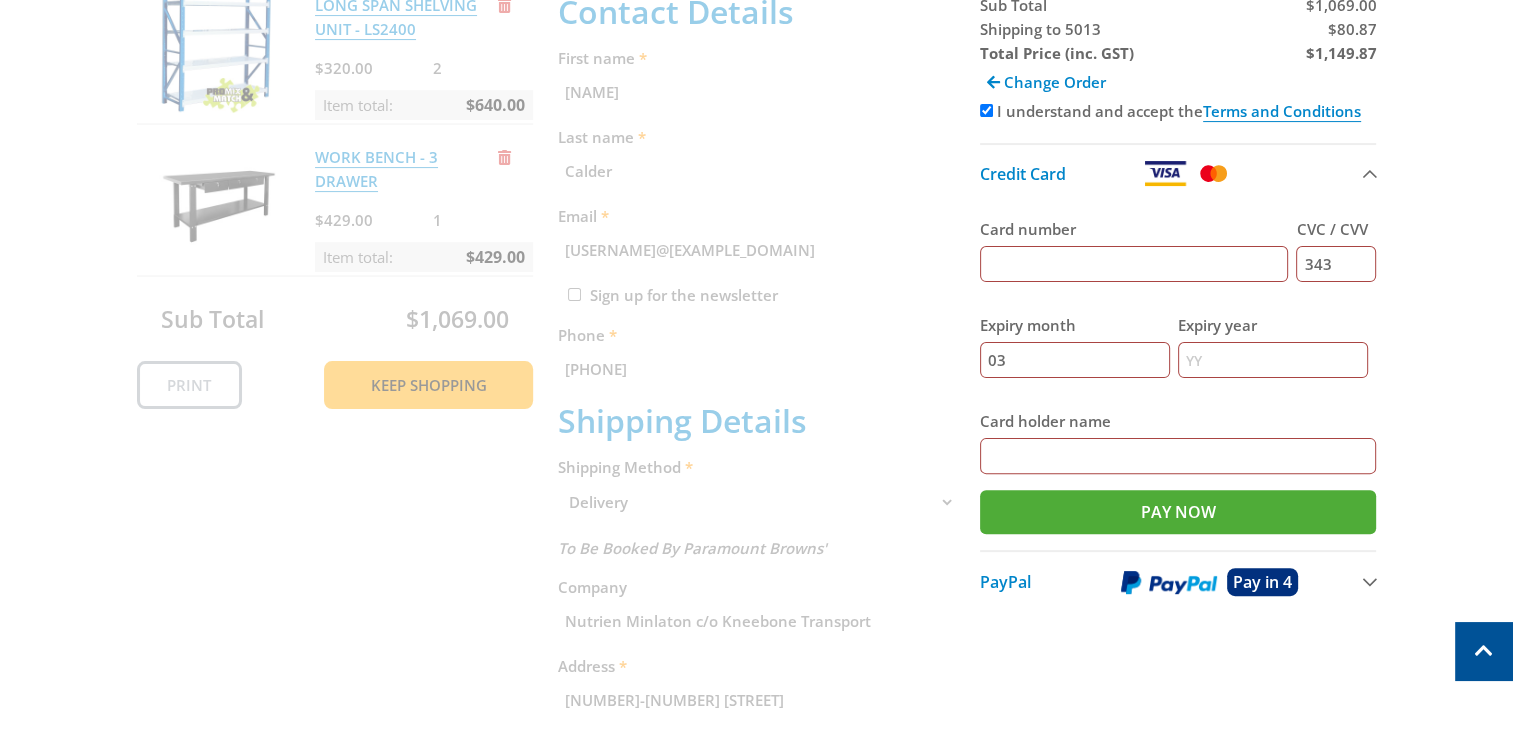 type on "03" 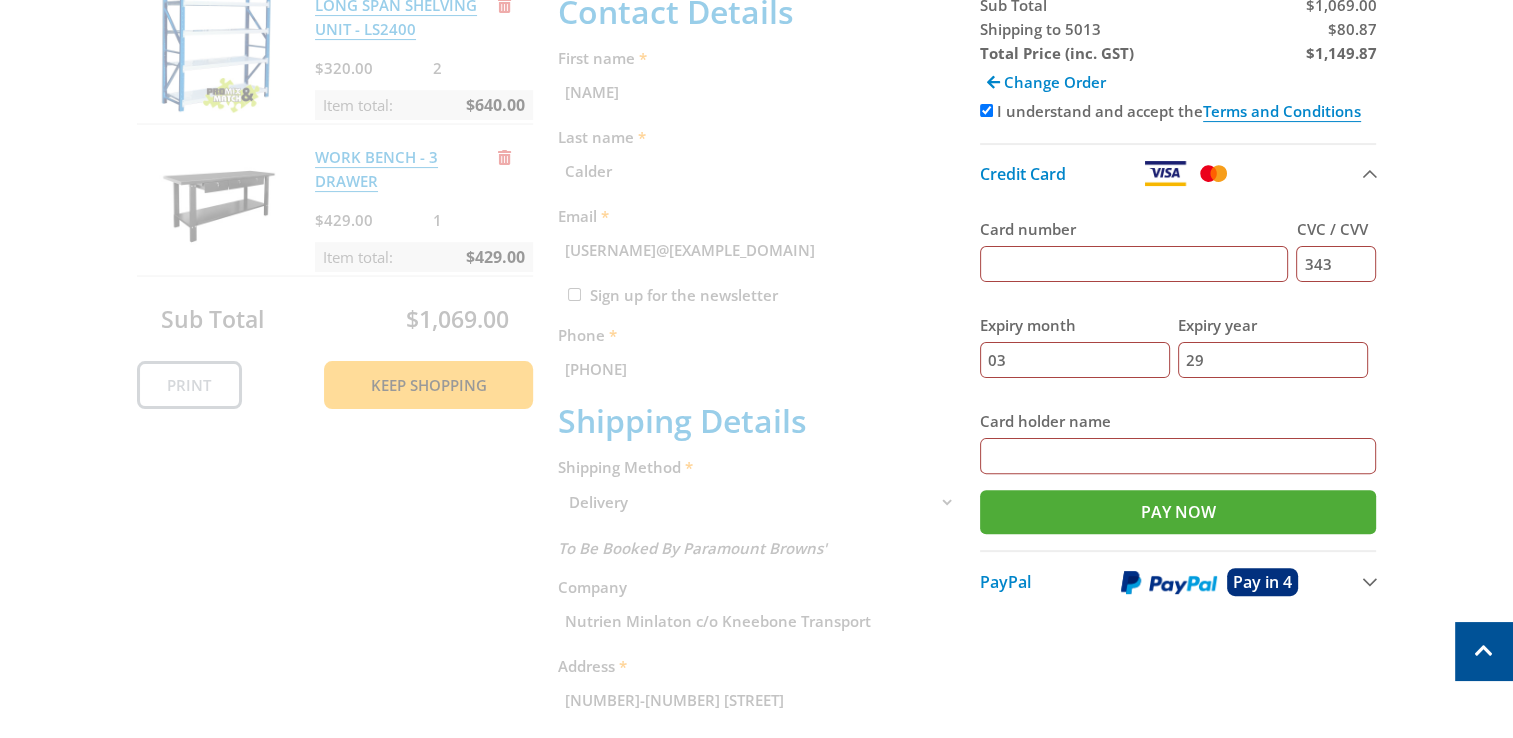 type on "29" 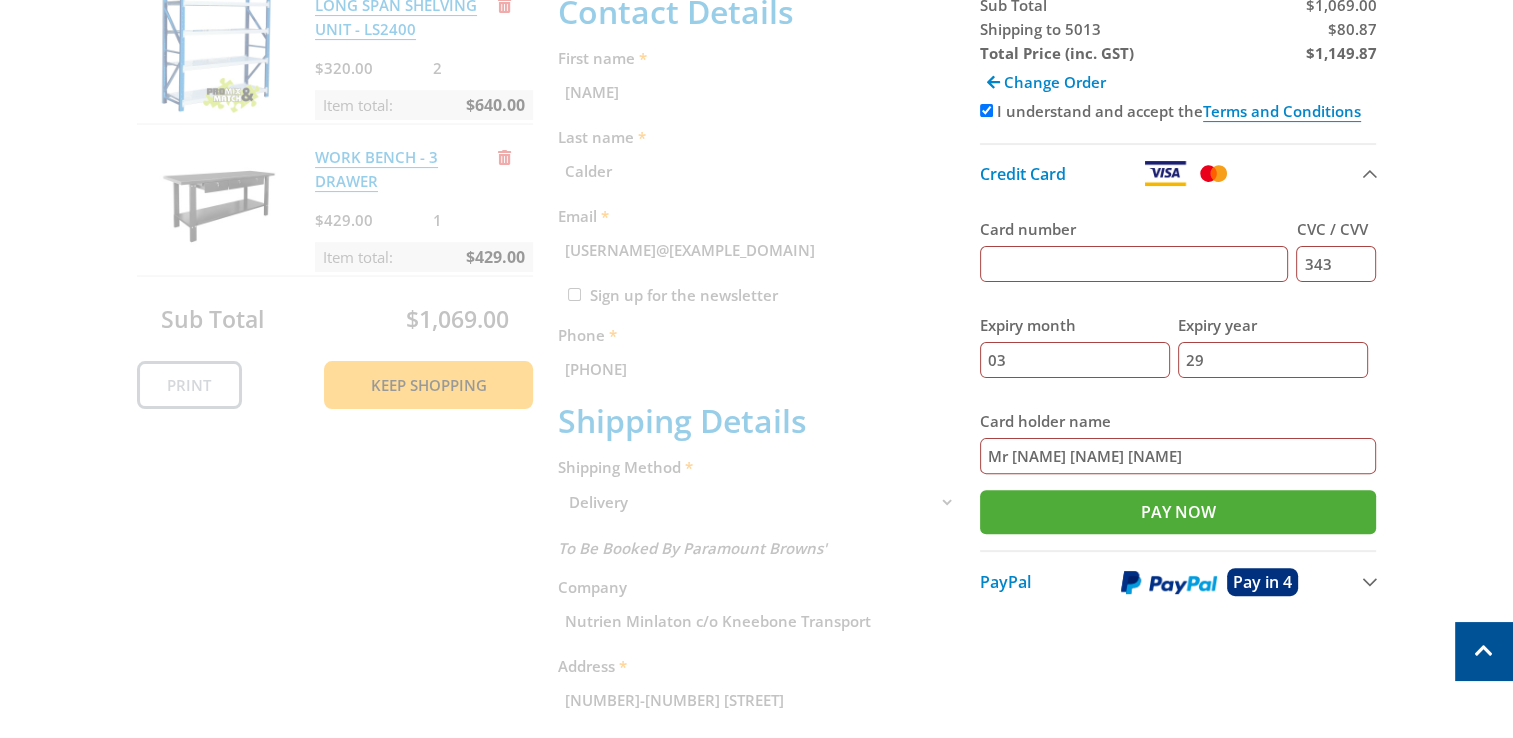 type on "Mr [NAME] [NAME] [NAME]" 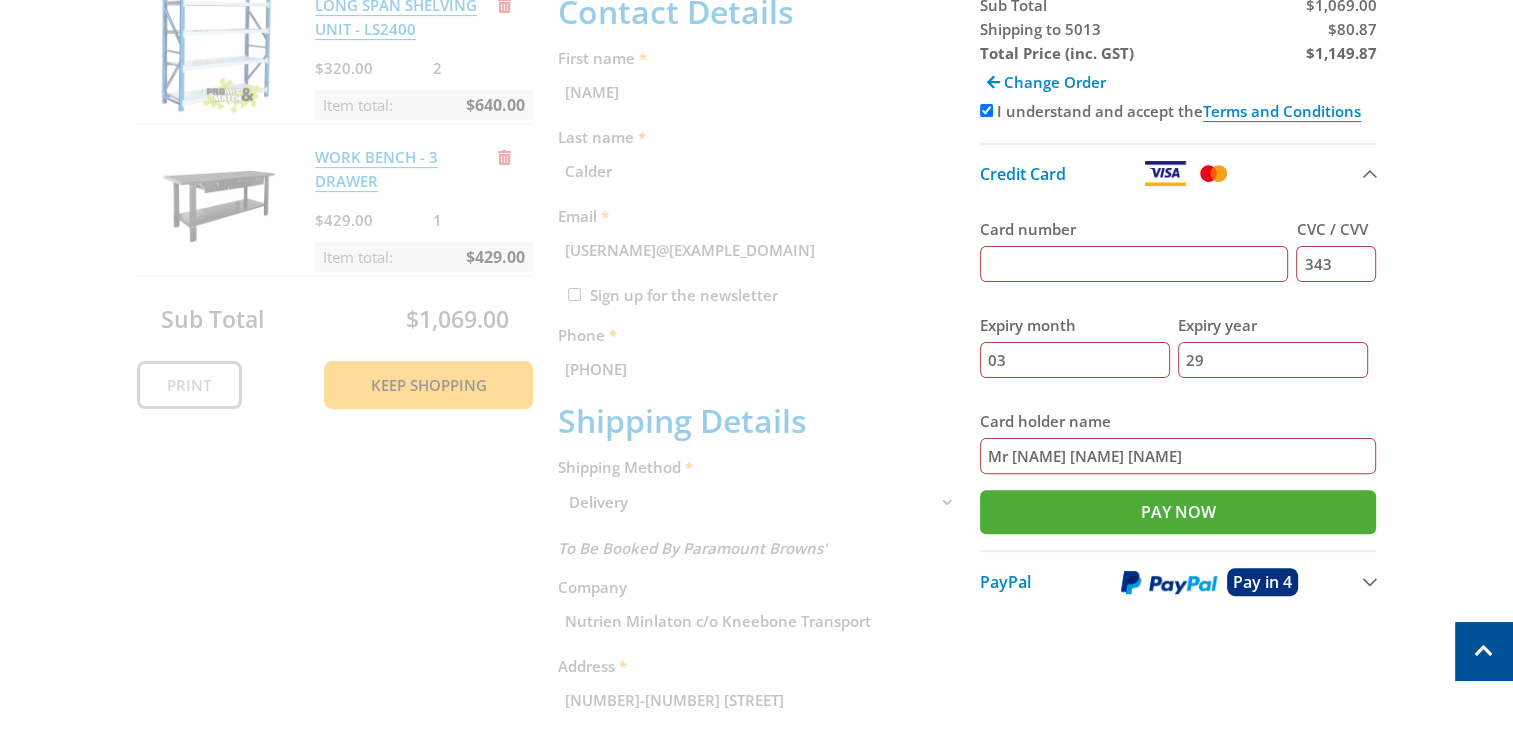 click on "Card number" at bounding box center [1134, 264] 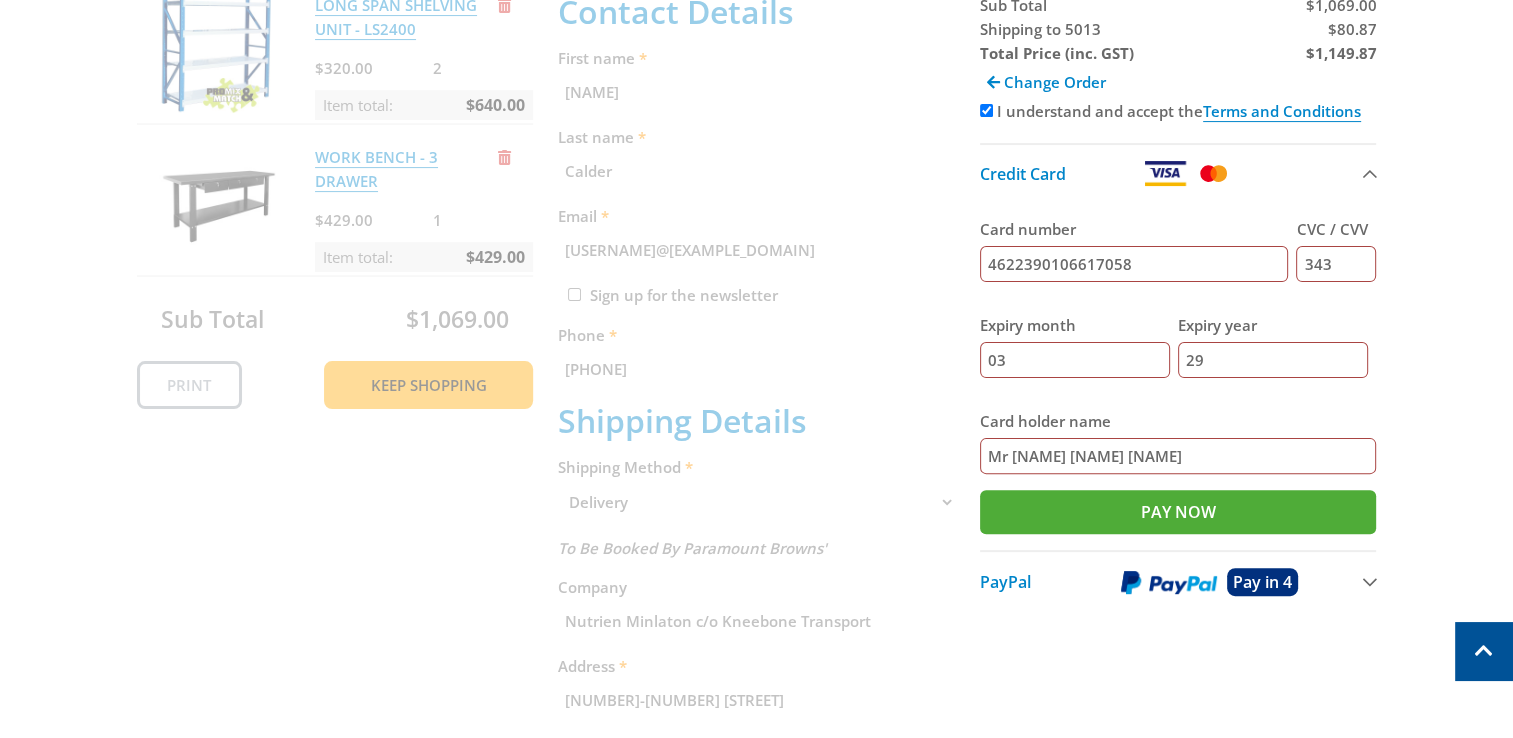 type on "4622390106617058" 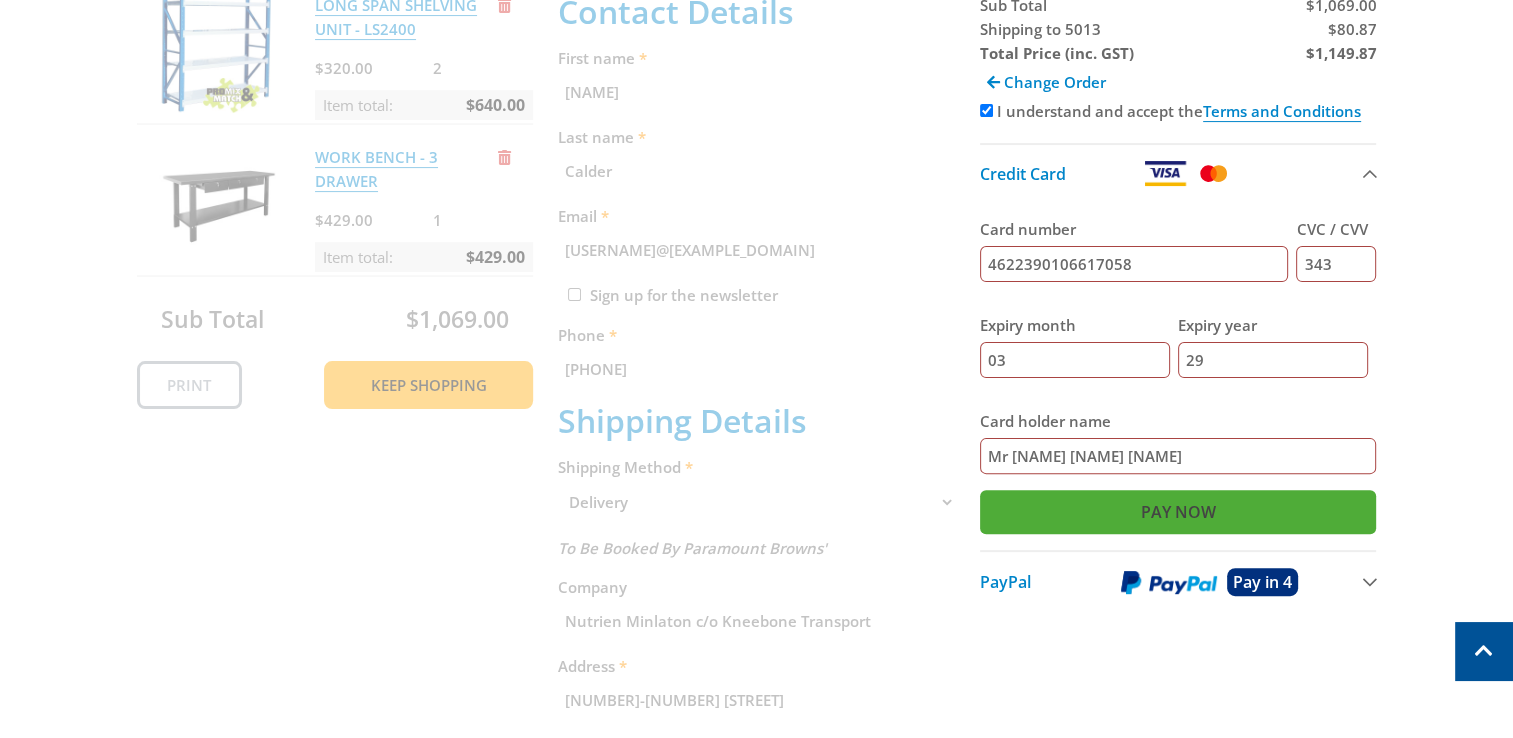click on "Pay Now" at bounding box center [1178, 512] 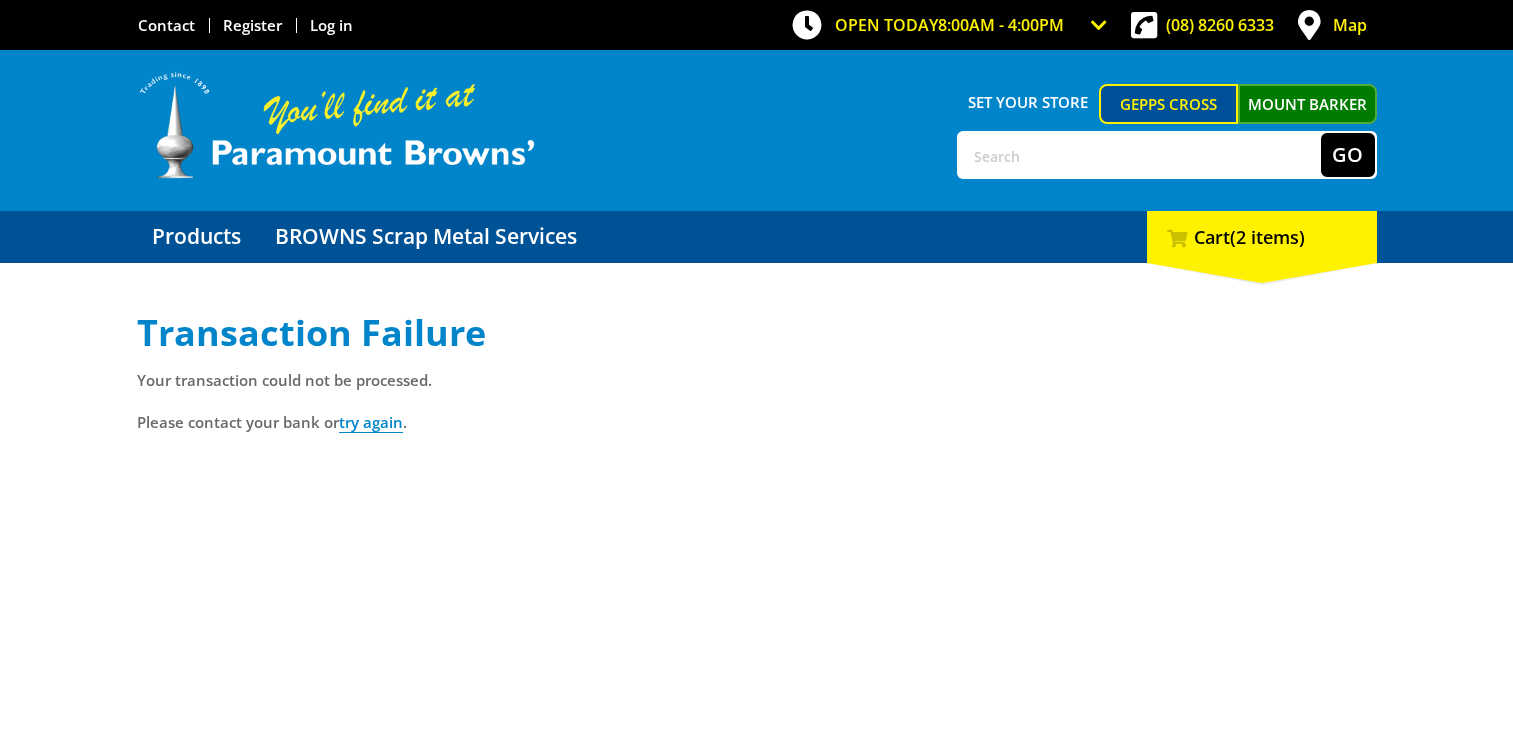 scroll, scrollTop: 0, scrollLeft: 0, axis: both 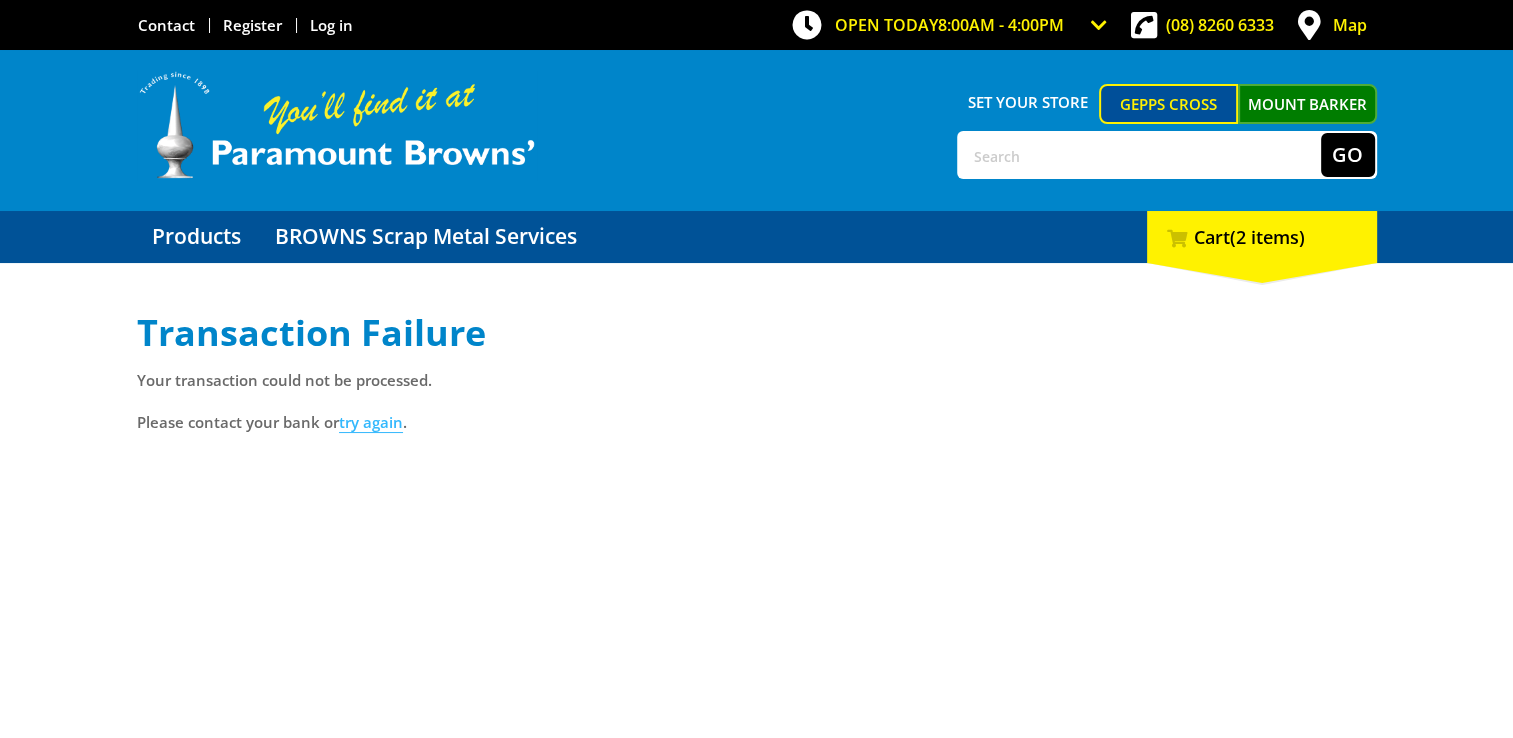 click on "try again" at bounding box center [371, 422] 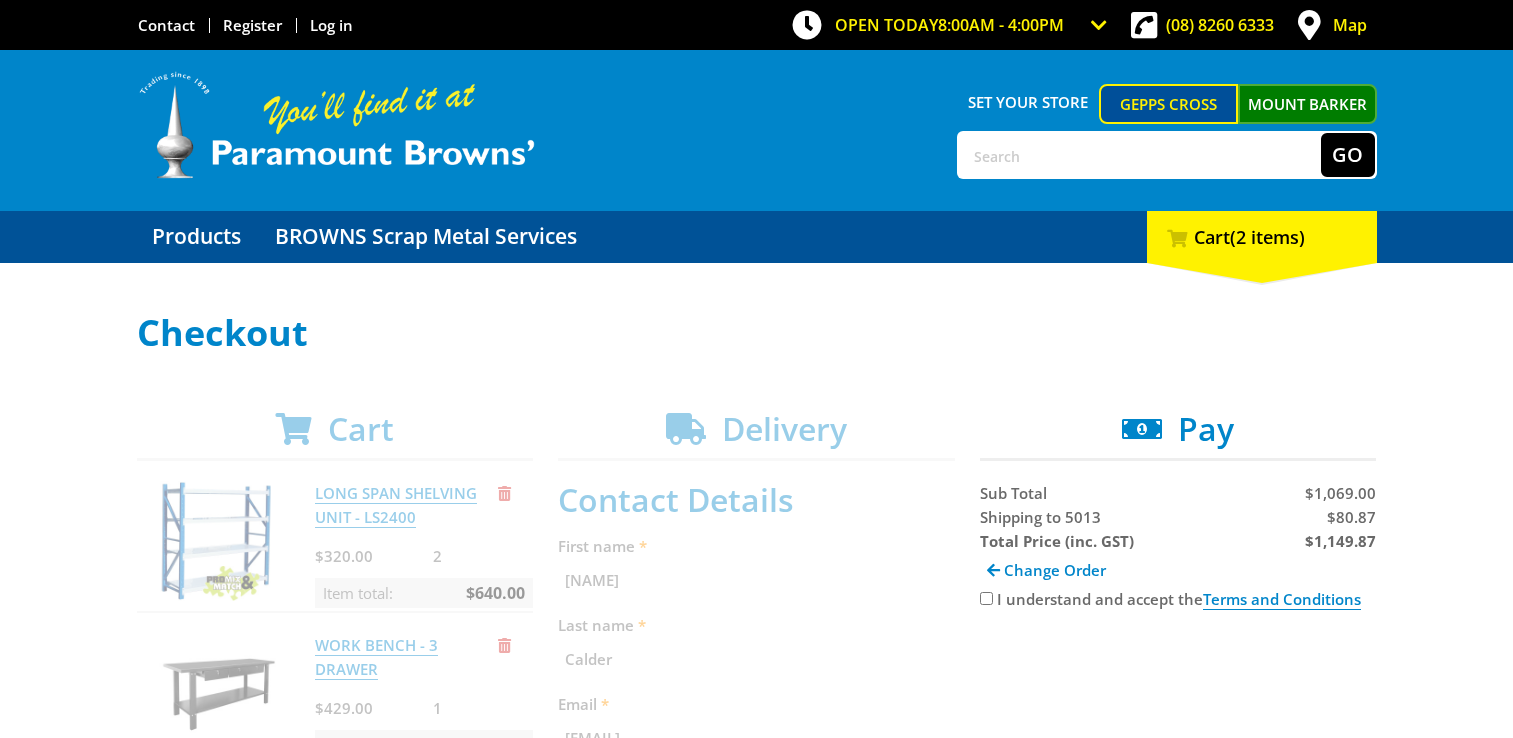 scroll, scrollTop: 0, scrollLeft: 0, axis: both 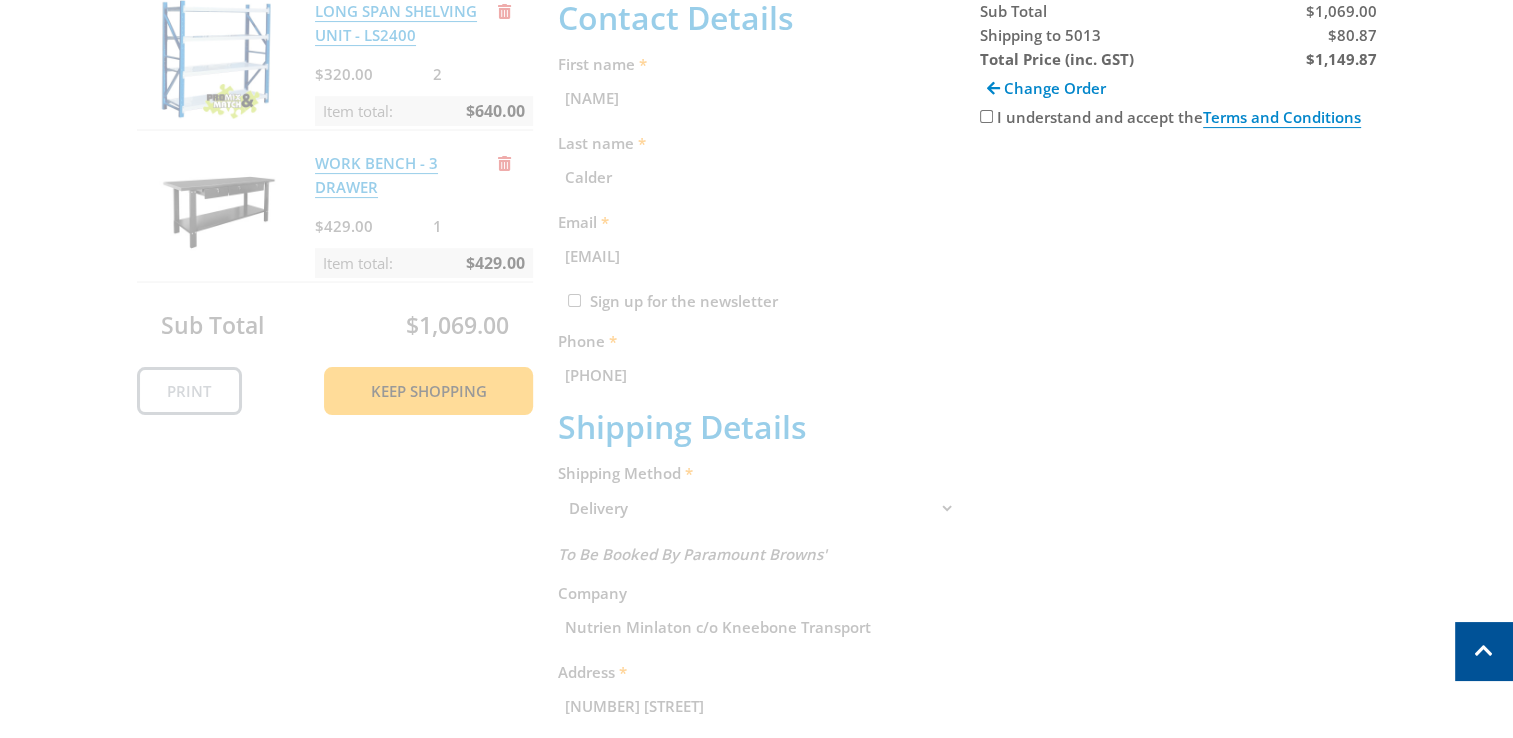 click on "I understand and accept the  Terms and Conditions" at bounding box center [986, 116] 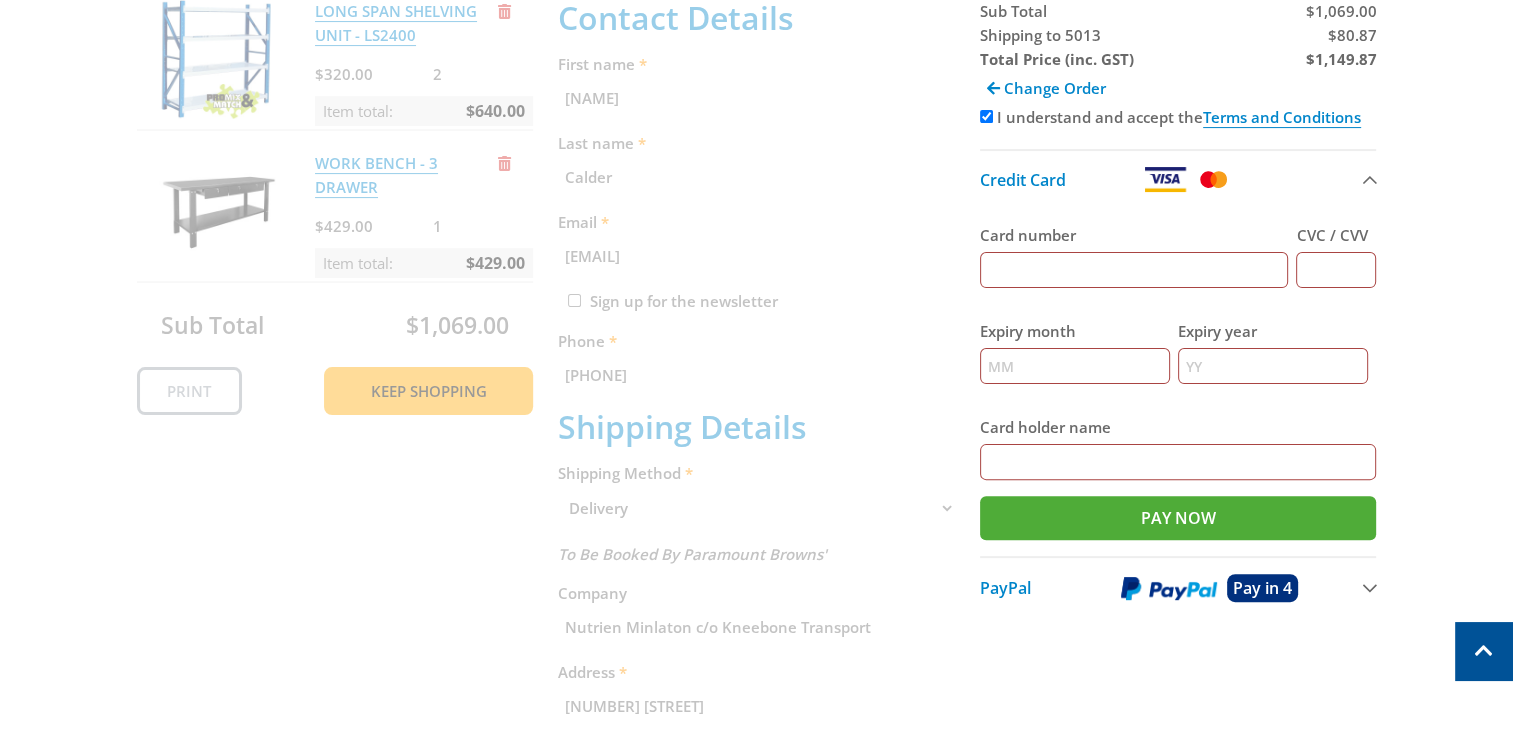 click on "Card number" at bounding box center [1134, 270] 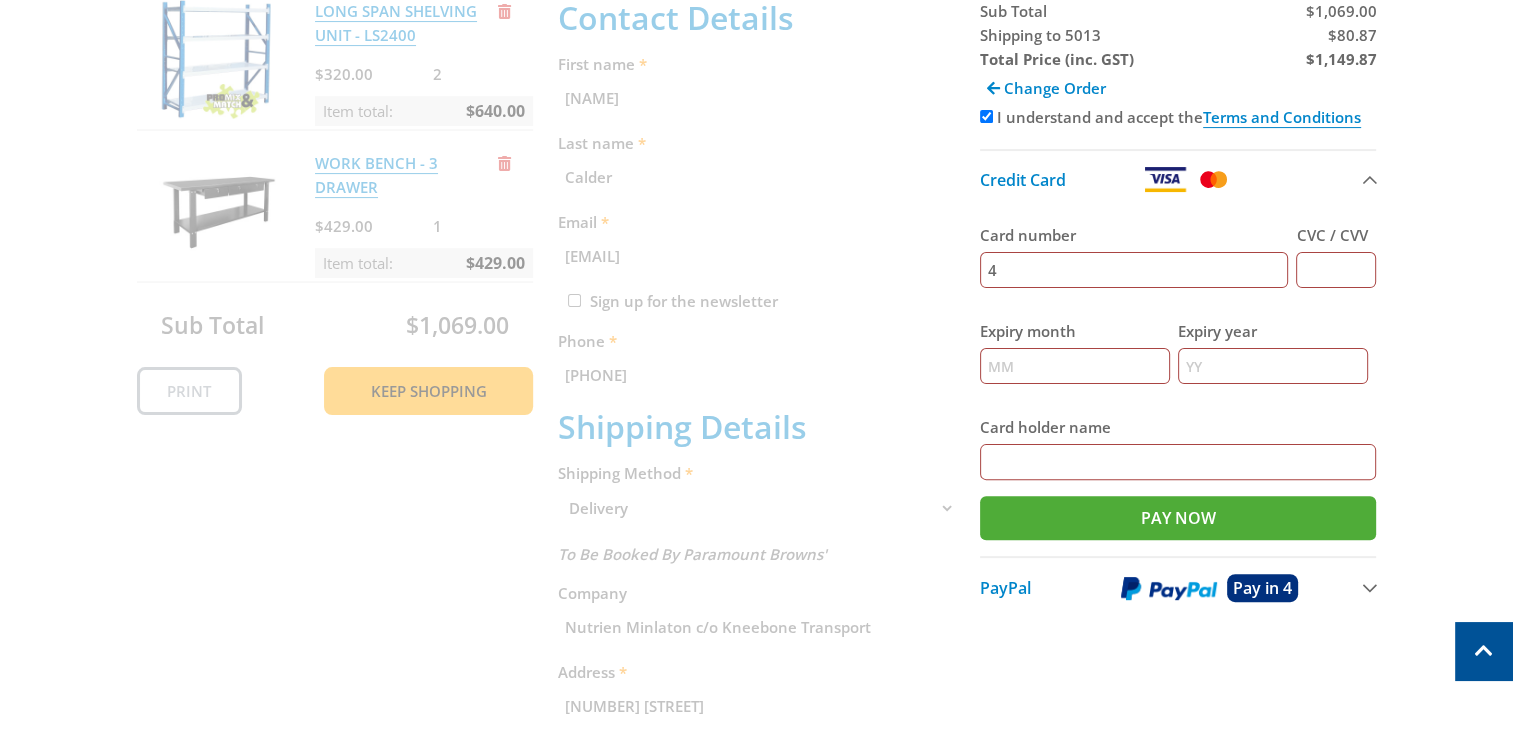 type 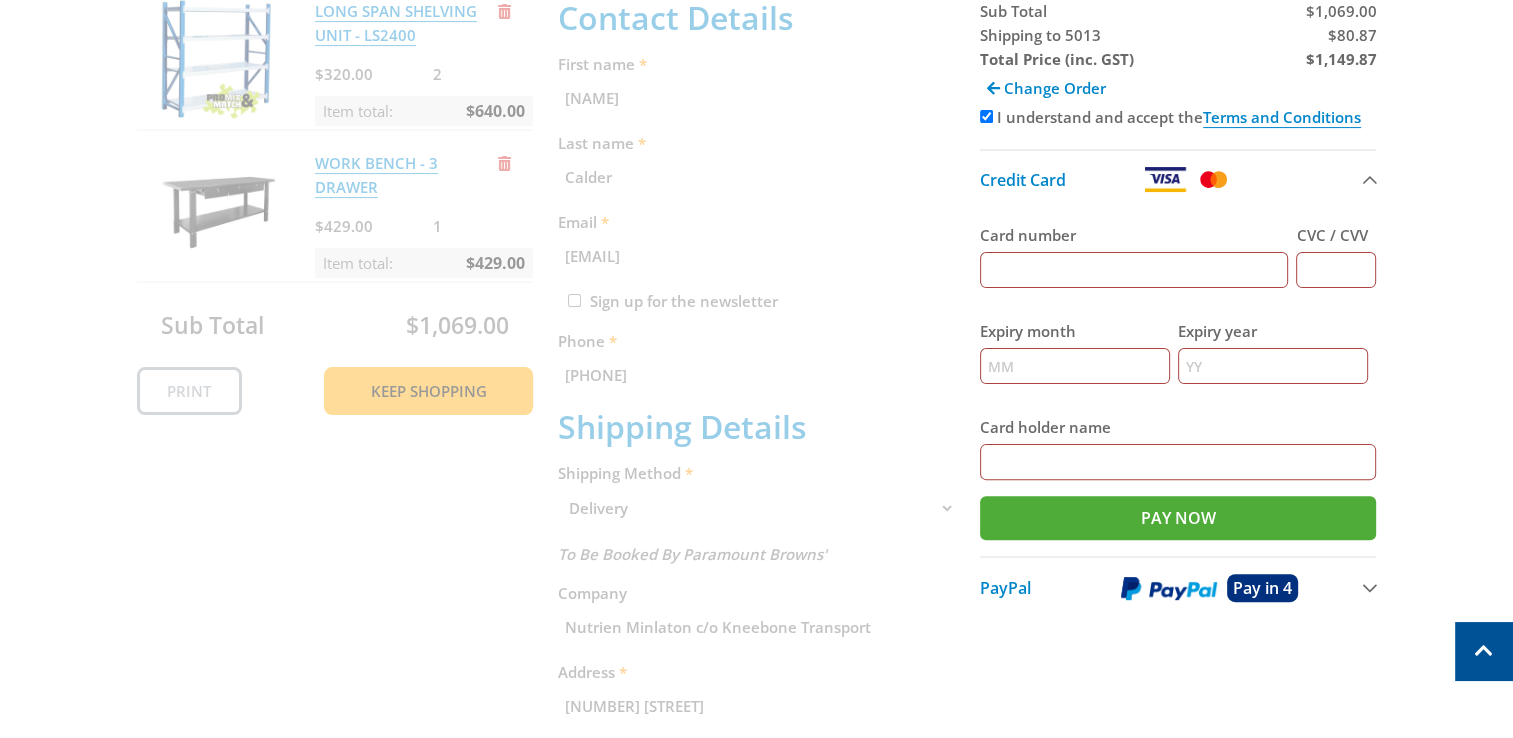 click on "Credit Card" at bounding box center [1178, 178] 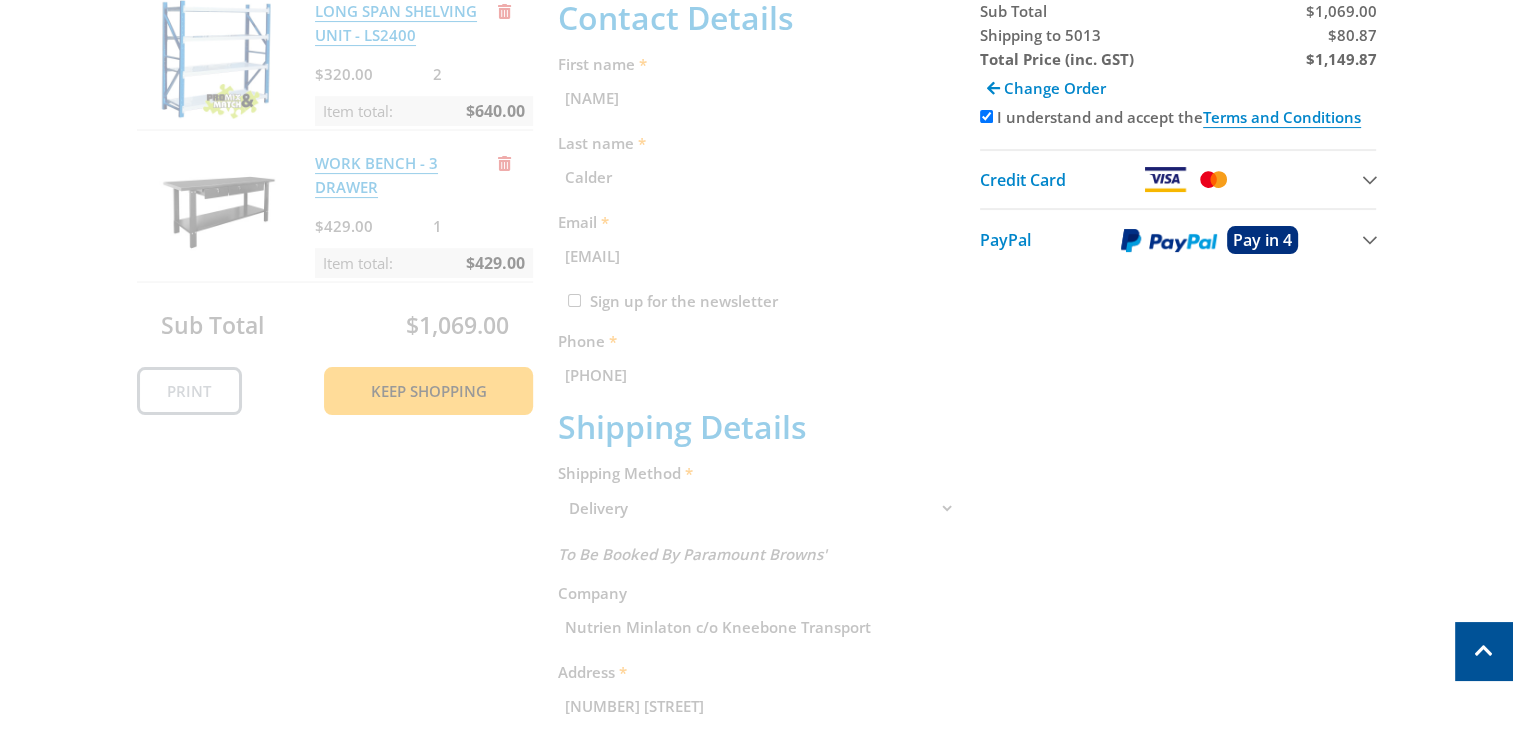 click at bounding box center (1165, 179) 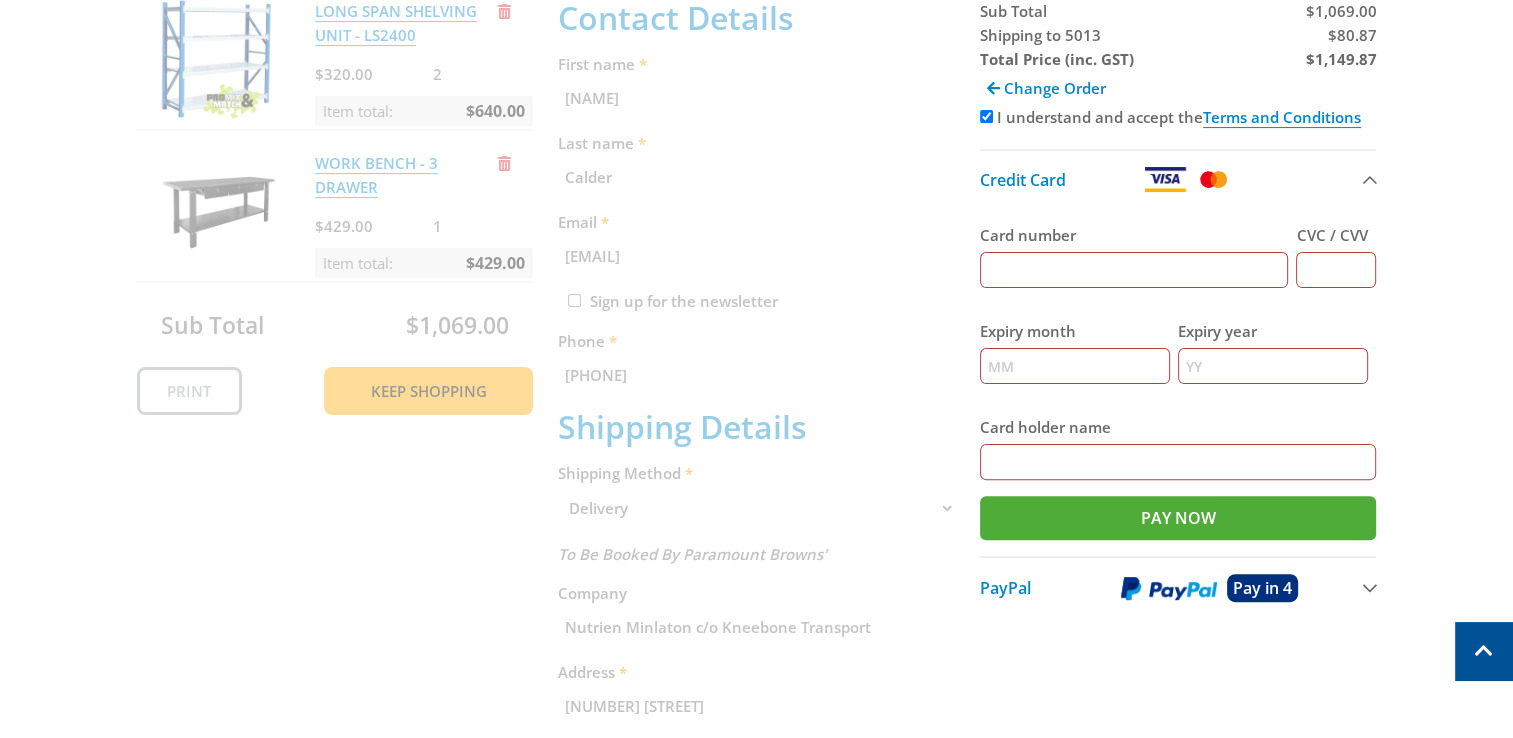 click at bounding box center (1165, 179) 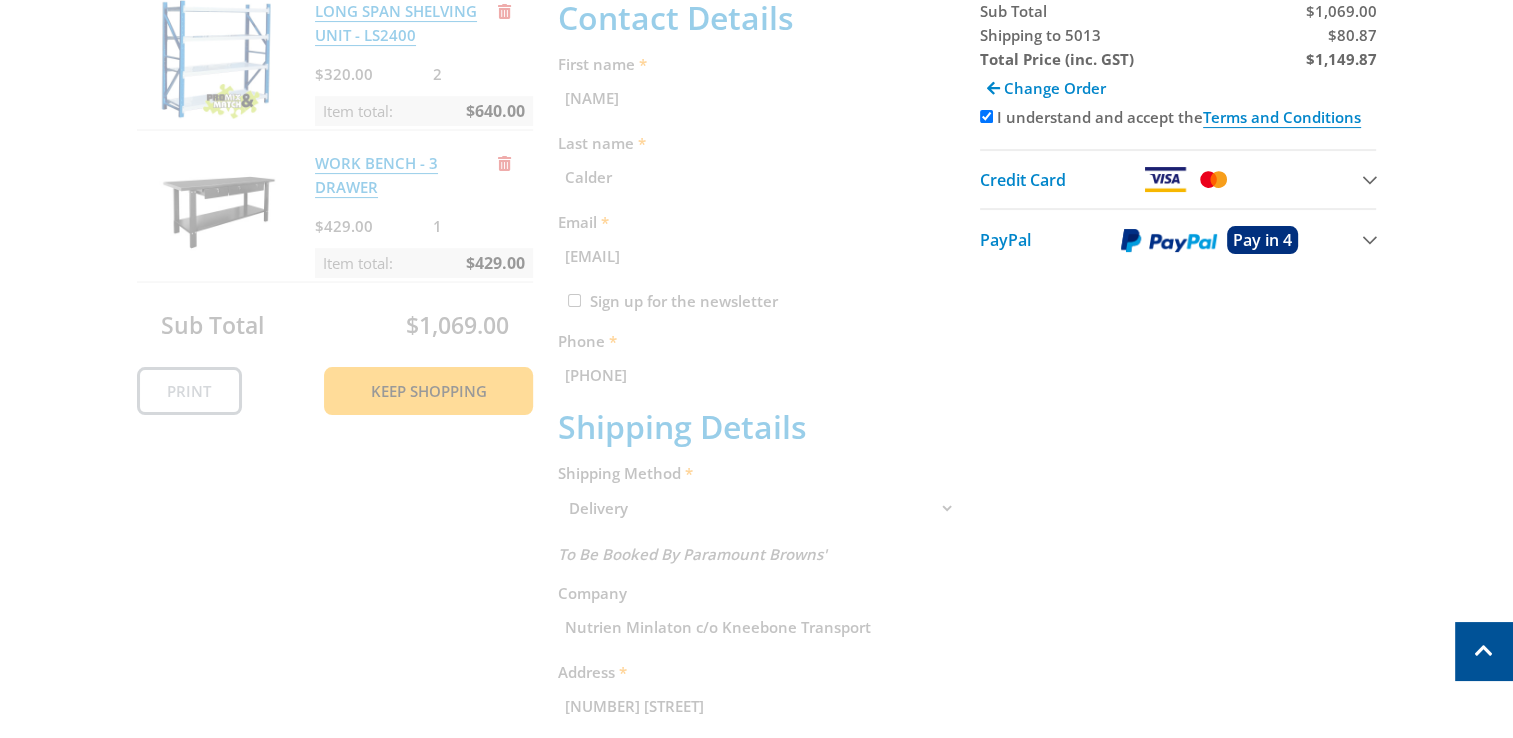 click at bounding box center [1165, 179] 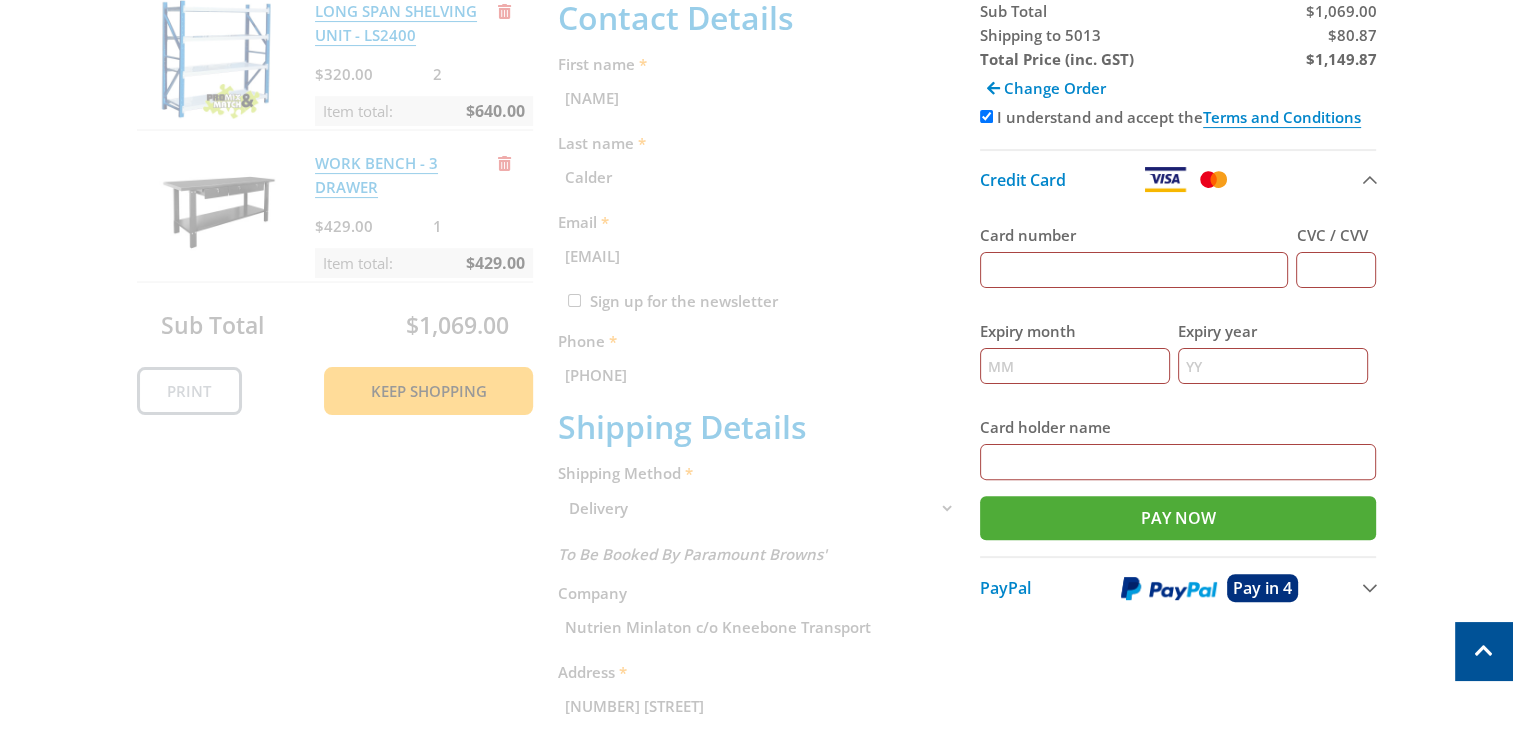 click at bounding box center (1165, 179) 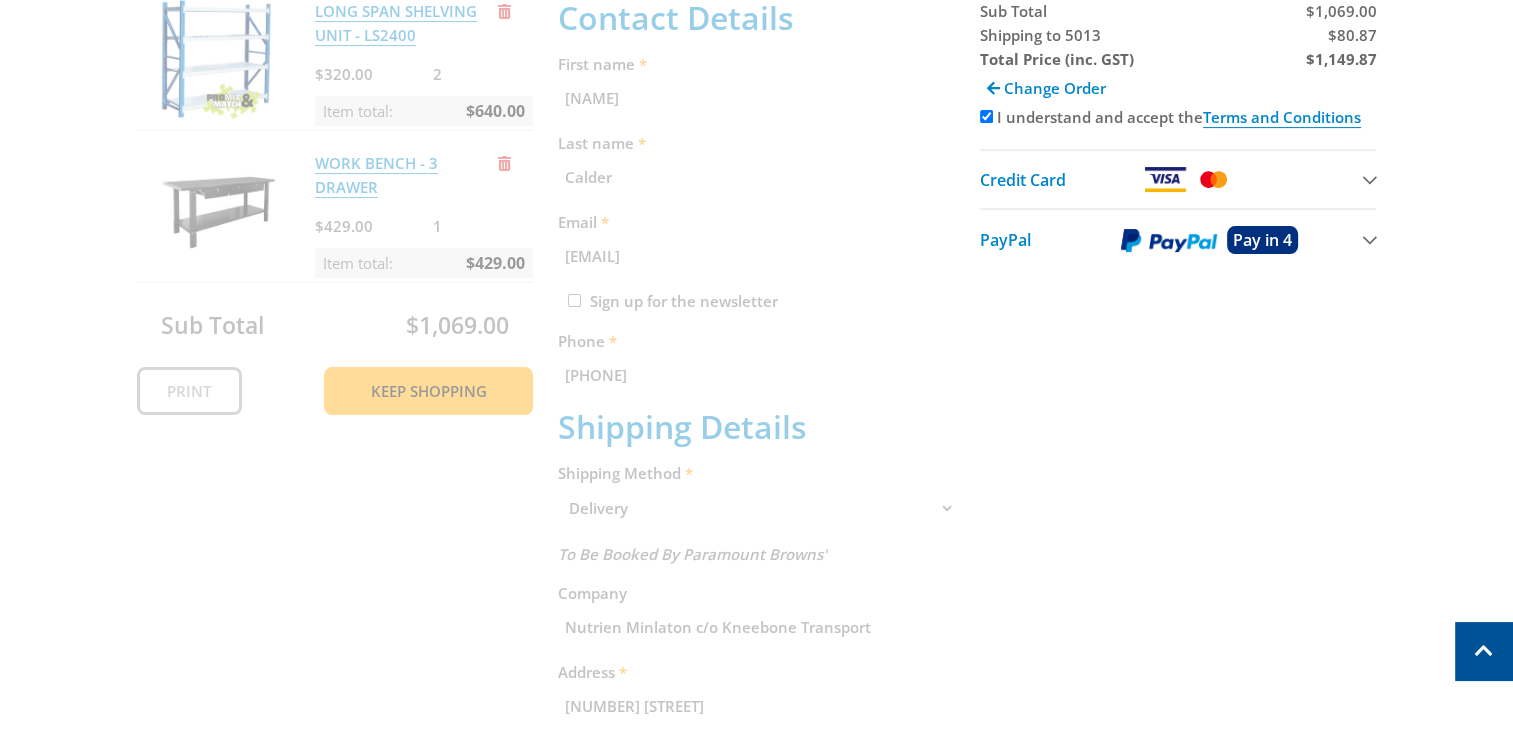 click on "PayPal
Pay in 4" at bounding box center [1178, 239] 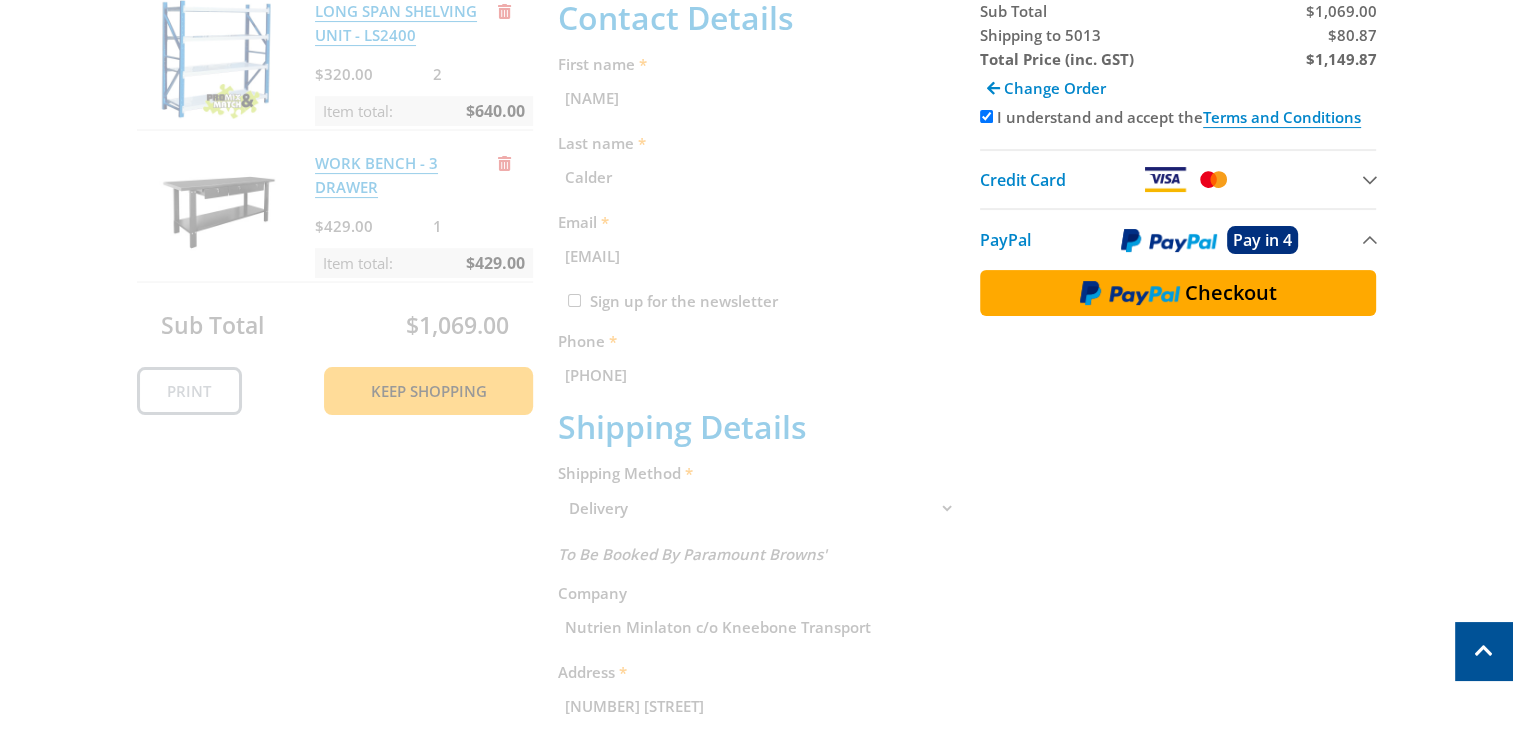 click on "Checkout" at bounding box center [1231, 293] 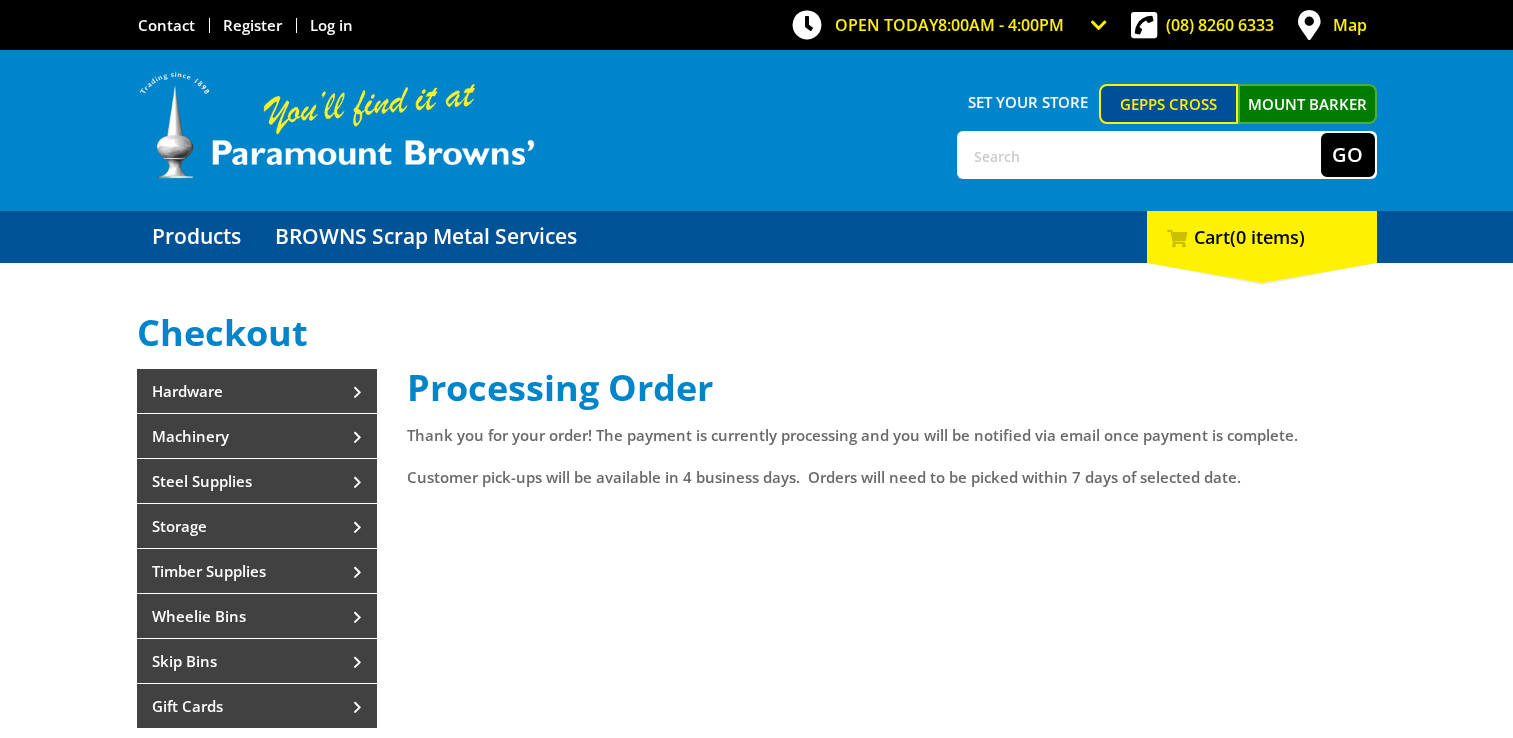 scroll, scrollTop: 0, scrollLeft: 0, axis: both 